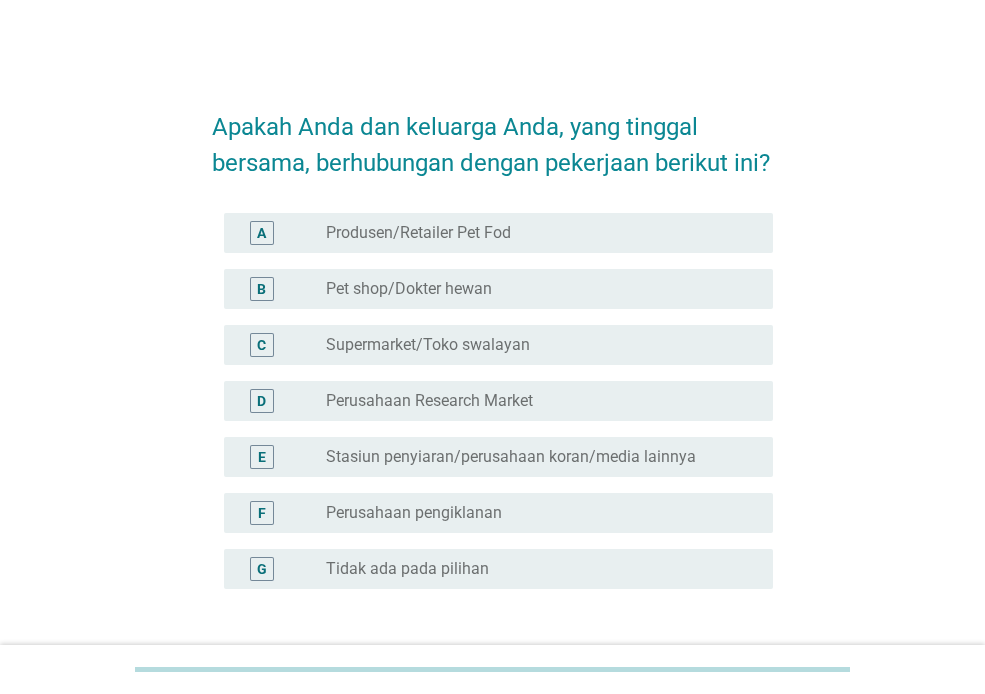 scroll, scrollTop: 0, scrollLeft: 0, axis: both 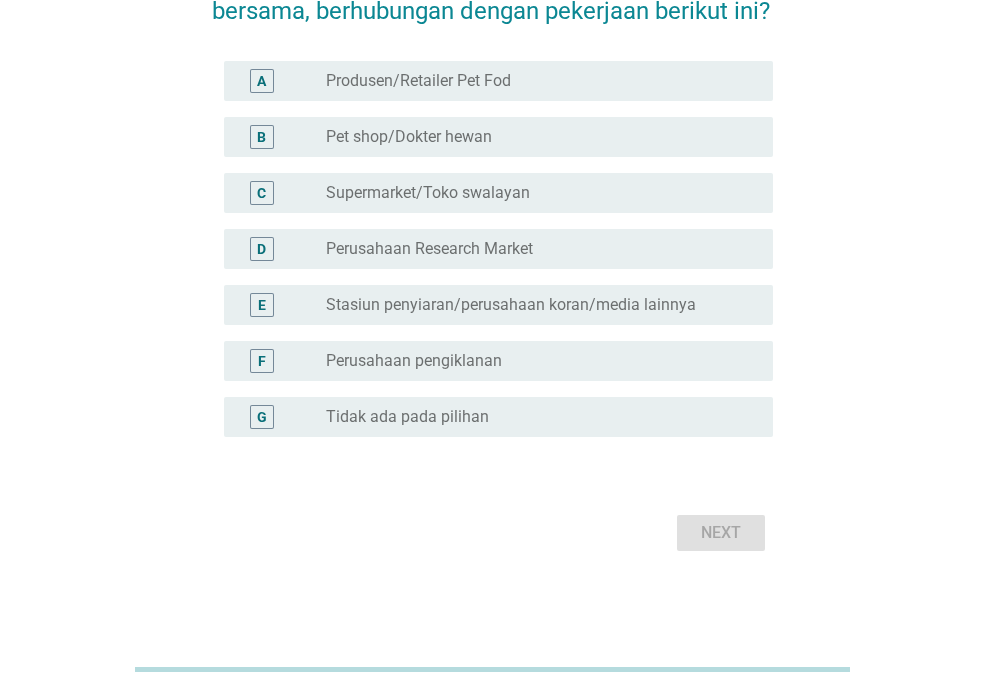 click on "radio_button_unchecked Tidak ada pada pilihan" at bounding box center [533, 417] 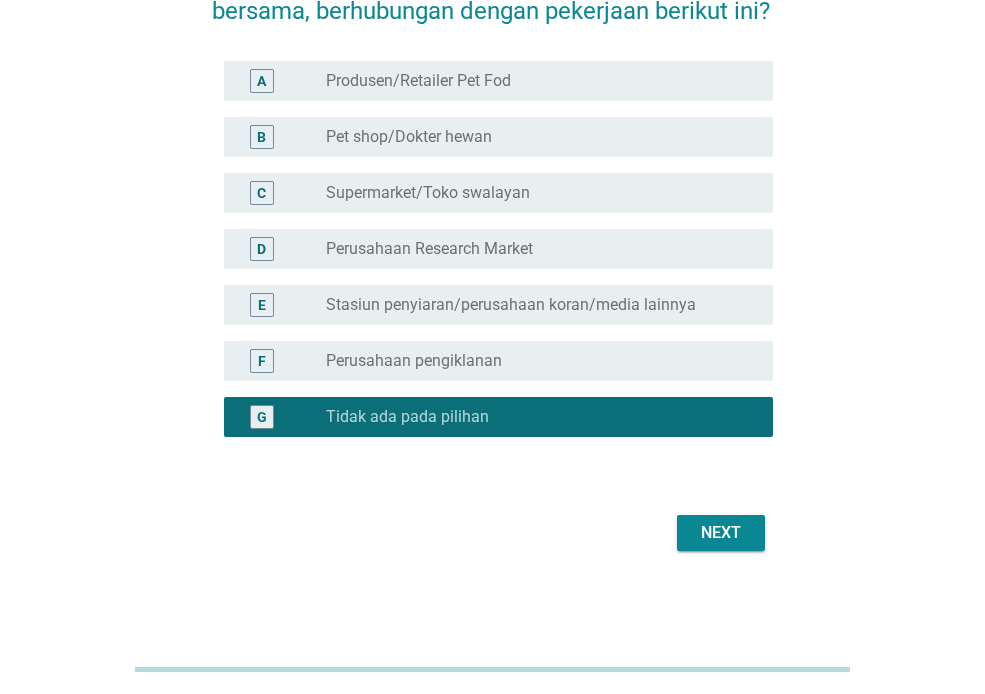click on "Next" at bounding box center [721, 533] 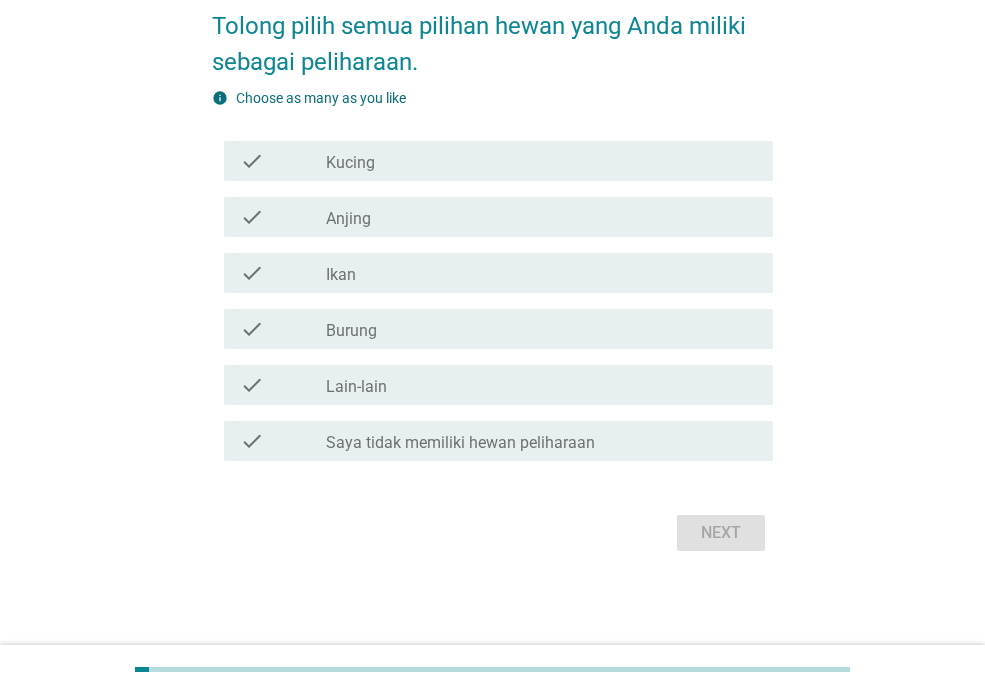 scroll, scrollTop: 0, scrollLeft: 0, axis: both 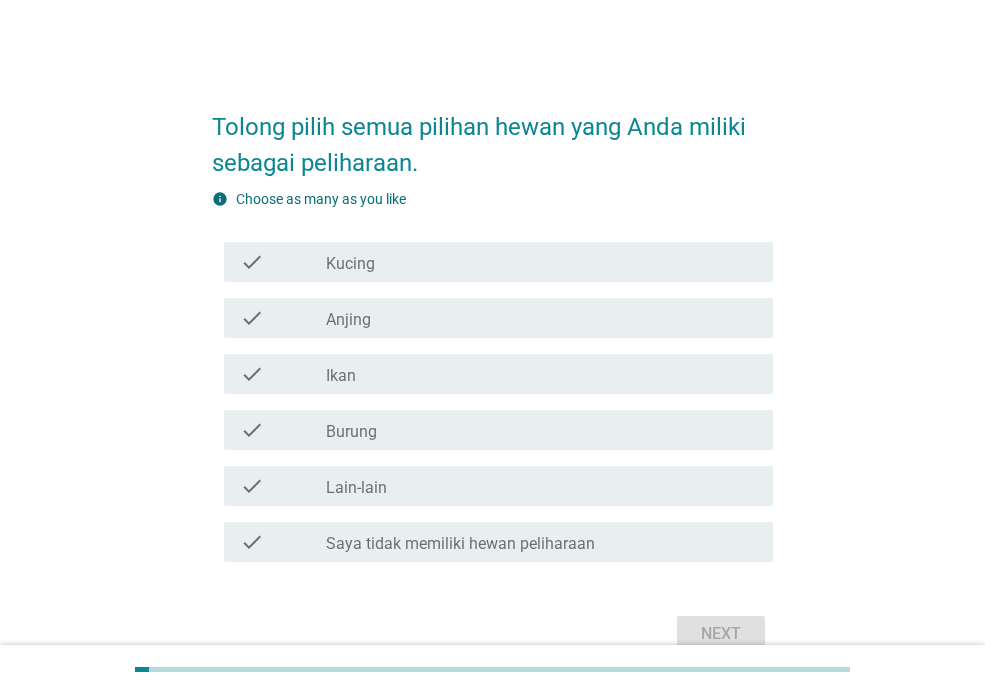 click on "Saya tidak memiliki hewan peliharaan" at bounding box center [460, 544] 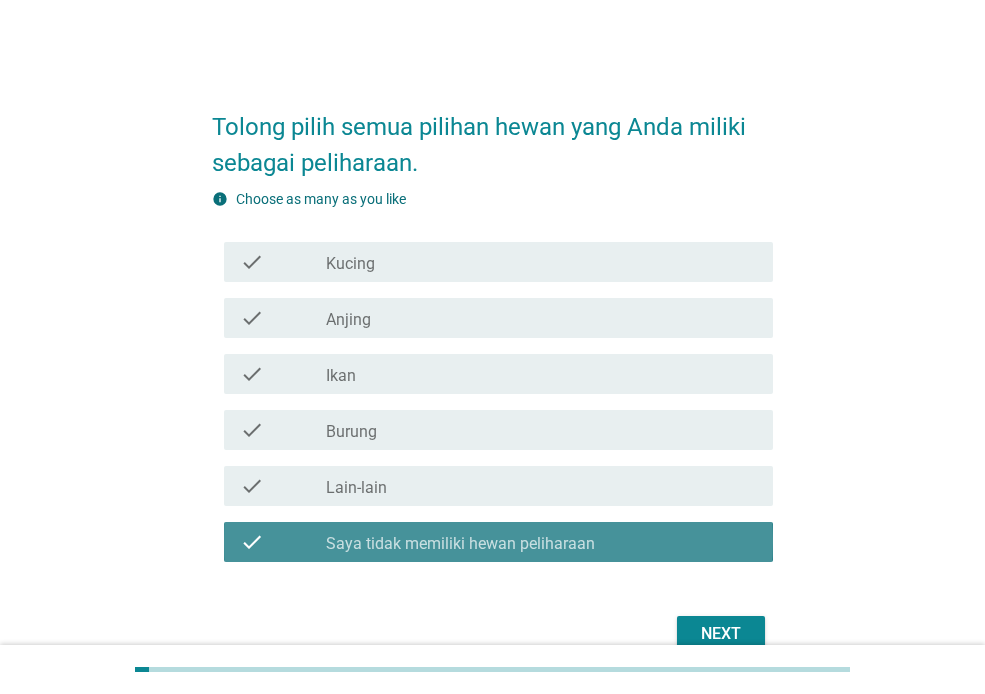 click on "Saya tidak memiliki hewan peliharaan" at bounding box center (460, 544) 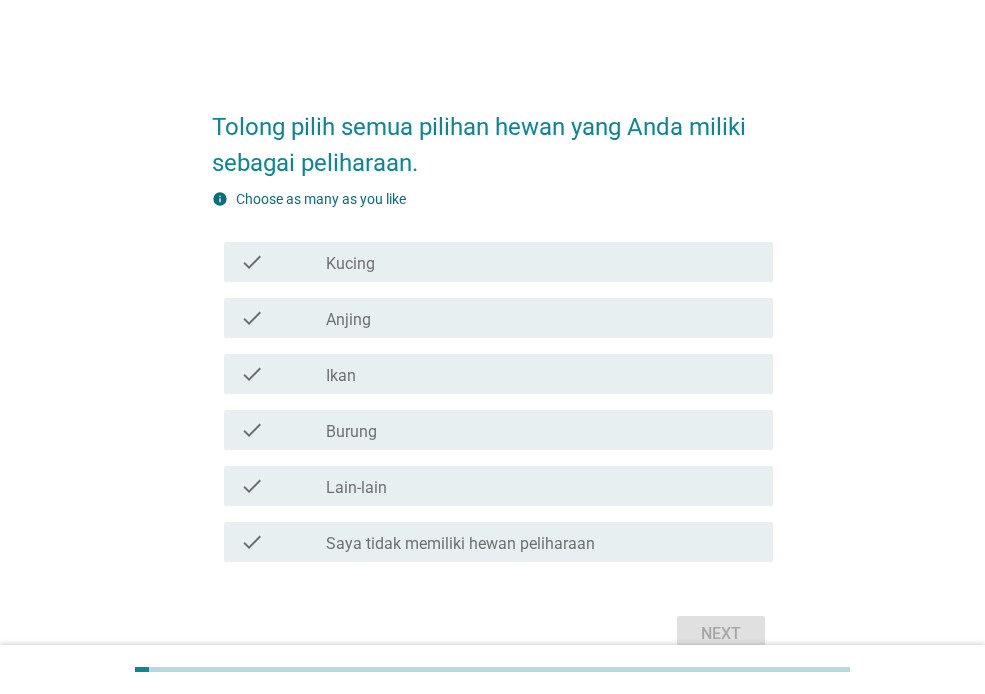 click on "check_box_outline_blank Kucing" at bounding box center (541, 262) 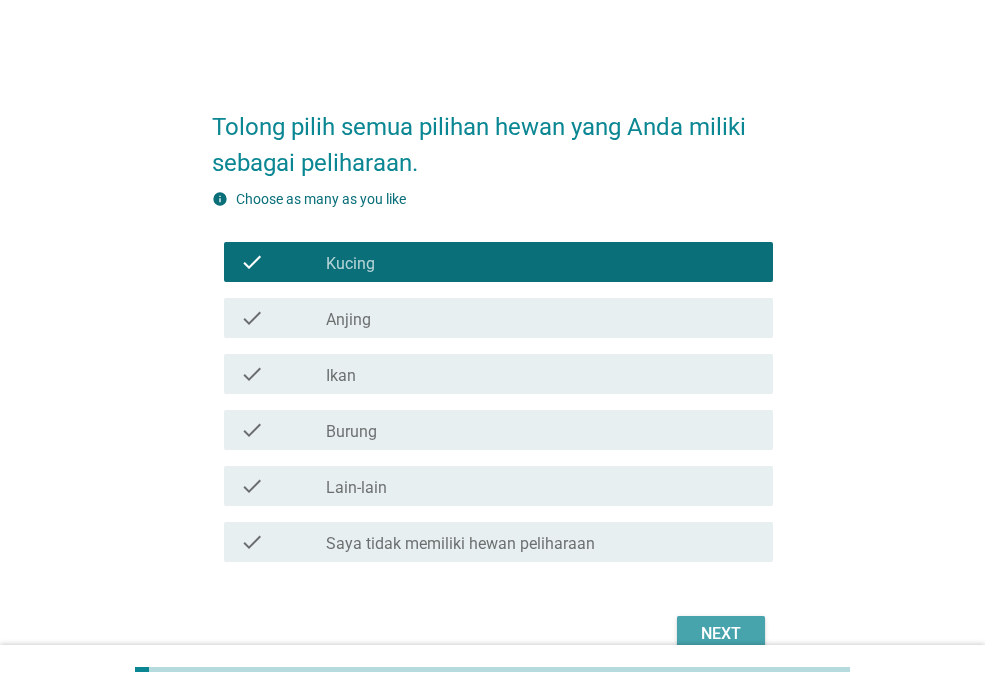 click on "Next" at bounding box center [721, 634] 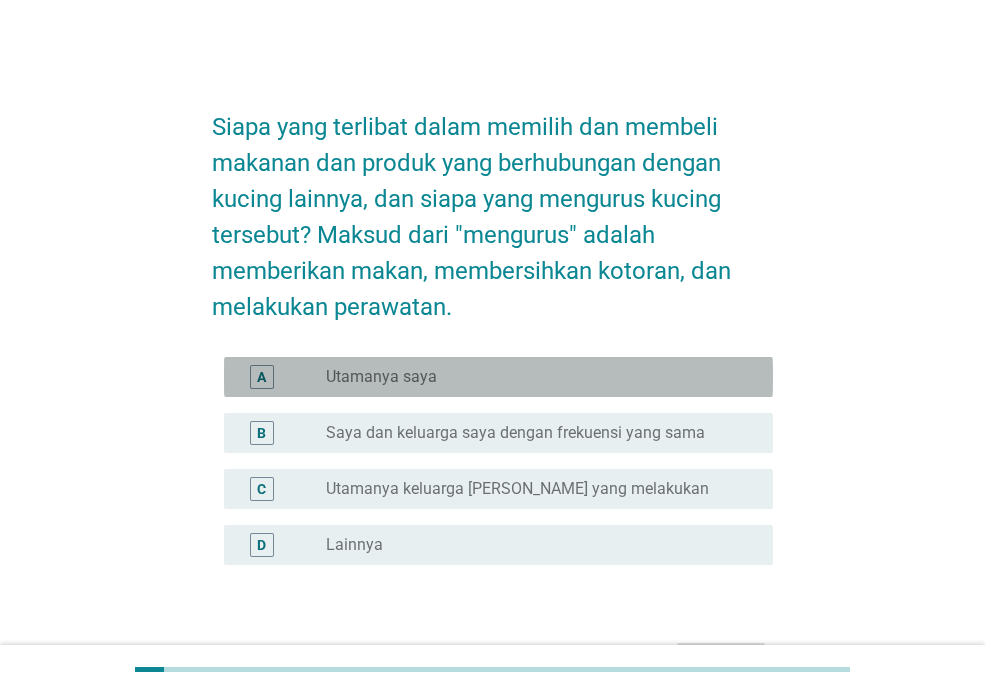 click on "radio_button_unchecked Utamanya saya" at bounding box center (533, 377) 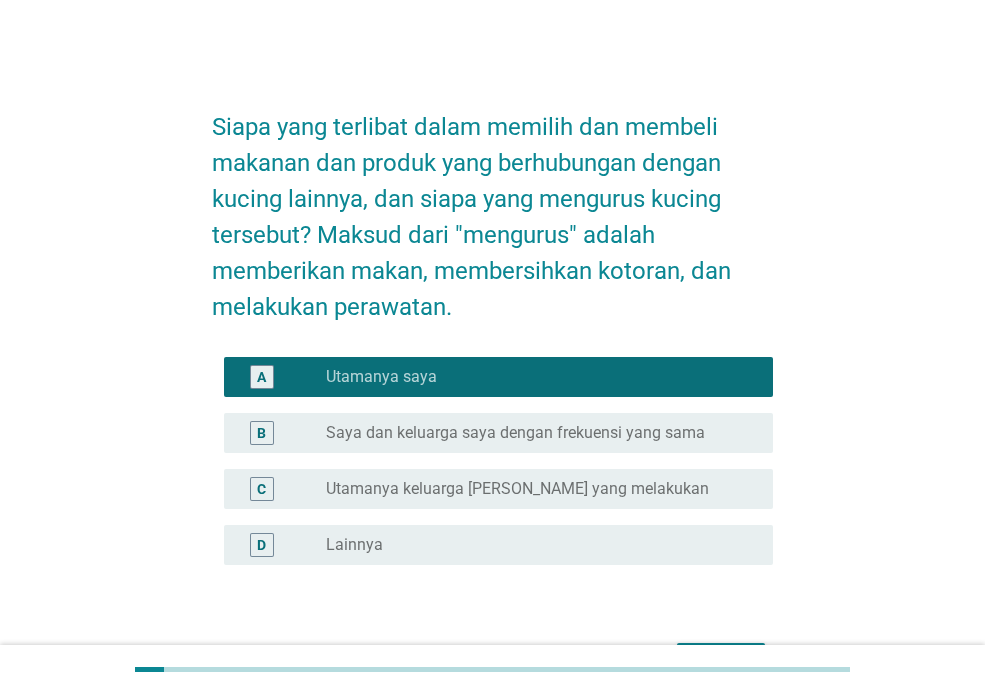 scroll, scrollTop: 128, scrollLeft: 0, axis: vertical 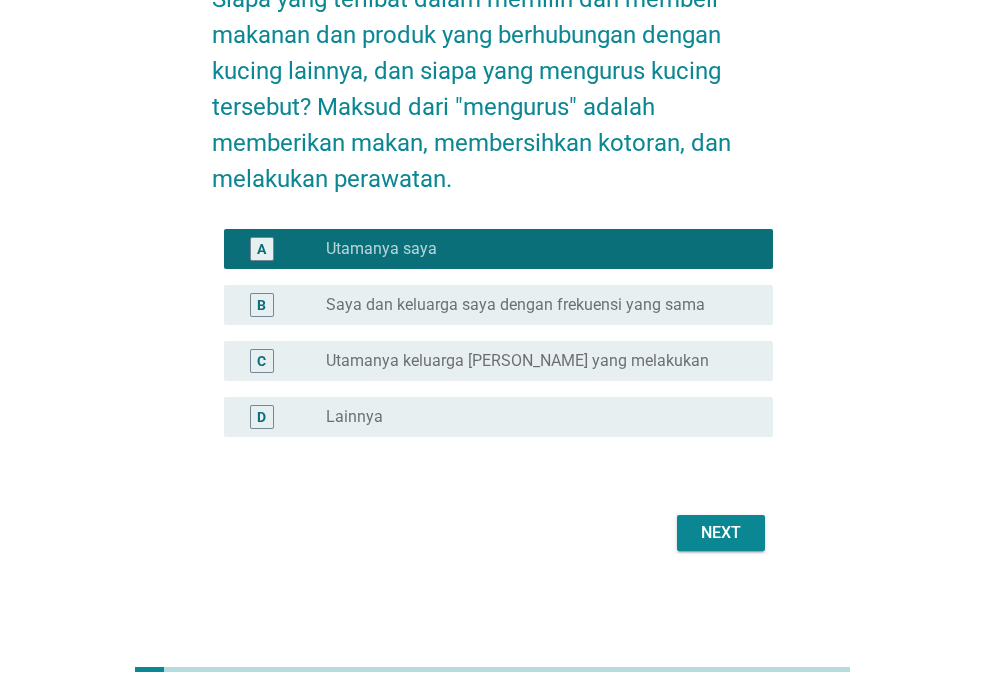 click on "Next" at bounding box center [721, 533] 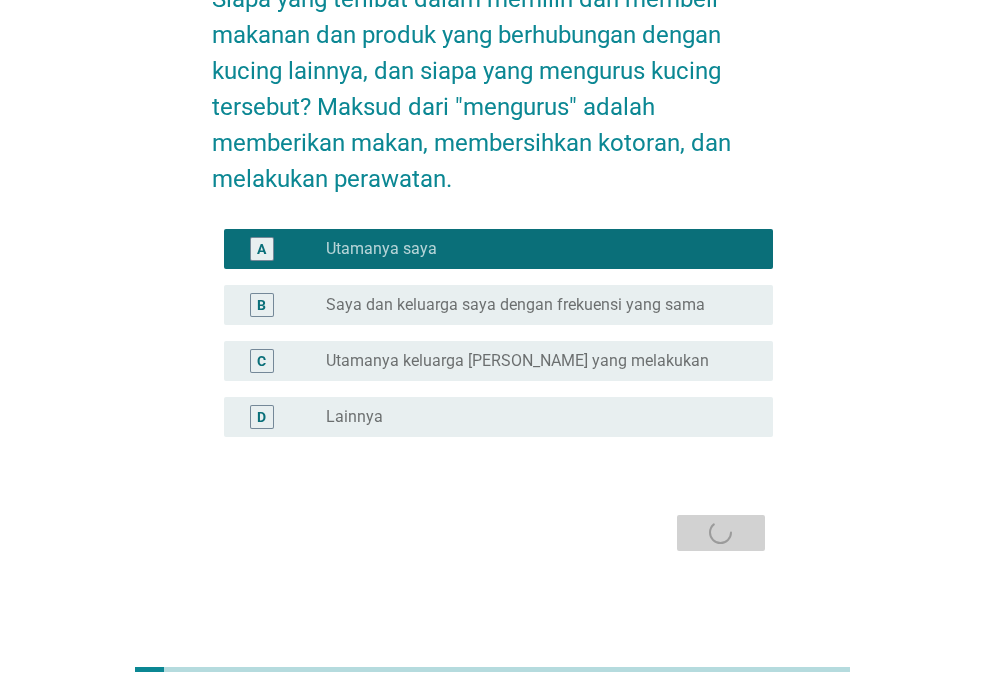 scroll, scrollTop: 0, scrollLeft: 0, axis: both 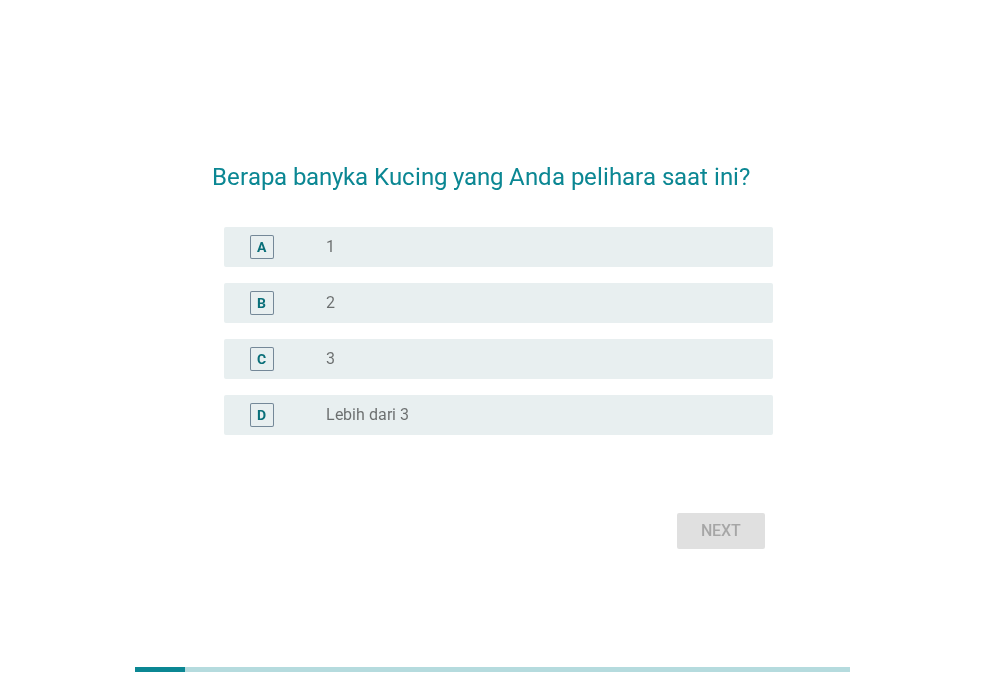 click on "radio_button_unchecked 1" at bounding box center [533, 247] 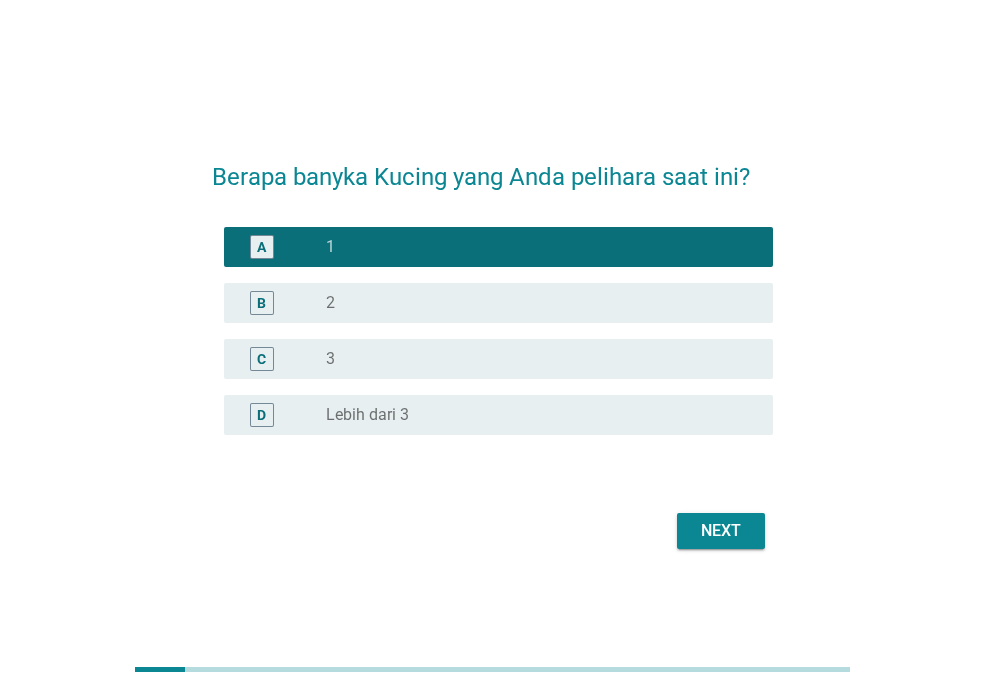 click on "Next" at bounding box center [721, 531] 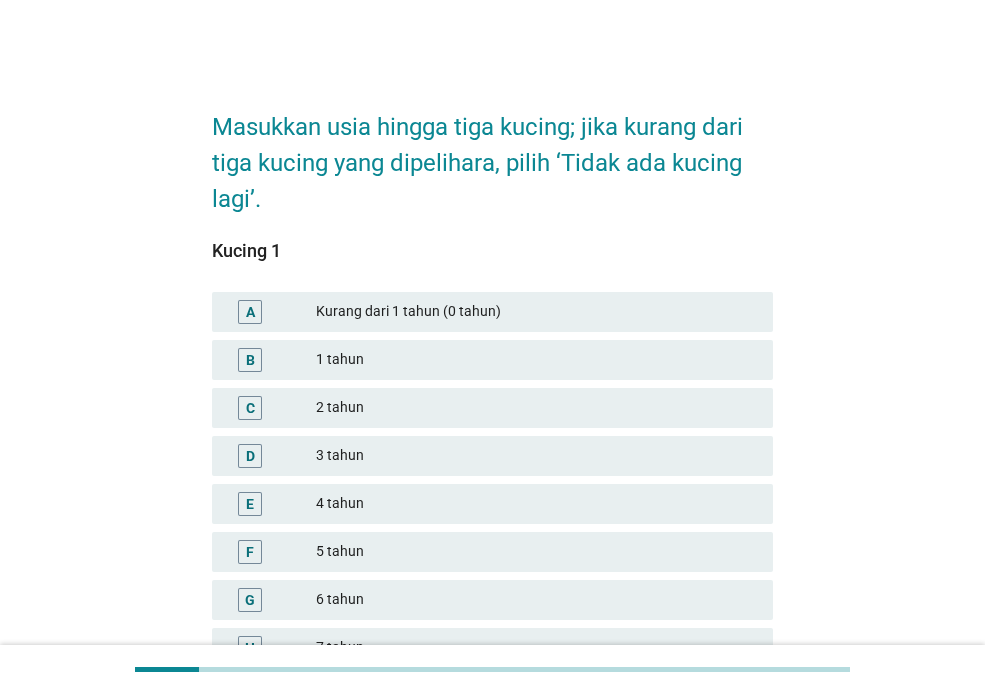 click on "B   1 tahun" at bounding box center (492, 360) 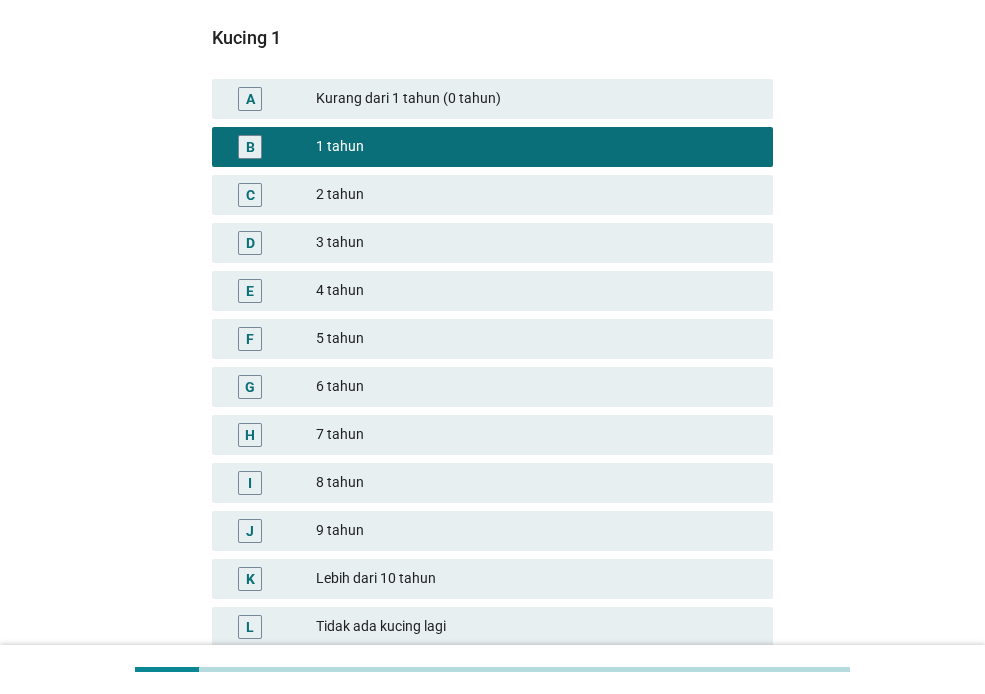 scroll, scrollTop: 216, scrollLeft: 0, axis: vertical 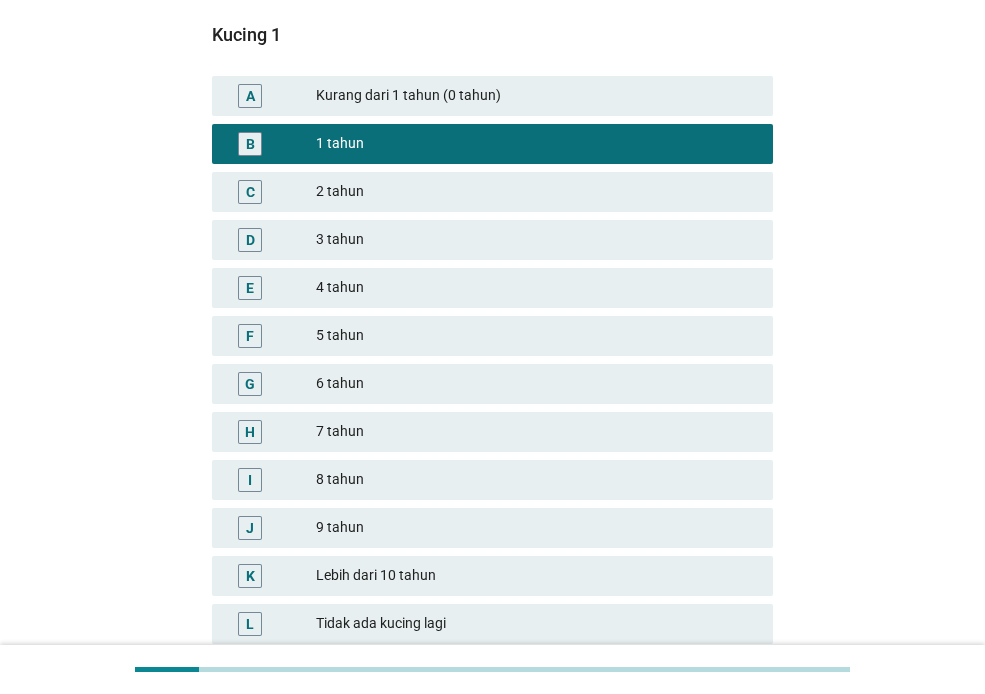 click on "3 tahun" at bounding box center [536, 240] 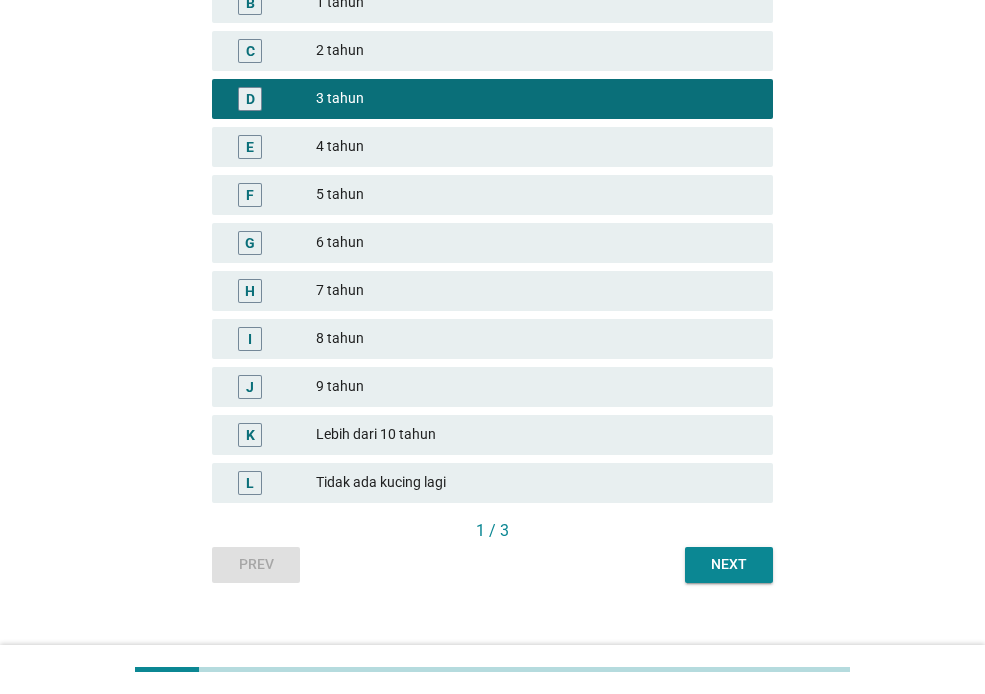 scroll, scrollTop: 383, scrollLeft: 0, axis: vertical 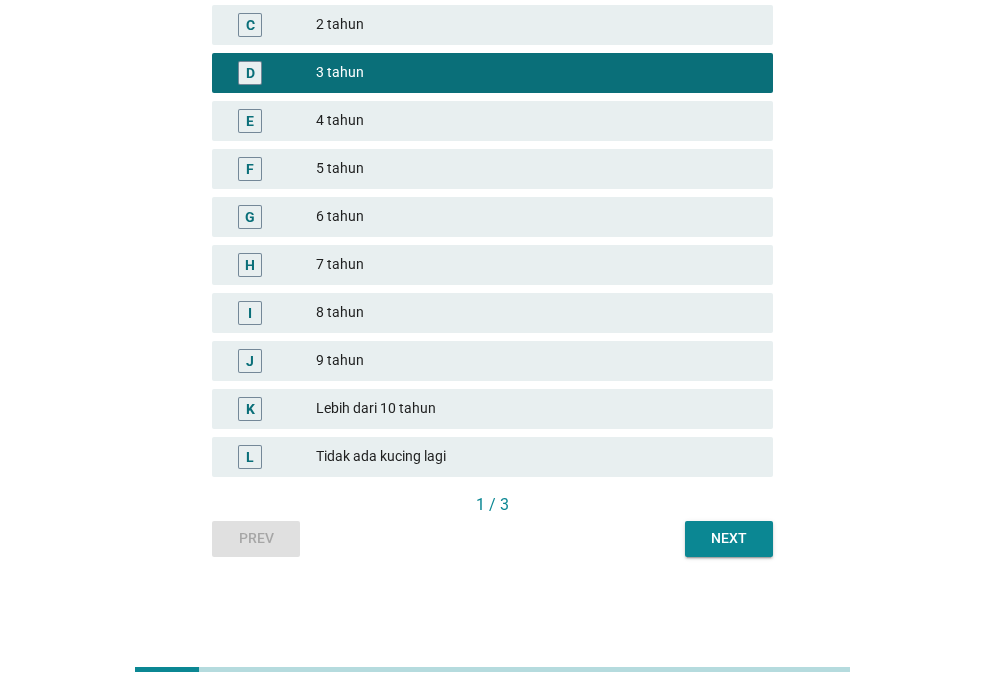 click on "Next" at bounding box center [729, 539] 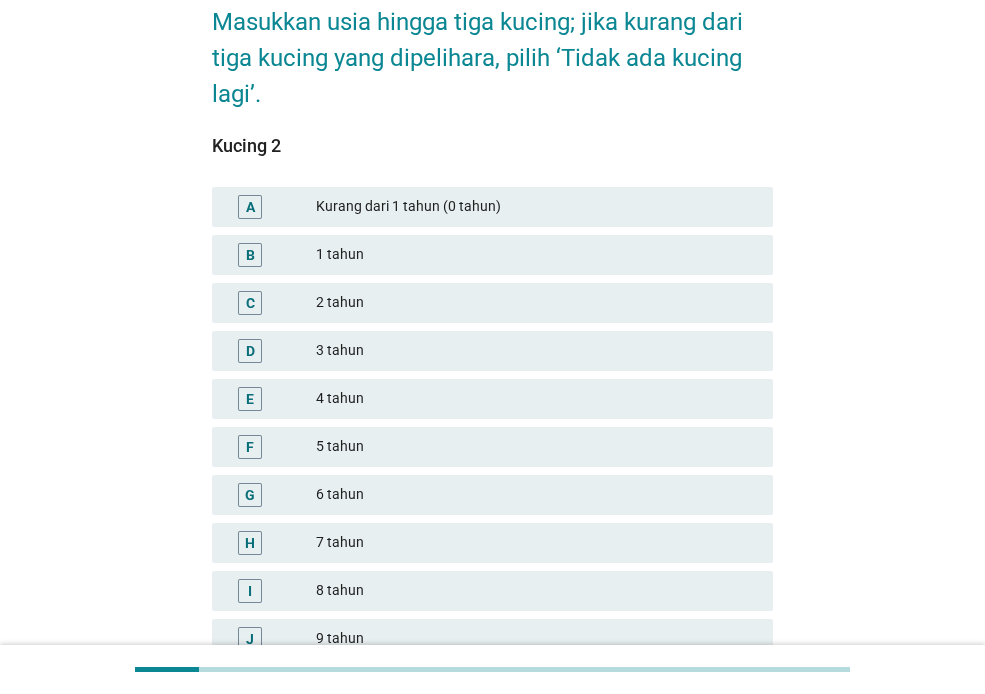 scroll, scrollTop: 255, scrollLeft: 0, axis: vertical 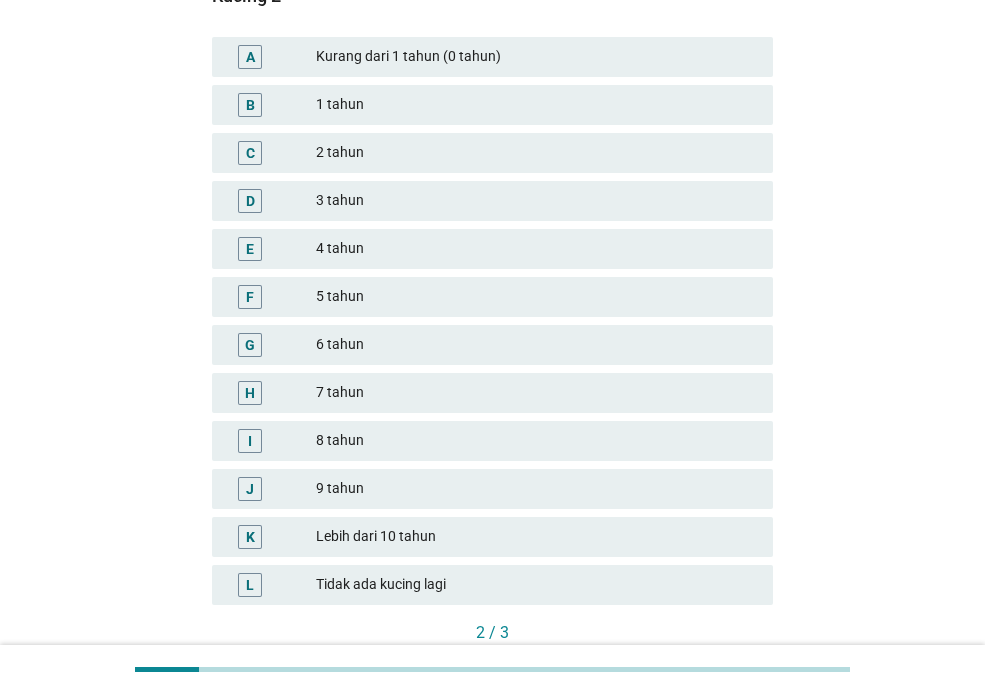click on "Tidak ada kucing lagi" at bounding box center (536, 585) 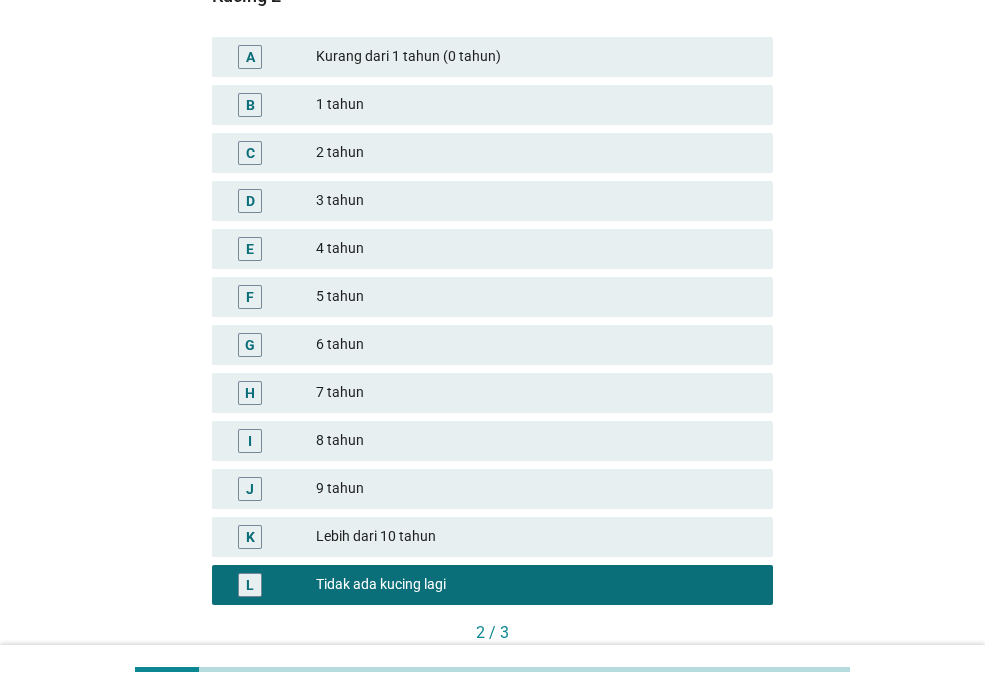 scroll, scrollTop: 383, scrollLeft: 0, axis: vertical 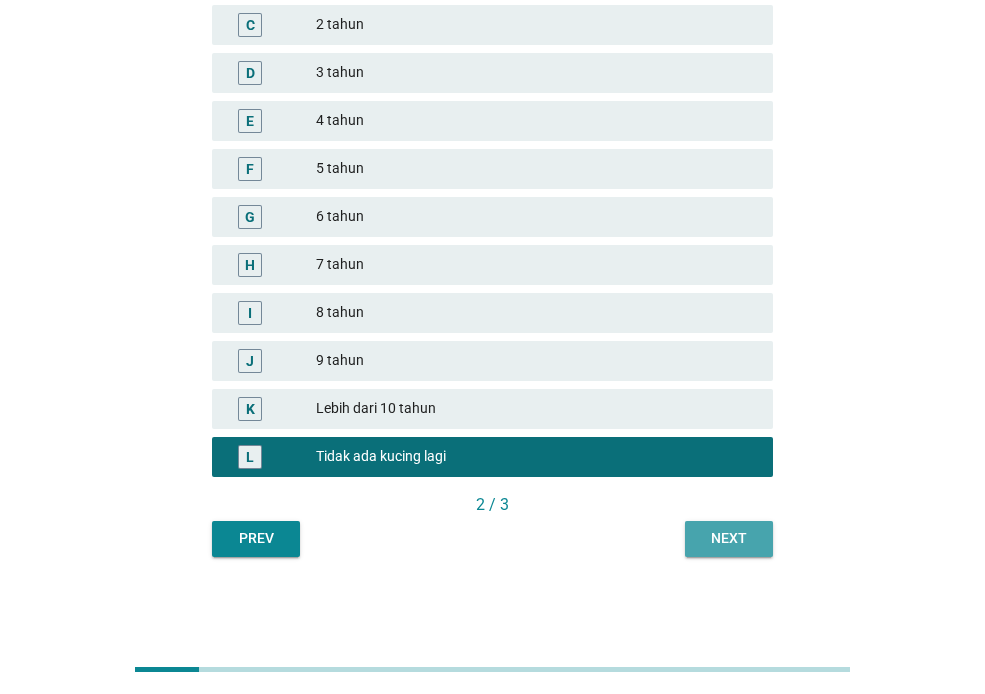 click on "Next" at bounding box center (729, 538) 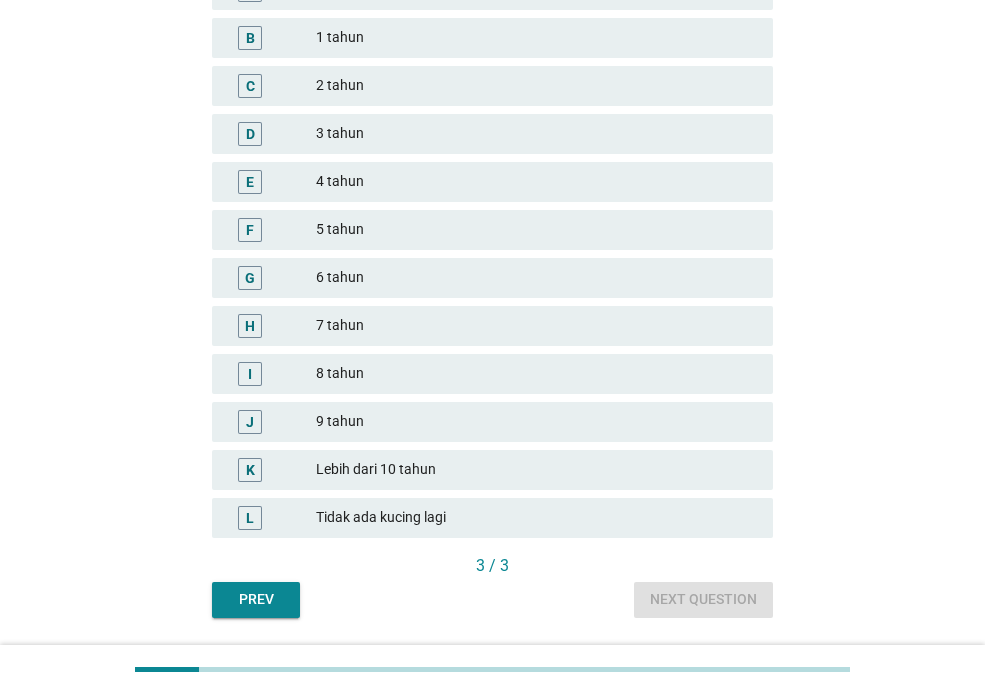scroll, scrollTop: 381, scrollLeft: 0, axis: vertical 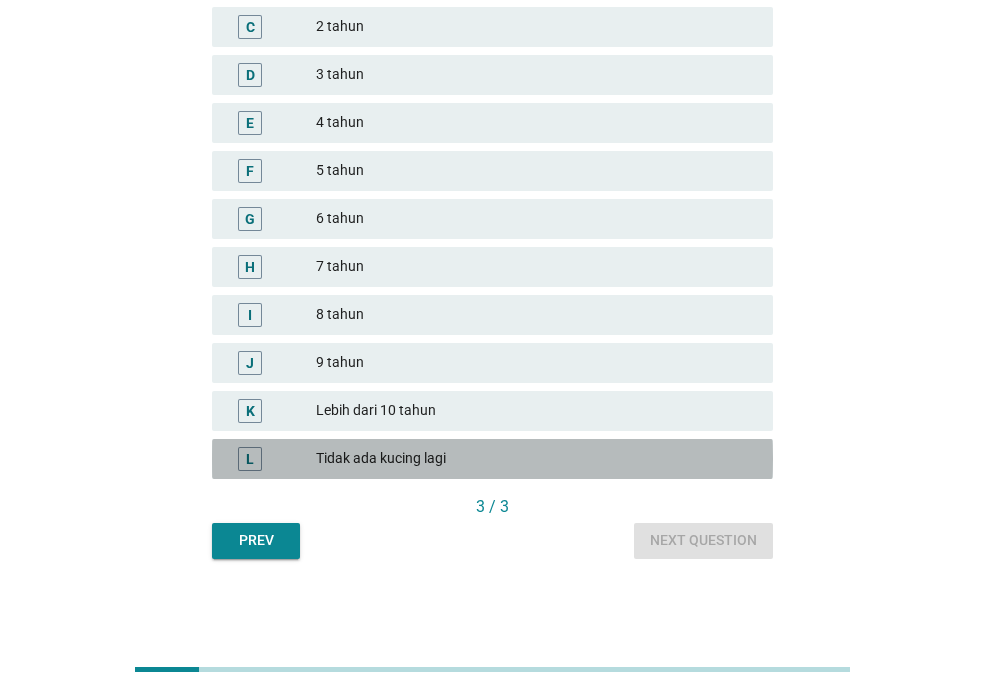 click on "L   Tidak ada kucing lagi" at bounding box center [492, 459] 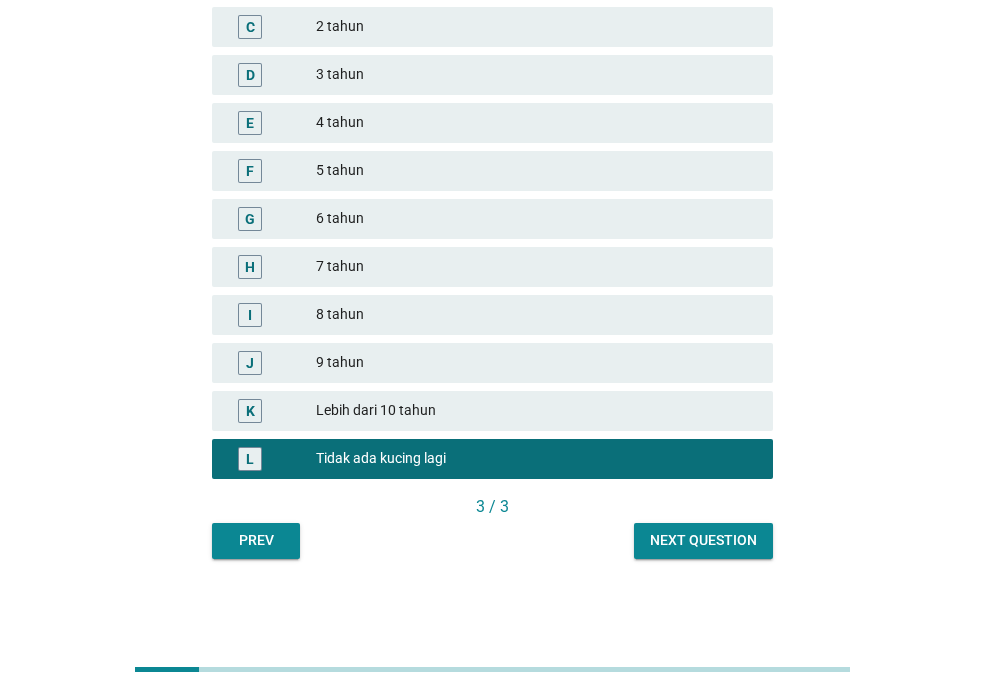 click on "Next question" at bounding box center (703, 540) 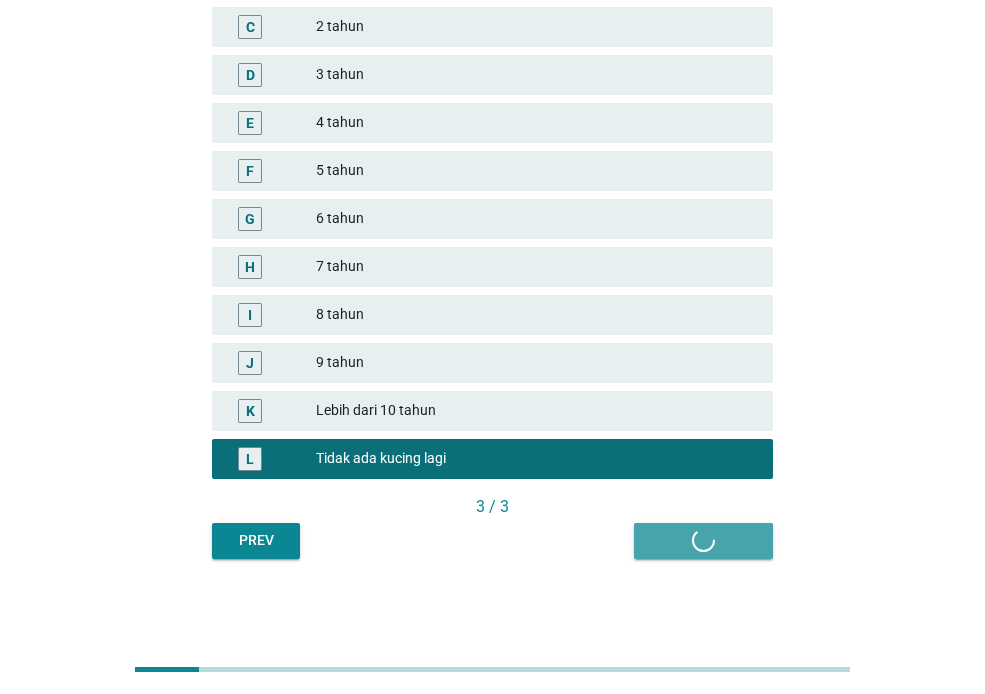 scroll, scrollTop: 0, scrollLeft: 0, axis: both 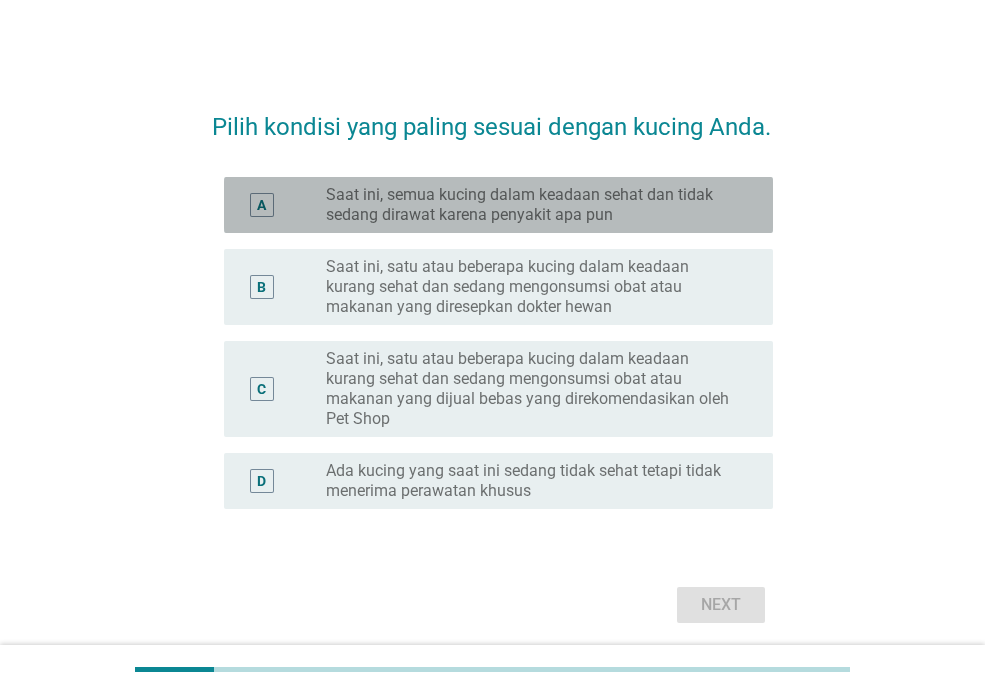 click on "Saat ini, semua kucing dalam keadaan sehat dan tidak sedang dirawat karena penyakit apa pun" at bounding box center (533, 205) 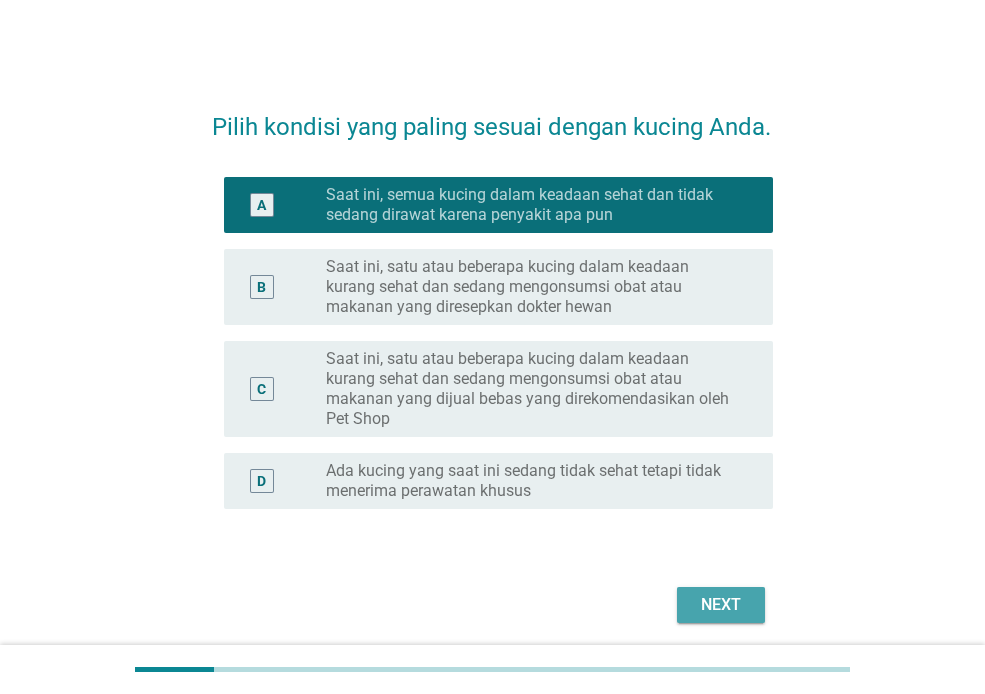 click on "Next" at bounding box center (721, 605) 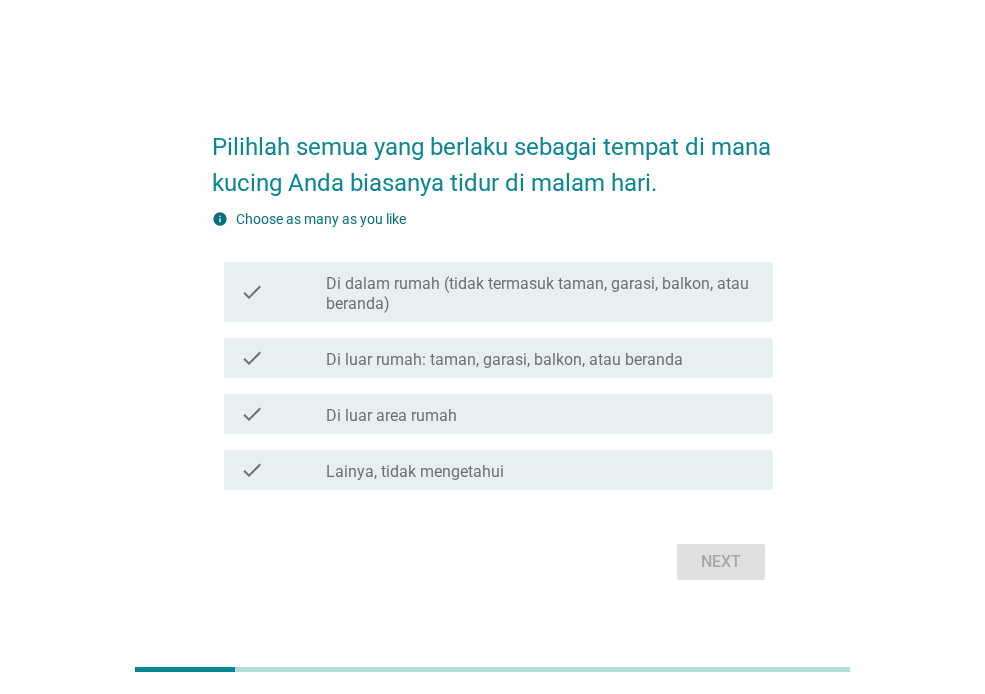 click on "Di dalam rumah (tidak termasuk taman, garasi, balkon, atau beranda)" at bounding box center (541, 294) 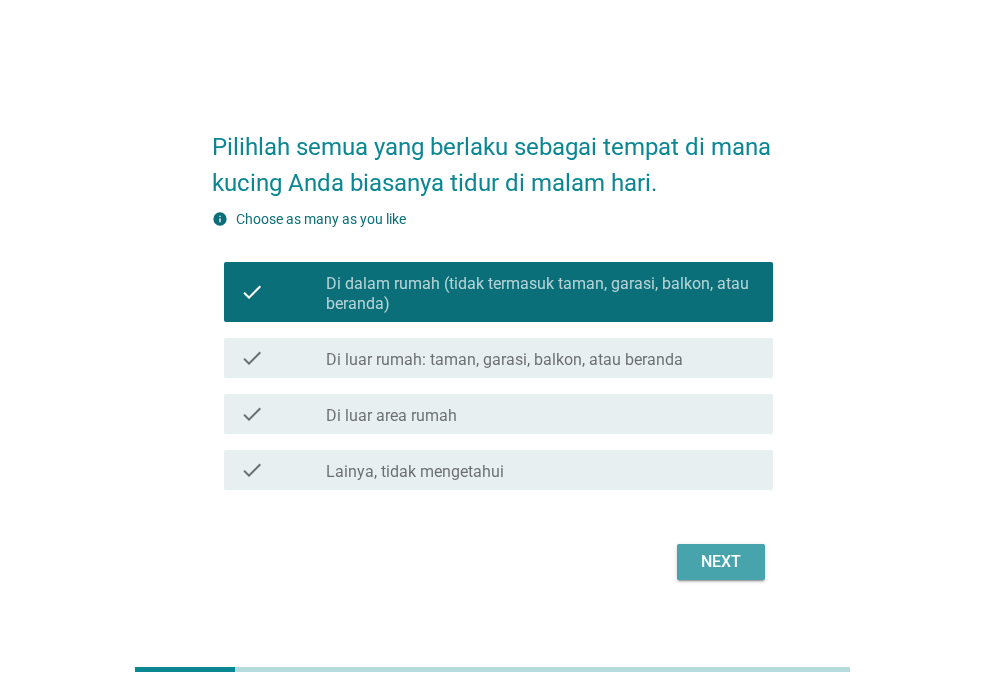 click on "Next" at bounding box center (721, 562) 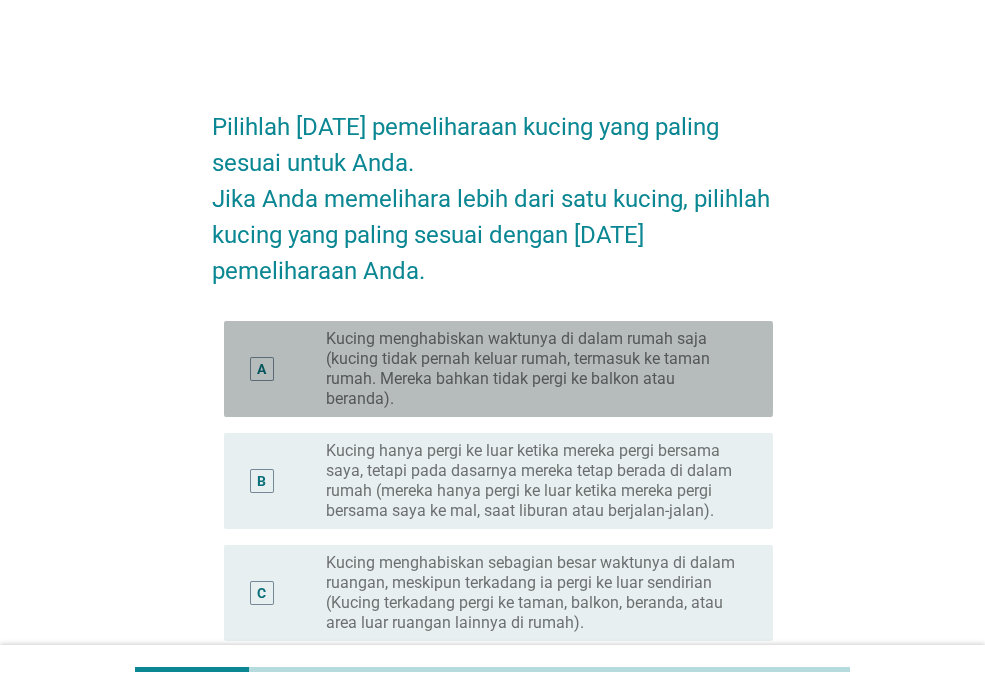 click on "Kucing menghabiskan waktunya di dalam rumah saja (kucing tidak pernah keluar rumah, termasuk ke taman rumah. Mereka bahkan tidak pergi ke balkon atau beranda)." at bounding box center [533, 369] 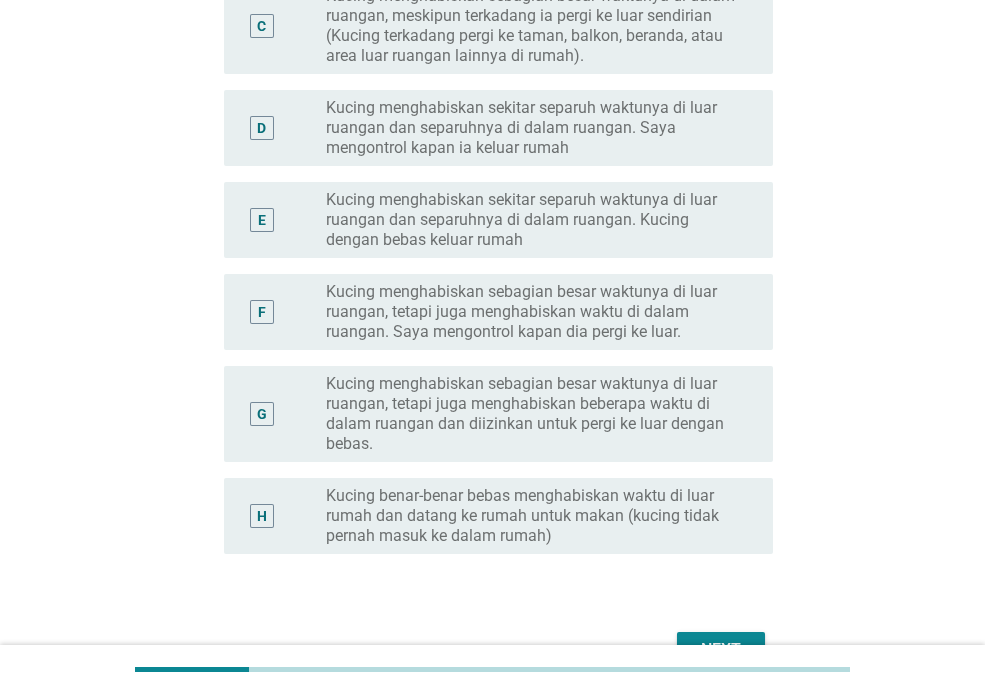 scroll, scrollTop: 613, scrollLeft: 0, axis: vertical 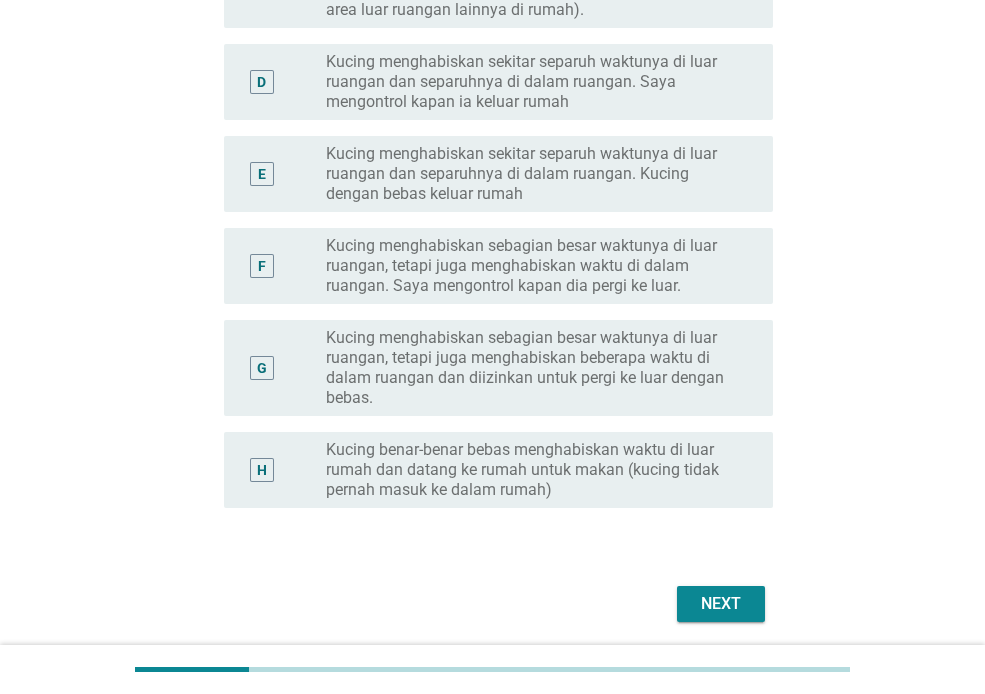 click on "Next" at bounding box center (721, 604) 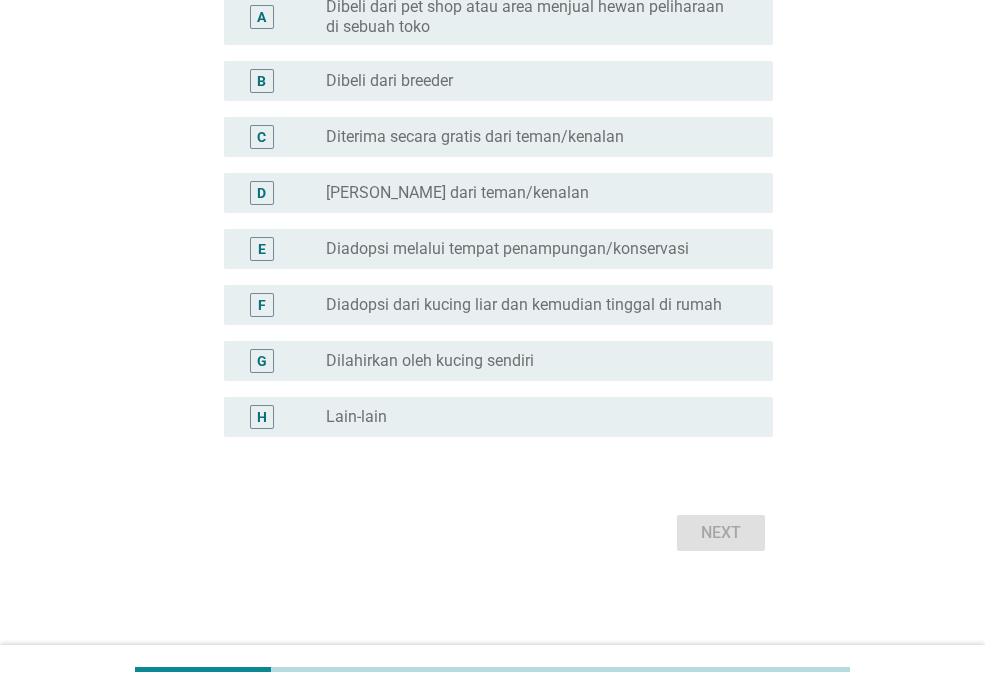 scroll, scrollTop: 0, scrollLeft: 0, axis: both 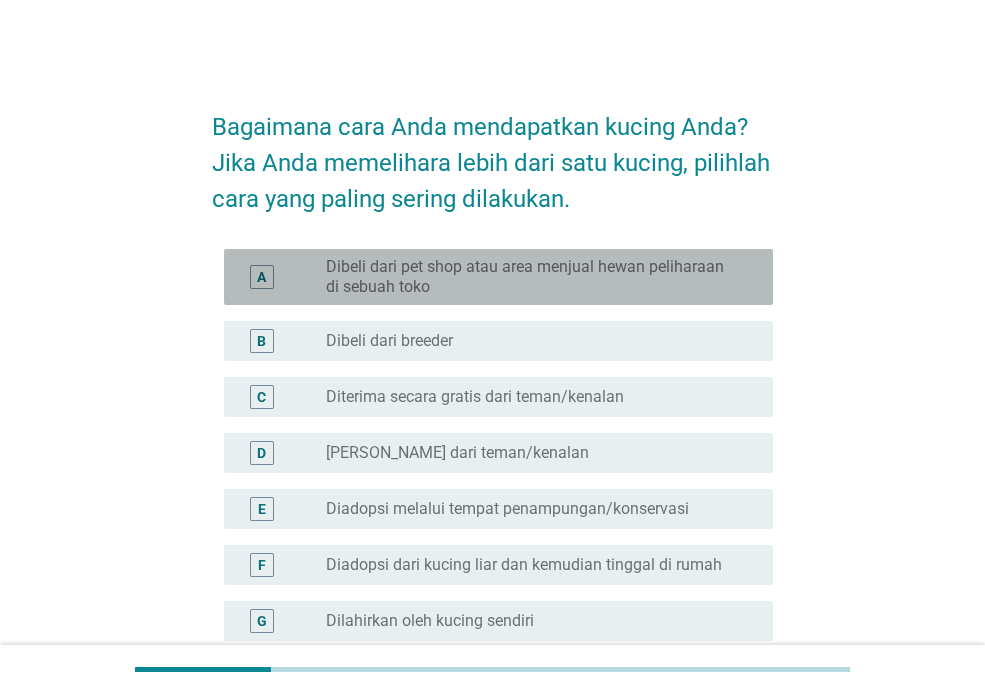 click on "Dibeli dari pet shop atau area menjual hewan peliharaan di sebuah toko" at bounding box center [533, 277] 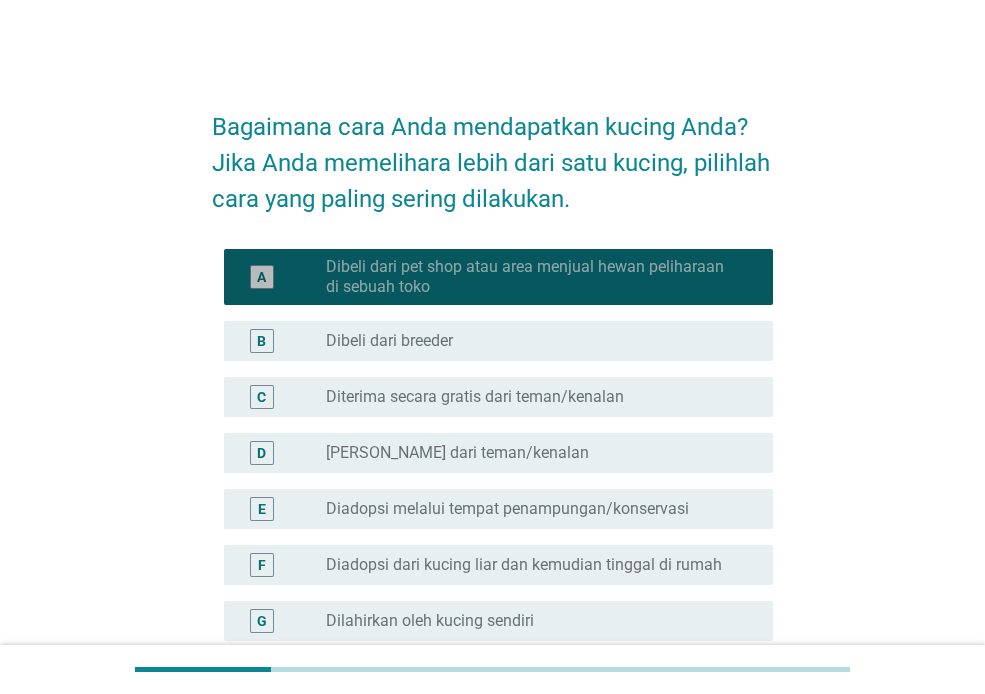 click on "Dibeli dari pet shop atau area menjual hewan peliharaan di sebuah toko" at bounding box center [533, 277] 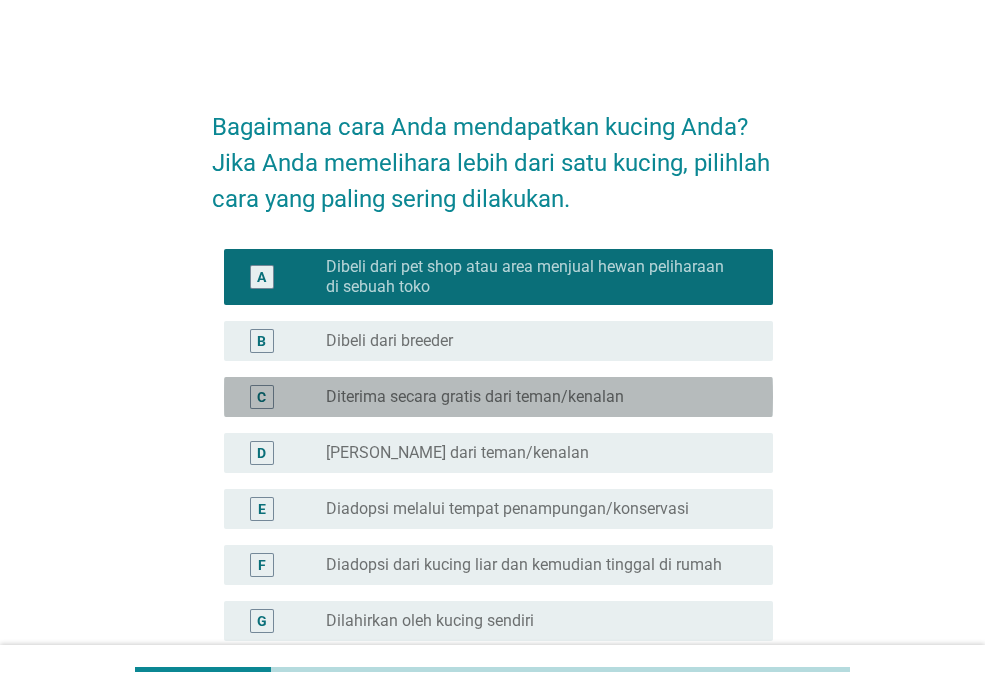 click on "Diterima secara gratis dari teman/kenalan" at bounding box center (475, 397) 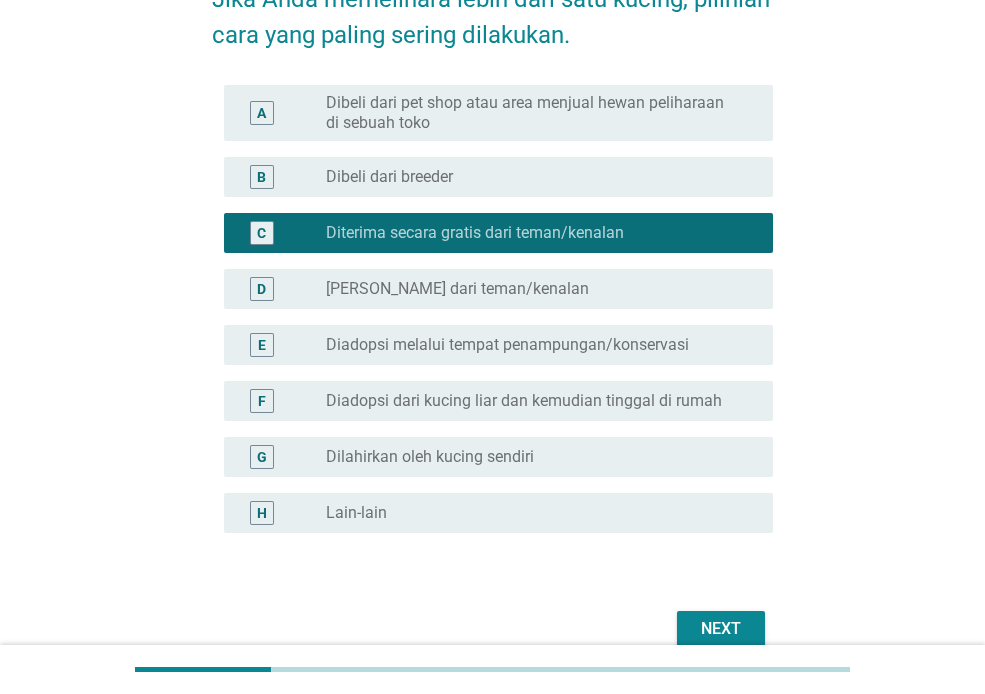 scroll, scrollTop: 259, scrollLeft: 0, axis: vertical 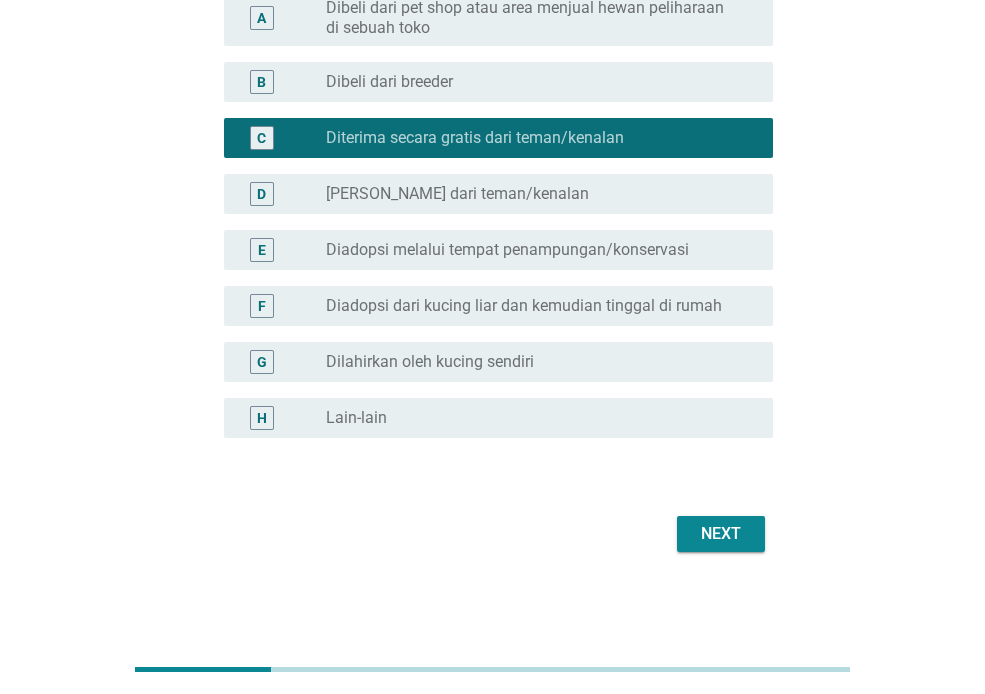 click on "Next" at bounding box center [721, 534] 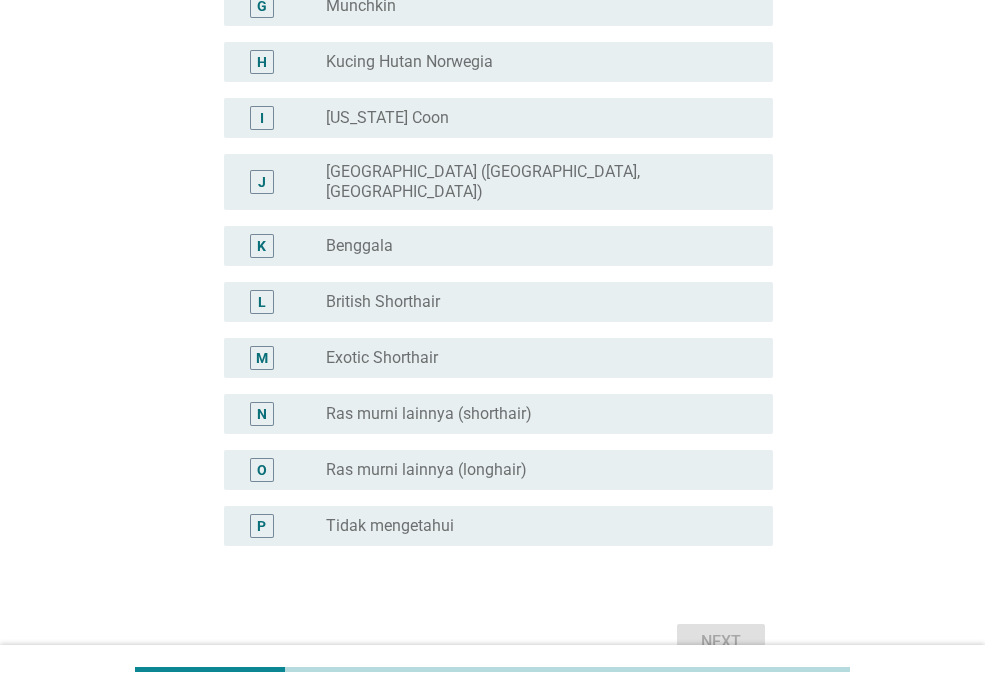 scroll, scrollTop: 604, scrollLeft: 0, axis: vertical 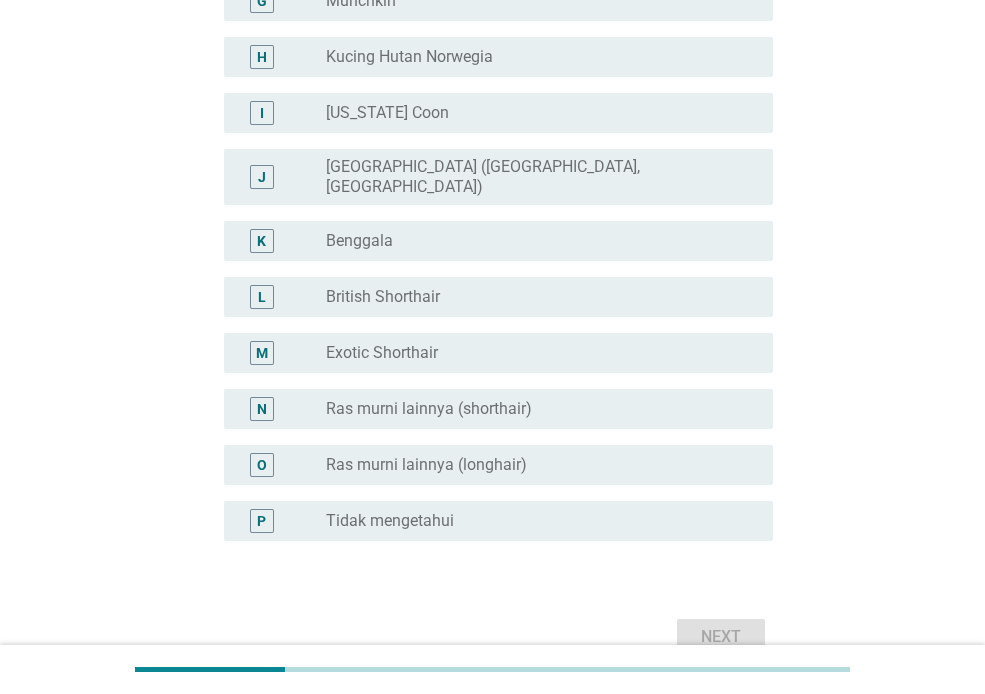 click on "radio_button_unchecked [GEOGRAPHIC_DATA] ([GEOGRAPHIC_DATA], [GEOGRAPHIC_DATA])" at bounding box center [533, 177] 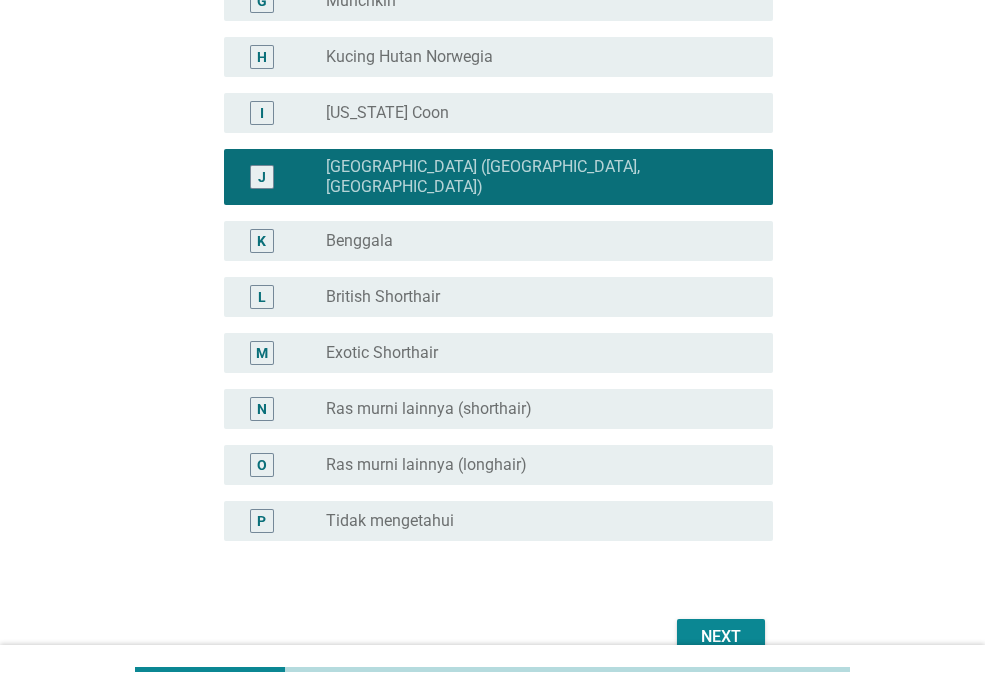 click on "Next" at bounding box center (721, 637) 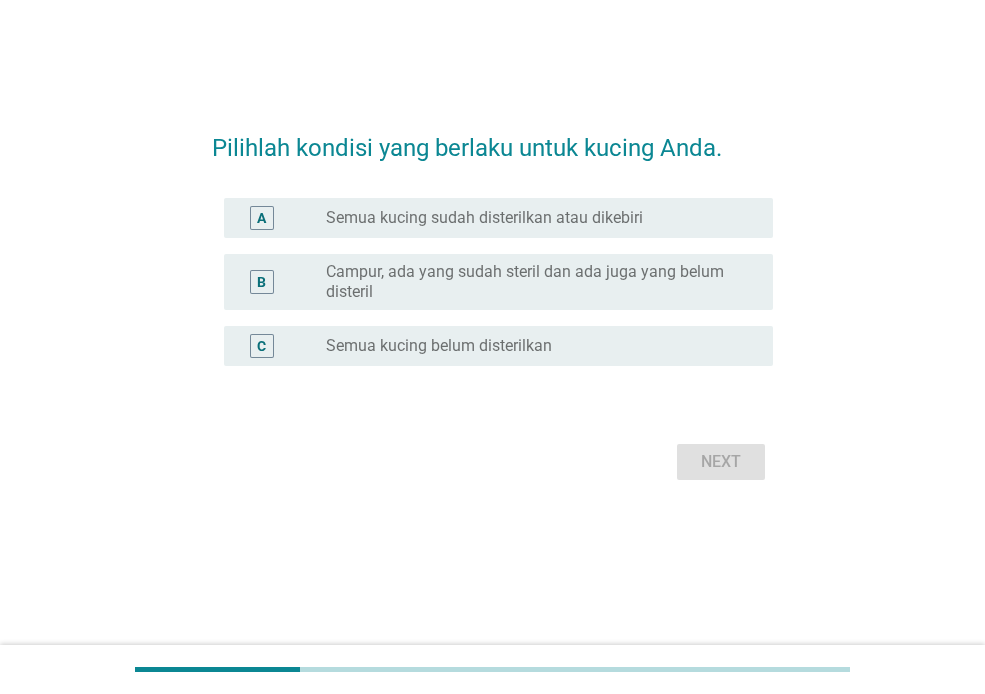 scroll, scrollTop: 0, scrollLeft: 0, axis: both 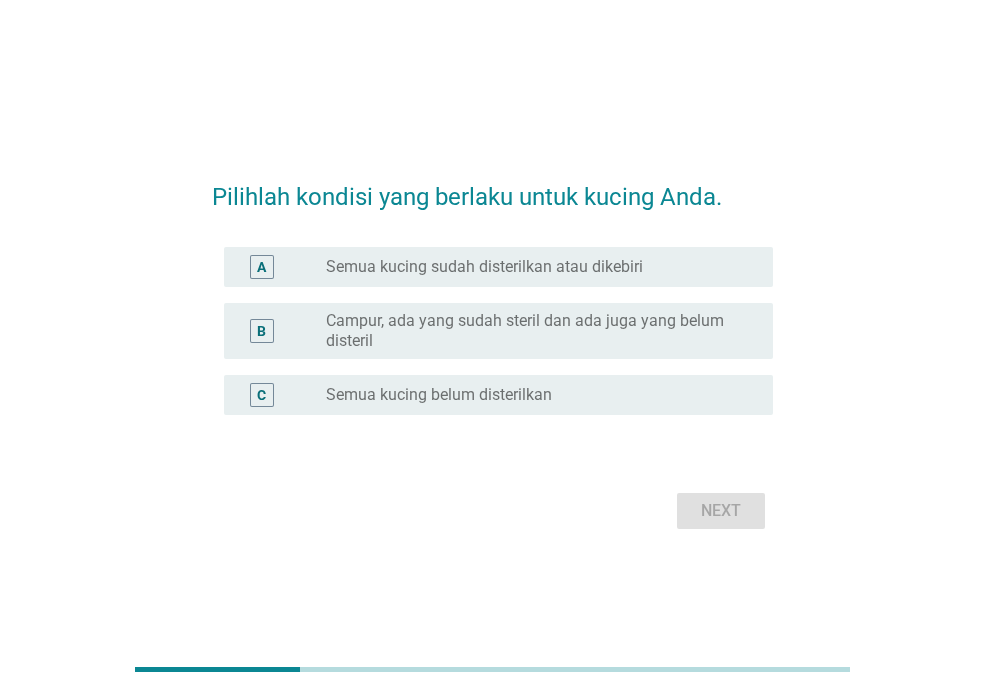 click on "radio_button_unchecked Semua kucing belum disterilkan" at bounding box center (533, 395) 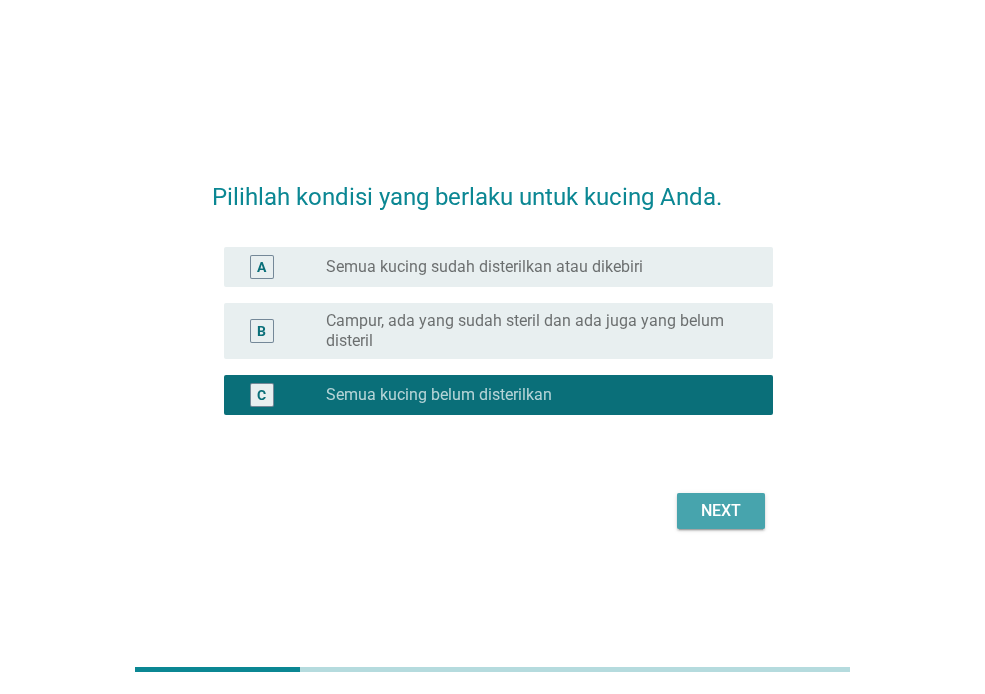 click on "Next" at bounding box center (721, 511) 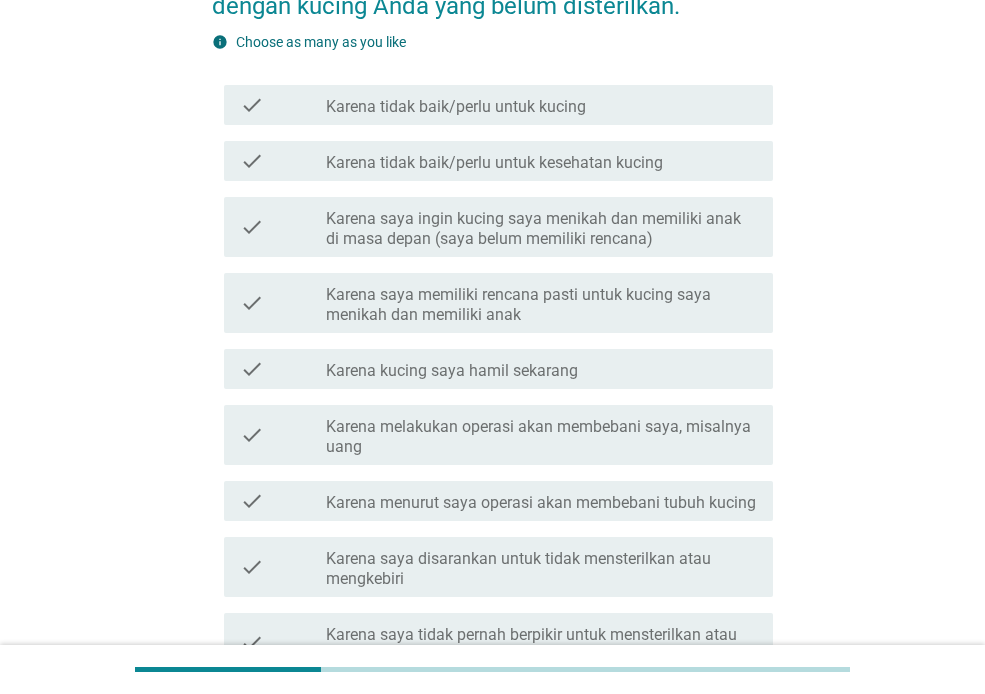 scroll, scrollTop: 267, scrollLeft: 0, axis: vertical 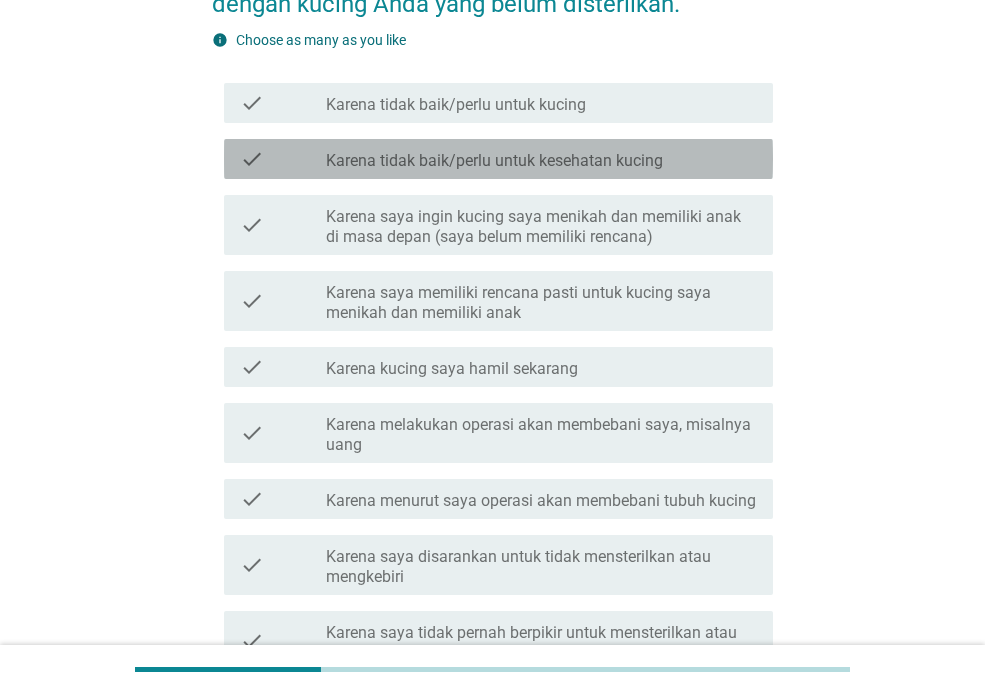 click on "check     check_box_outline_blank Karena tidak baik/perlu untuk kesehatan kucing" at bounding box center [498, 159] 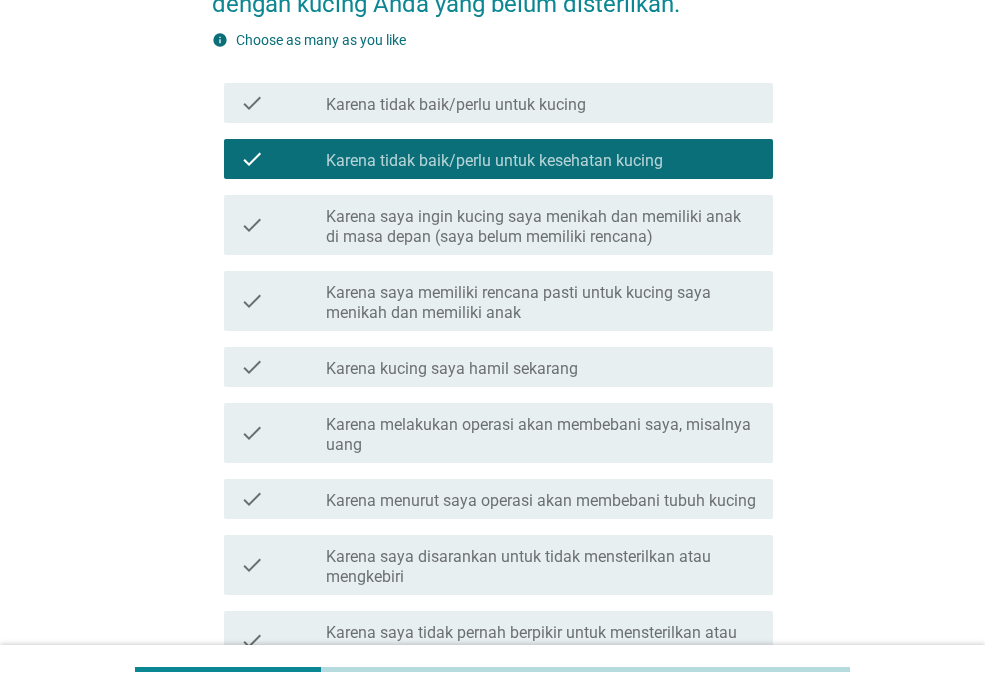click on "Karena saya ingin kucing saya menikah dan memiliki anak di masa depan (saya belum memiliki rencana)" at bounding box center [541, 227] 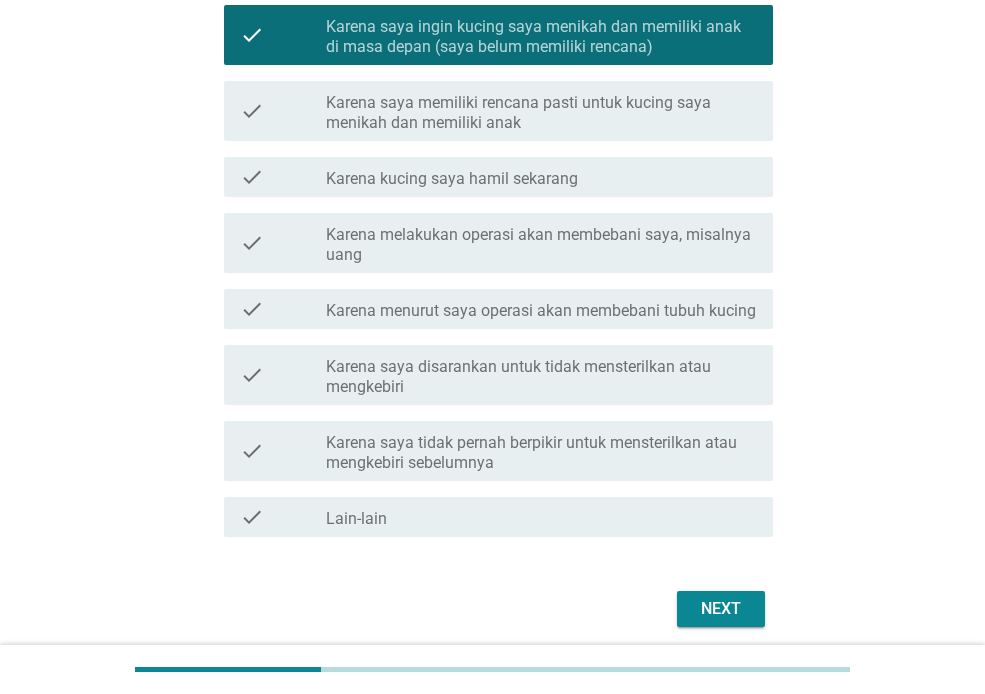 scroll, scrollTop: 533, scrollLeft: 0, axis: vertical 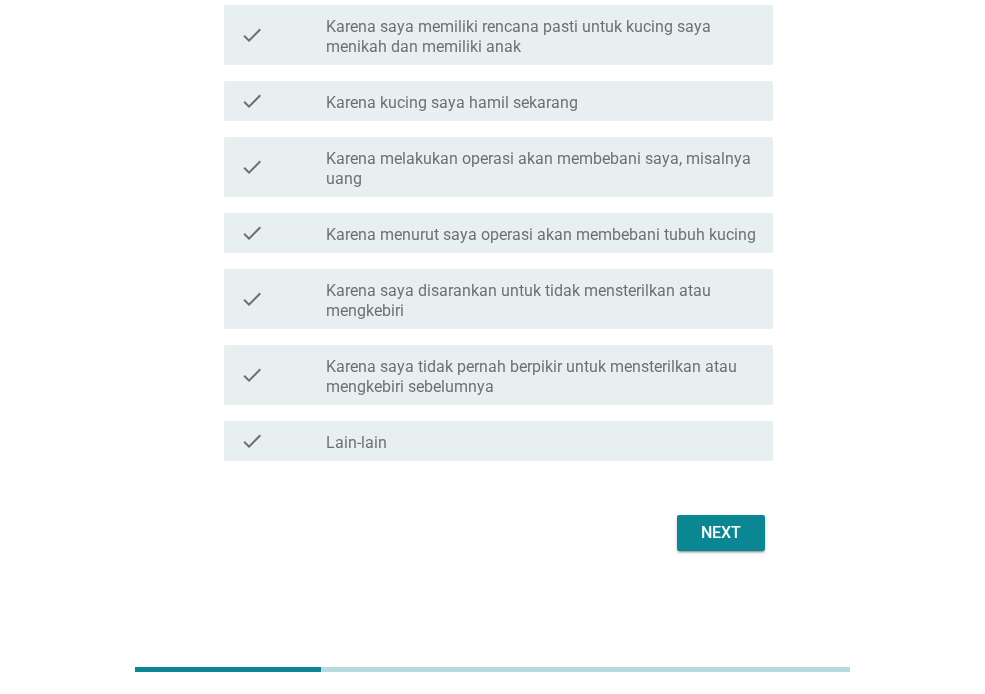 click on "Karena saya tidak pernah berpikir untuk mensterilkan atau mengkebiri sebelumnya" at bounding box center [541, 377] 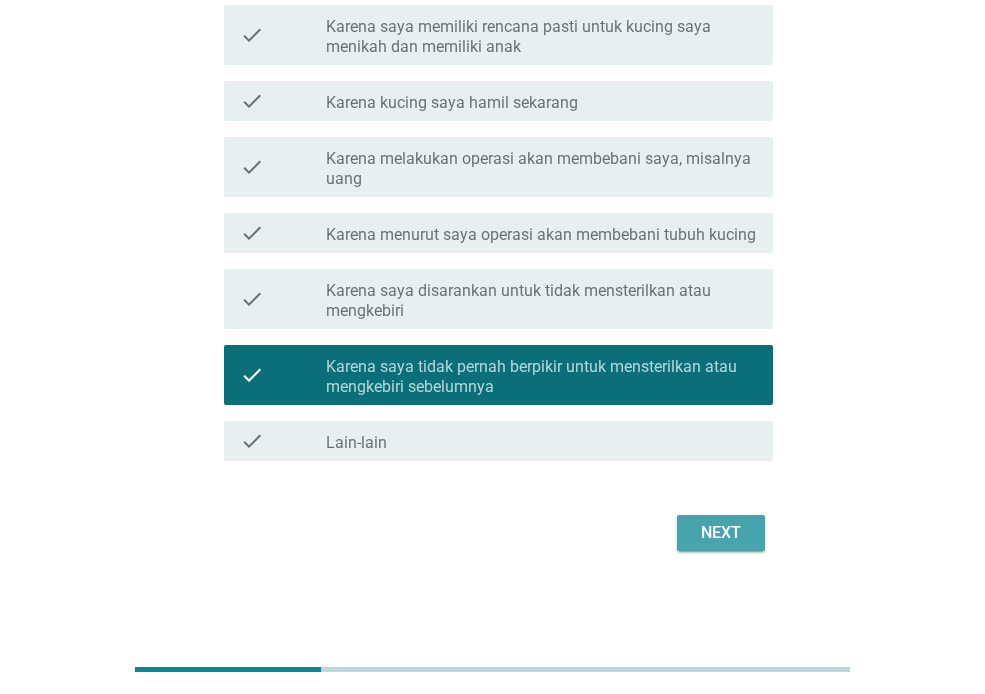 click on "Next" at bounding box center [721, 533] 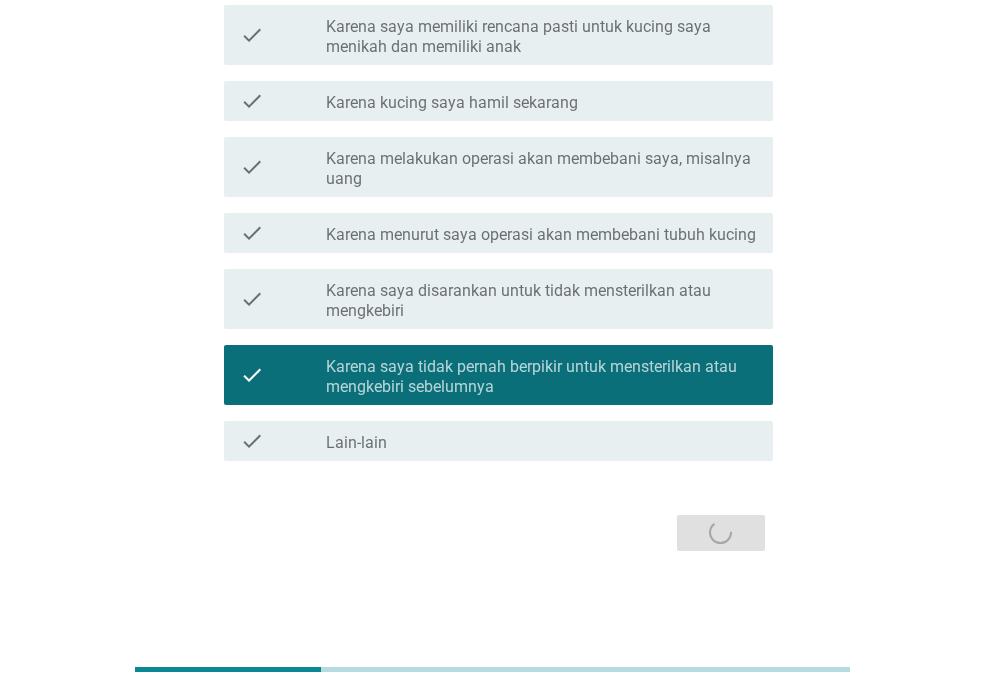 scroll, scrollTop: 0, scrollLeft: 0, axis: both 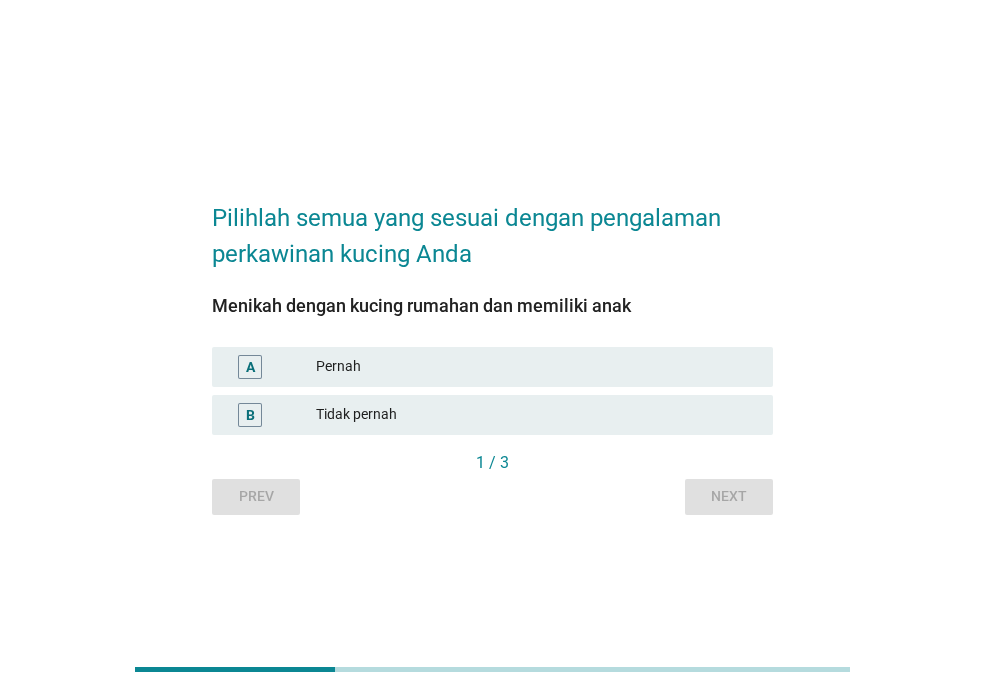 click on "Tidak pernah" at bounding box center [536, 415] 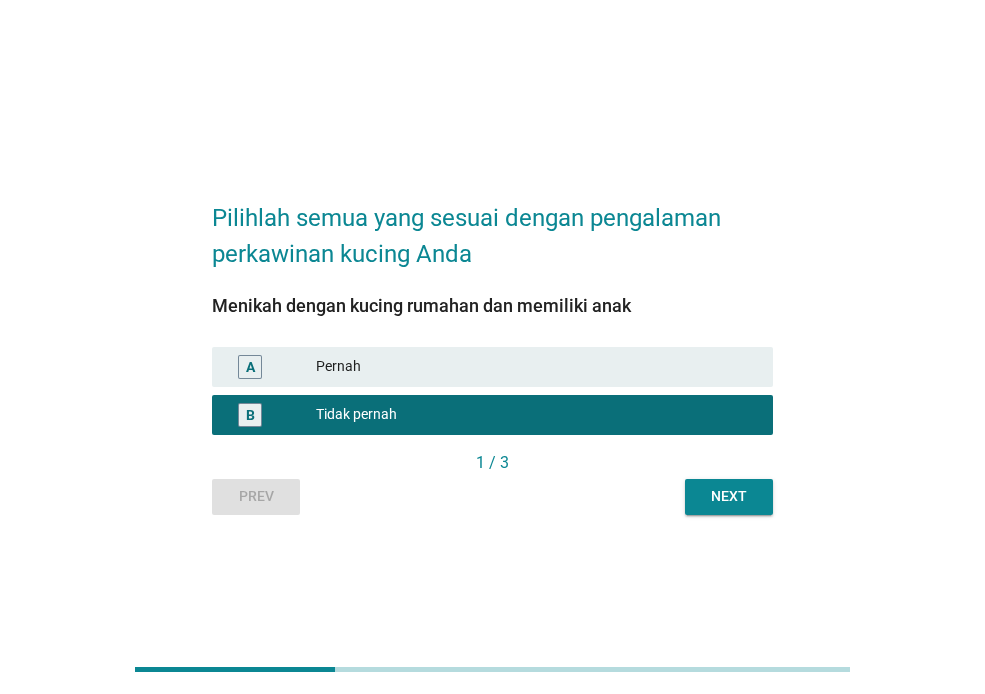 click on "Next" at bounding box center (729, 496) 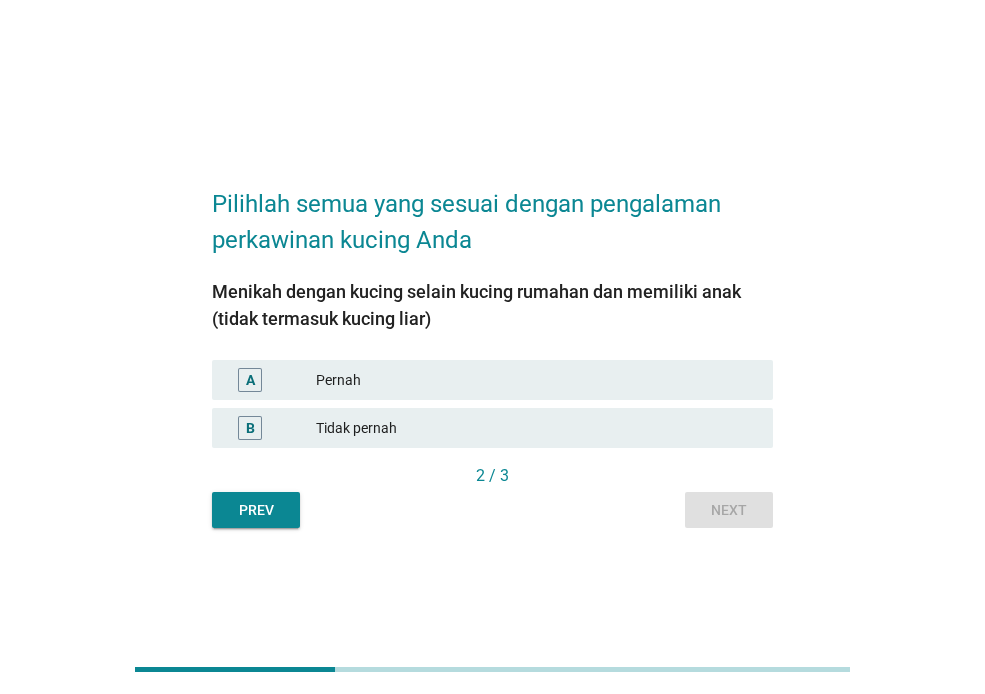 click on "Tidak pernah" at bounding box center (536, 428) 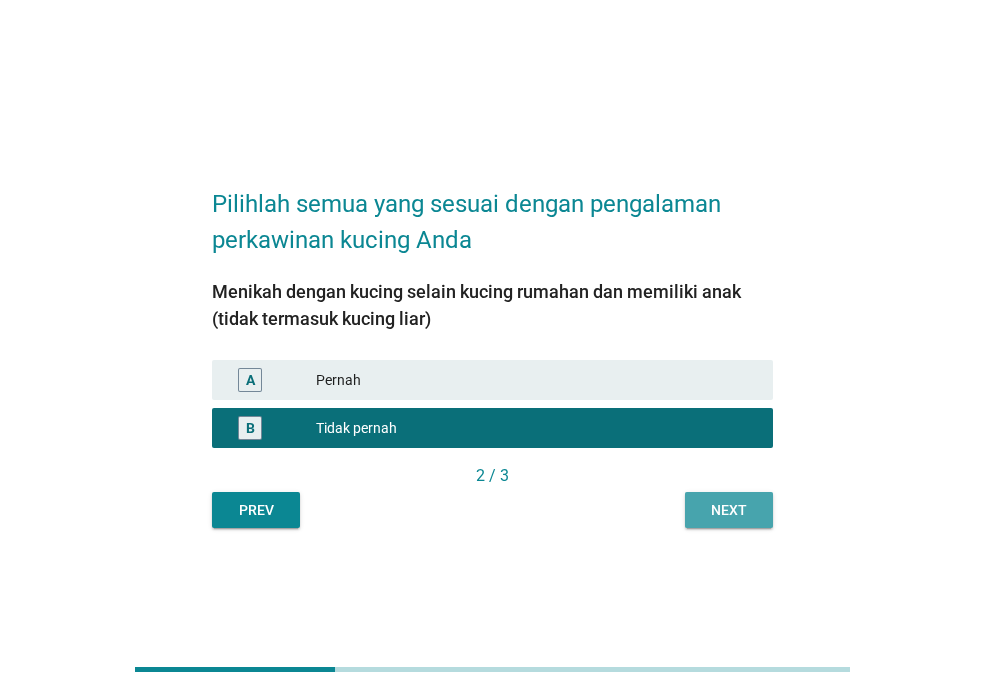 click on "Next" at bounding box center (729, 510) 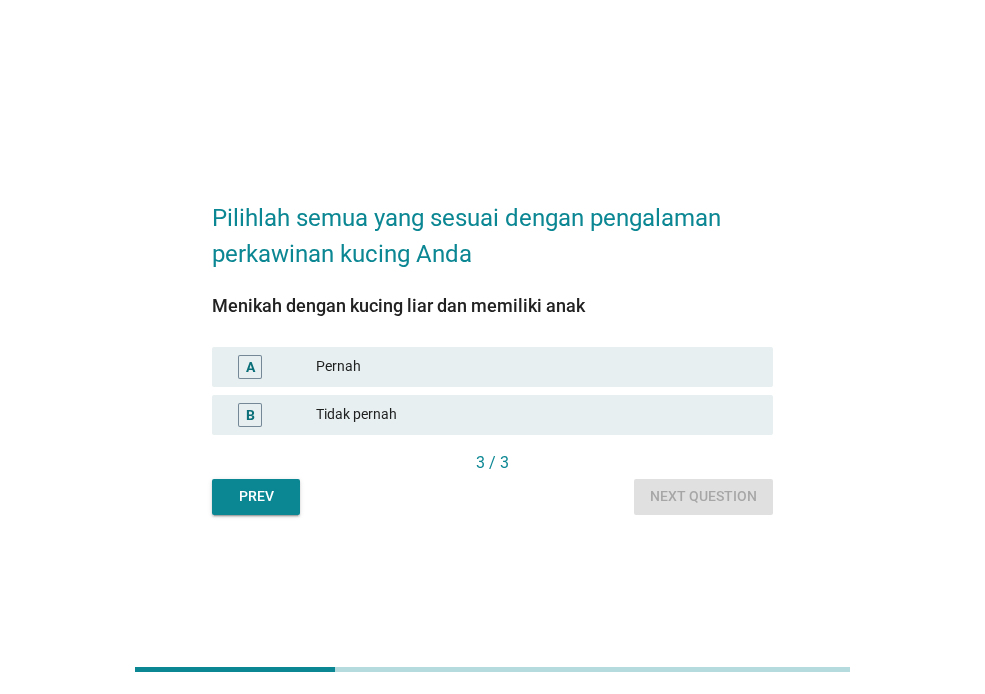 click on "Tidak pernah" at bounding box center [536, 415] 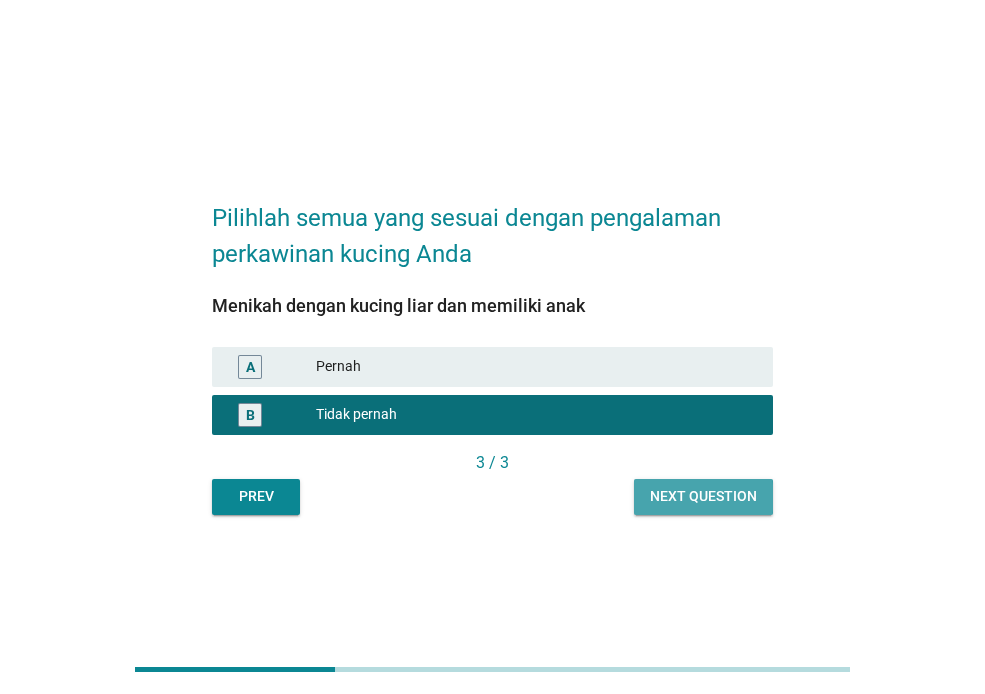 click on "Next question" at bounding box center [703, 496] 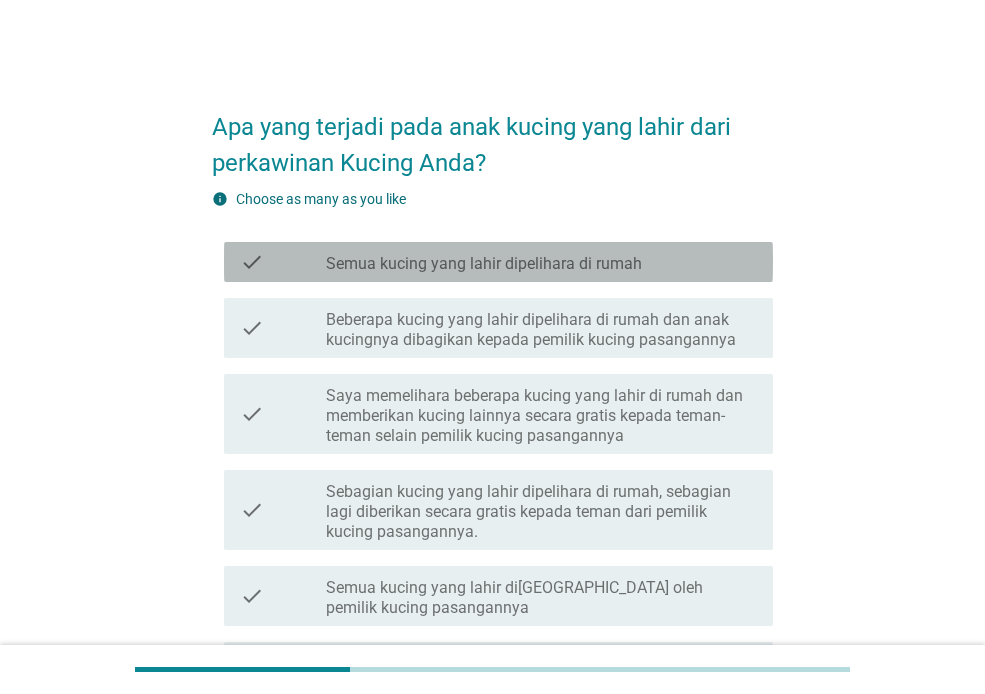 click on "check     check_box_outline_blank Semua kucing yang lahir dipelihara di rumah" at bounding box center [498, 262] 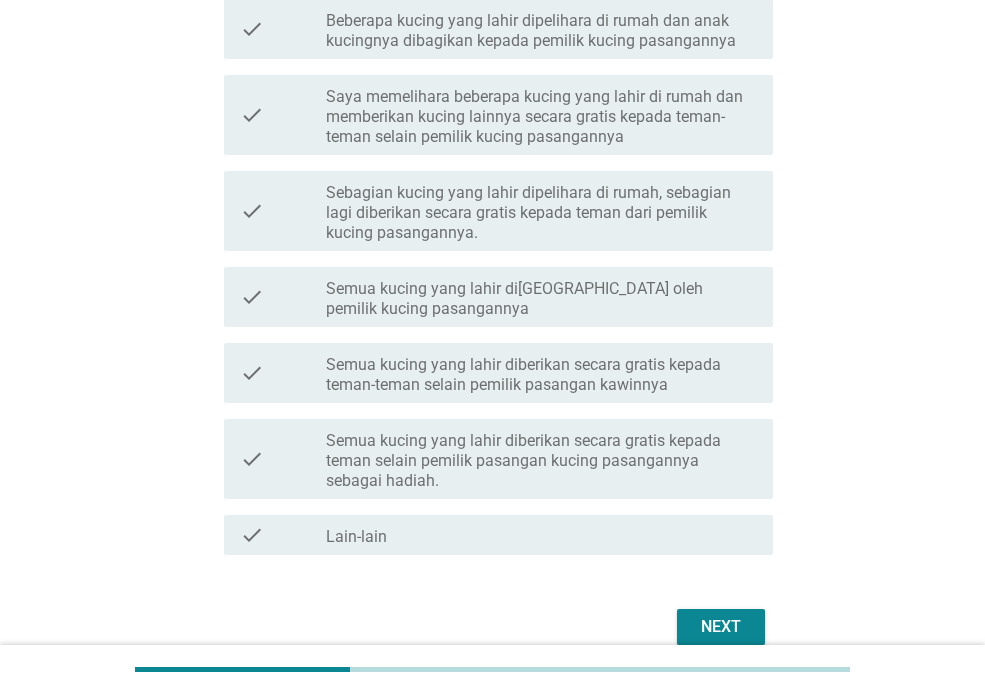 scroll, scrollTop: 312, scrollLeft: 0, axis: vertical 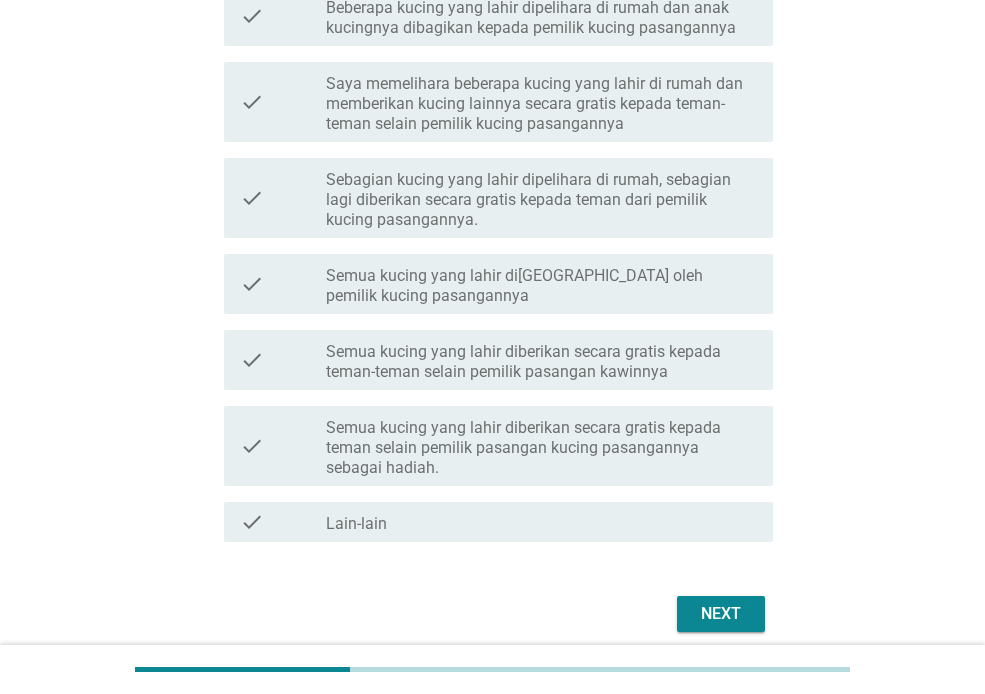 click on "Next" at bounding box center (721, 614) 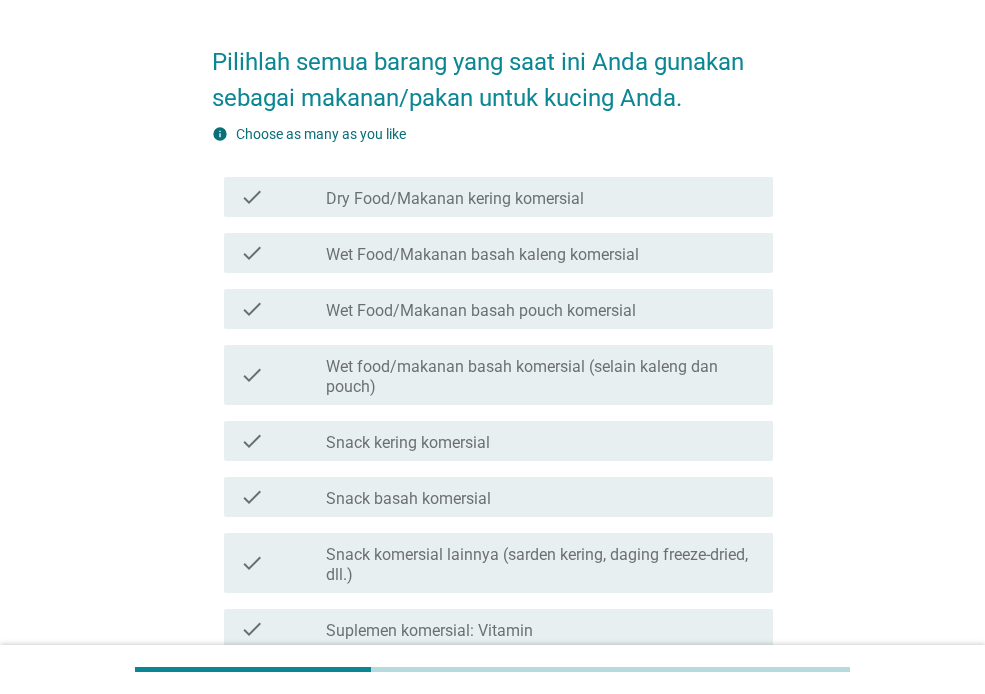 scroll, scrollTop: 93, scrollLeft: 0, axis: vertical 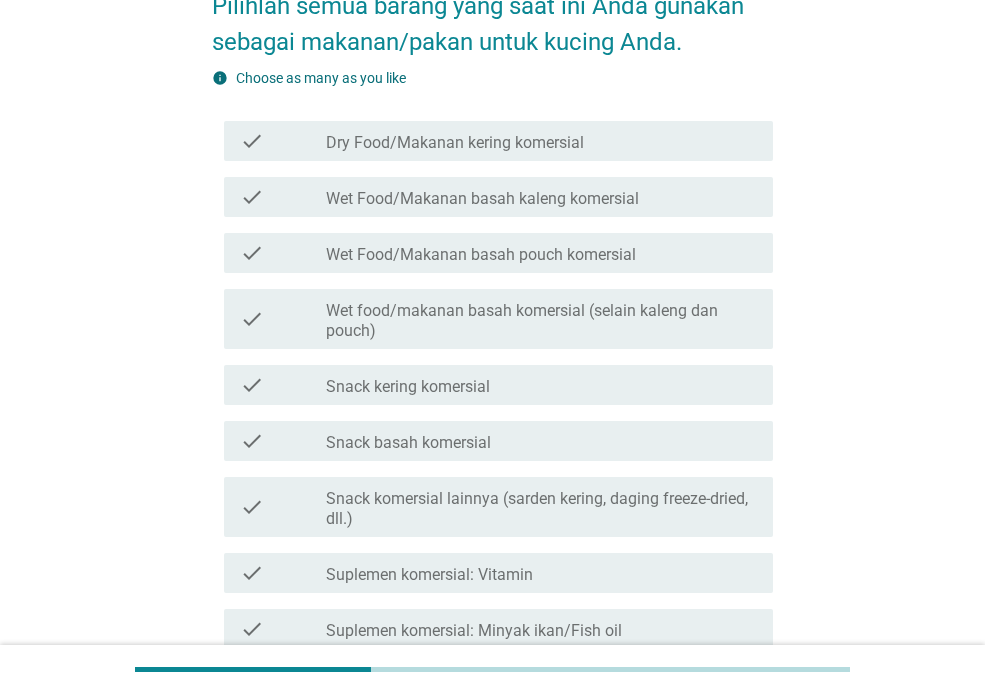click on "Dry Food/Makanan kering komersial" at bounding box center [455, 143] 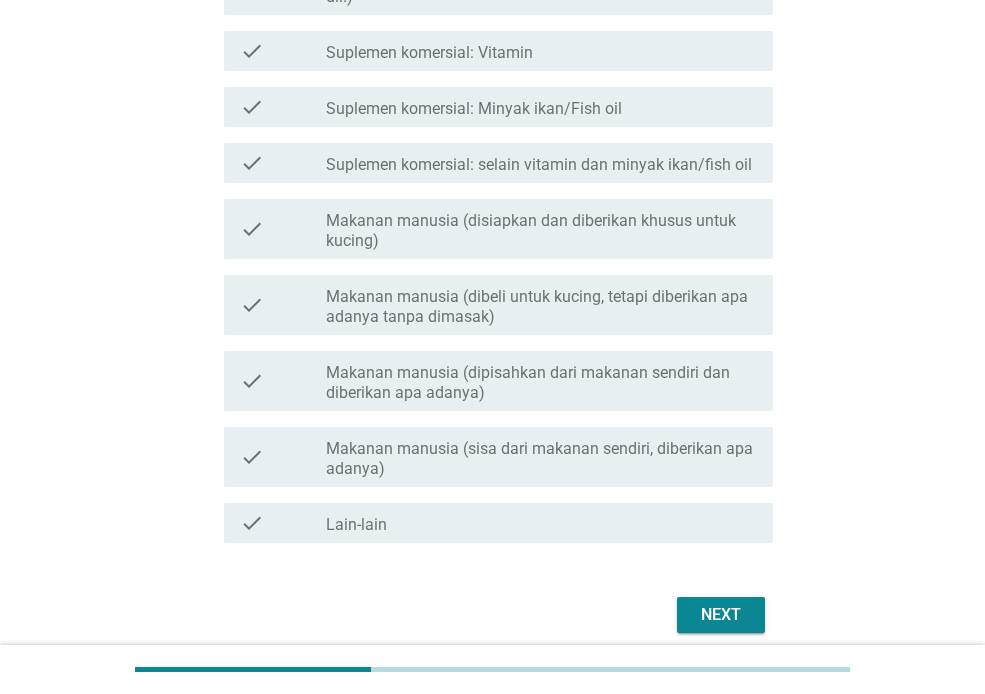 scroll, scrollTop: 695, scrollLeft: 0, axis: vertical 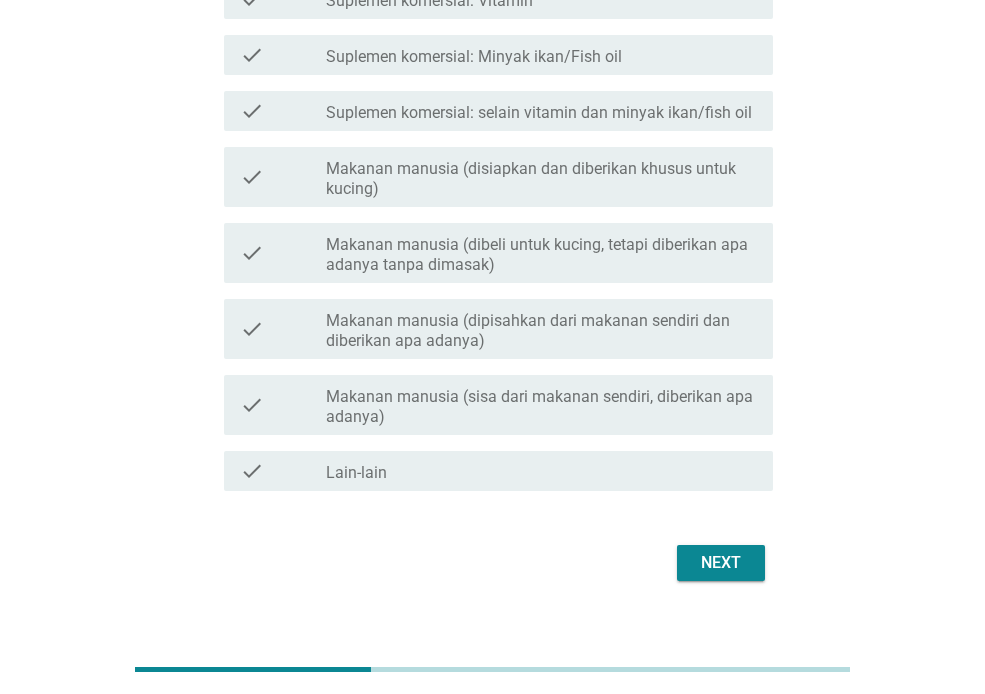 click on "Next" at bounding box center (721, 563) 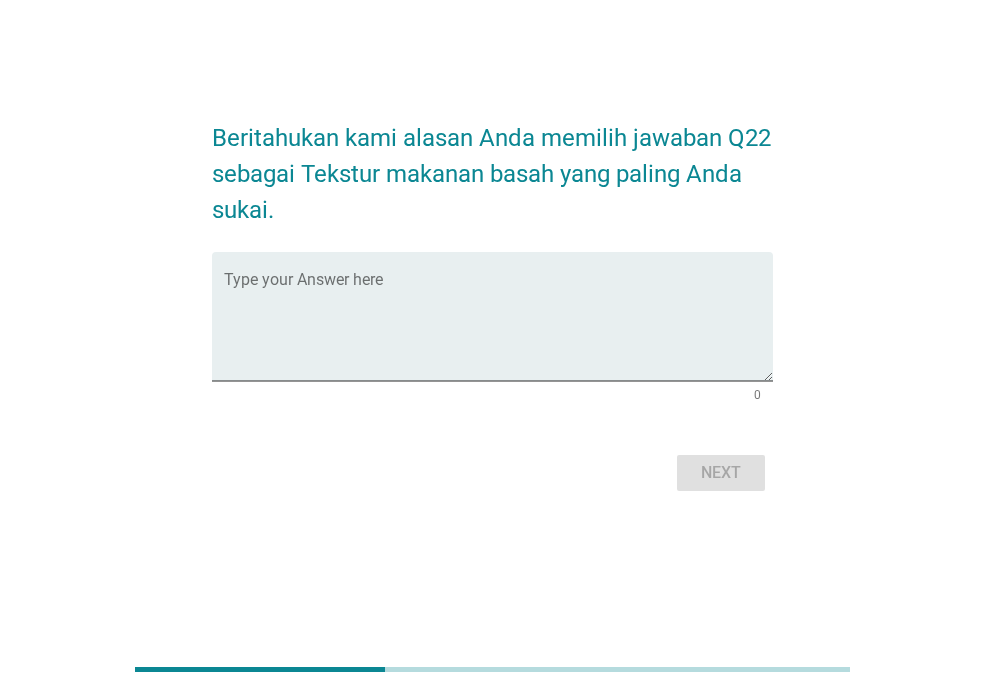 scroll, scrollTop: 0, scrollLeft: 0, axis: both 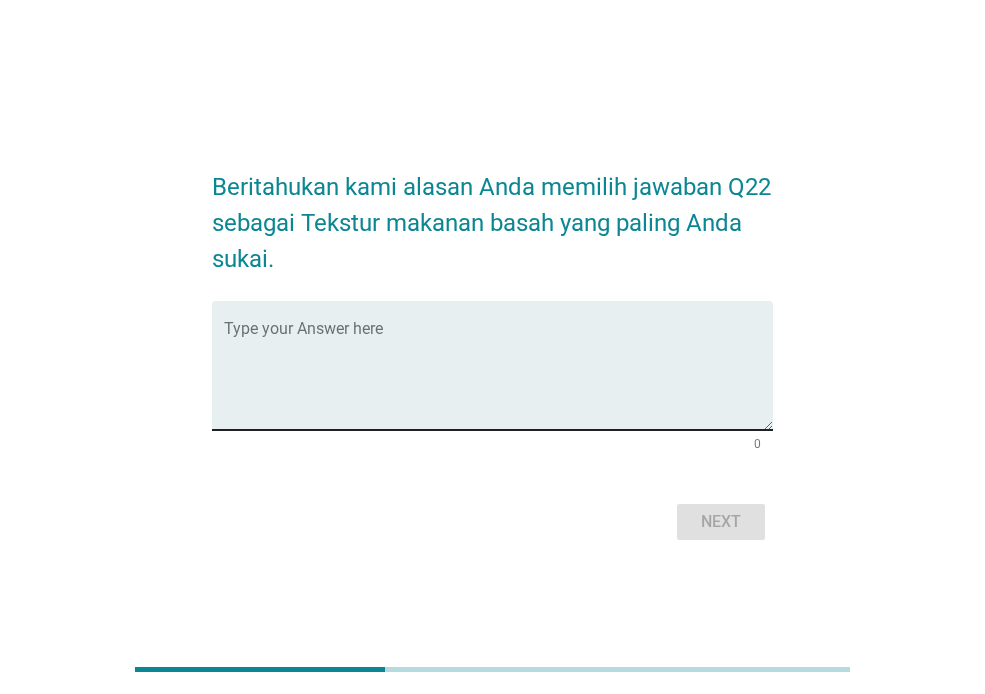 click at bounding box center (498, 377) 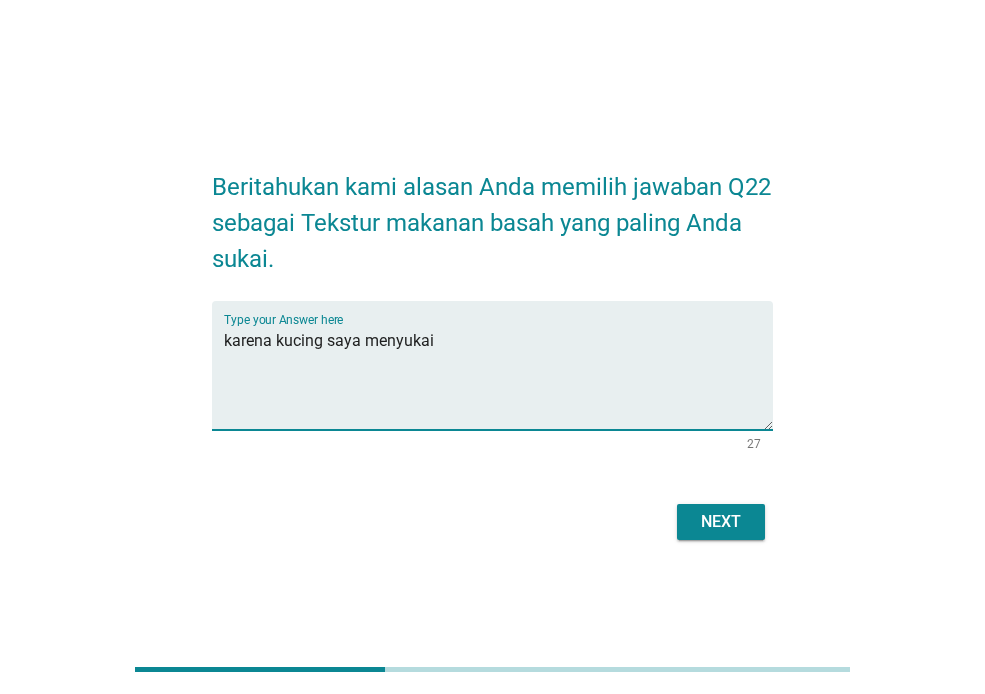type on "karena kucing saya menyukai" 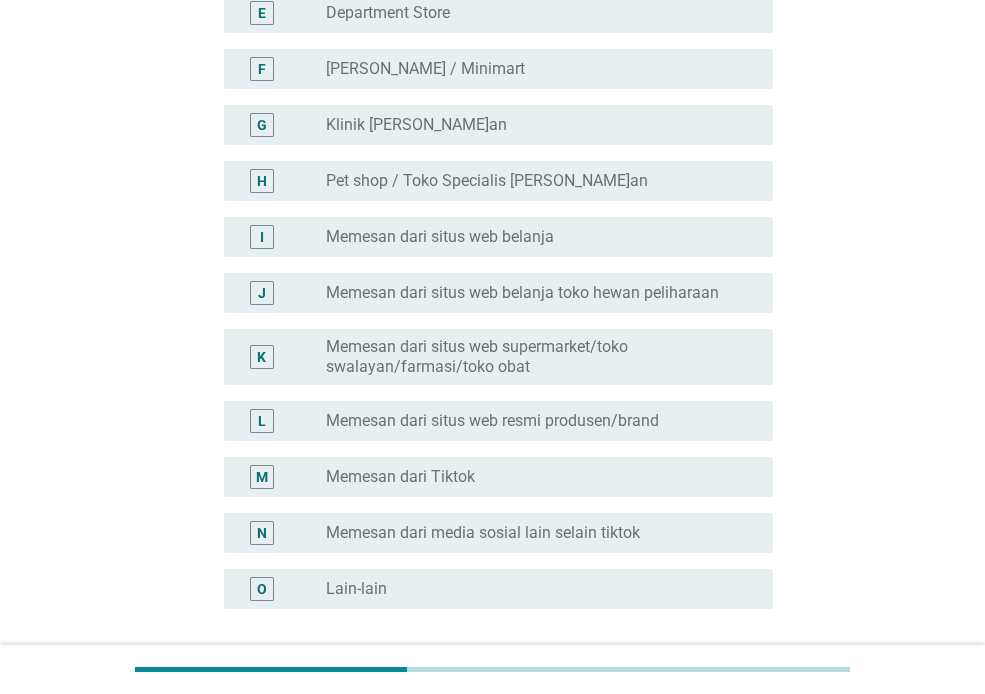 scroll, scrollTop: 503, scrollLeft: 0, axis: vertical 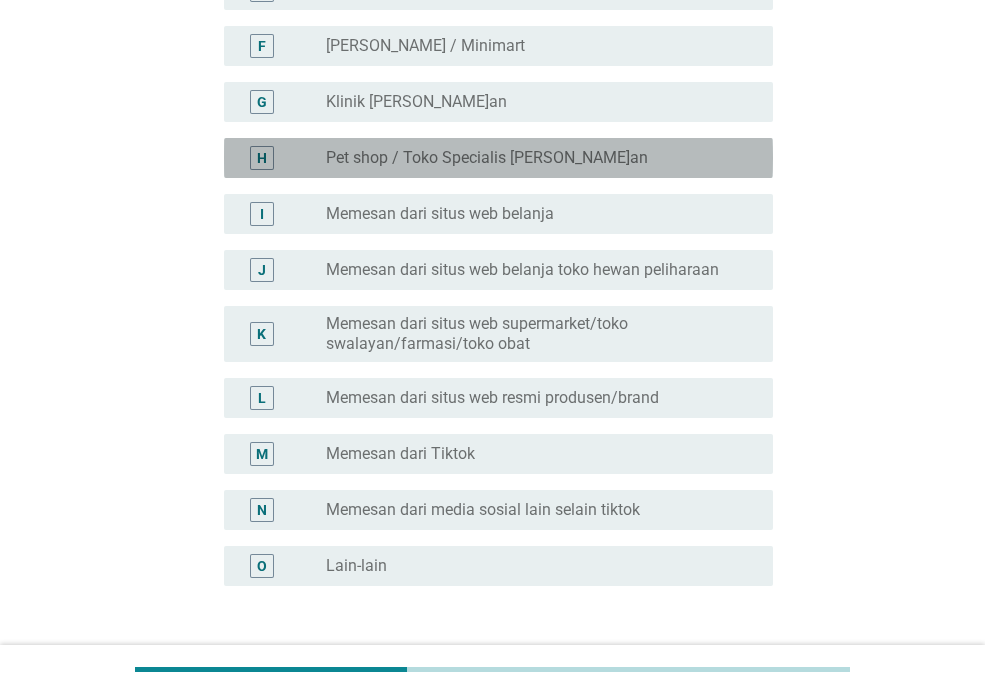 click on "Pet shop / Toko Specialis [PERSON_NAME]an" at bounding box center (487, 158) 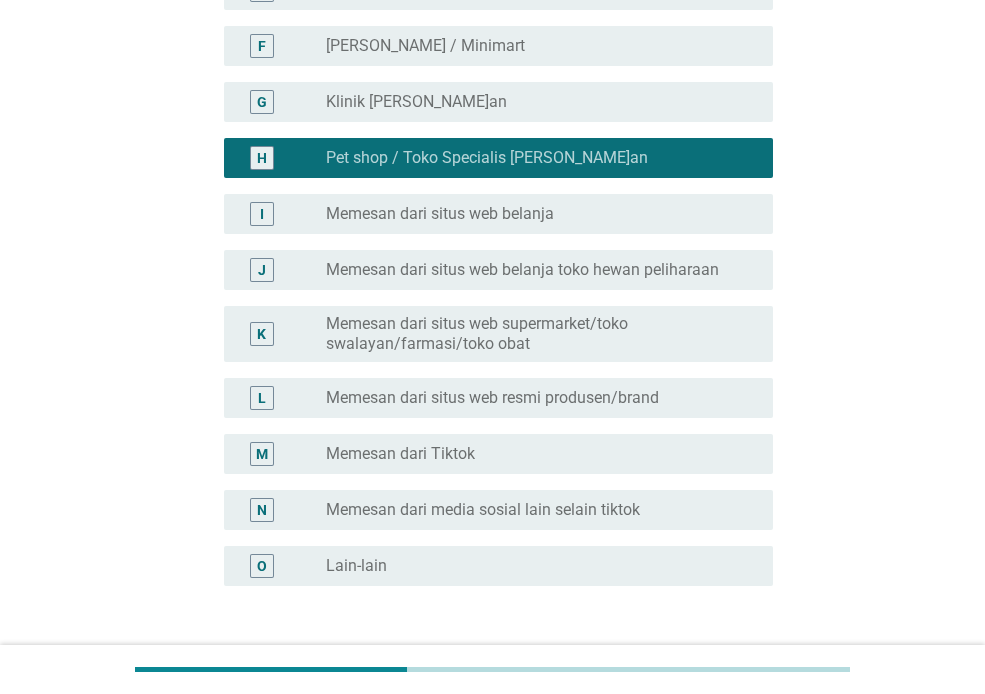 scroll, scrollTop: 625, scrollLeft: 0, axis: vertical 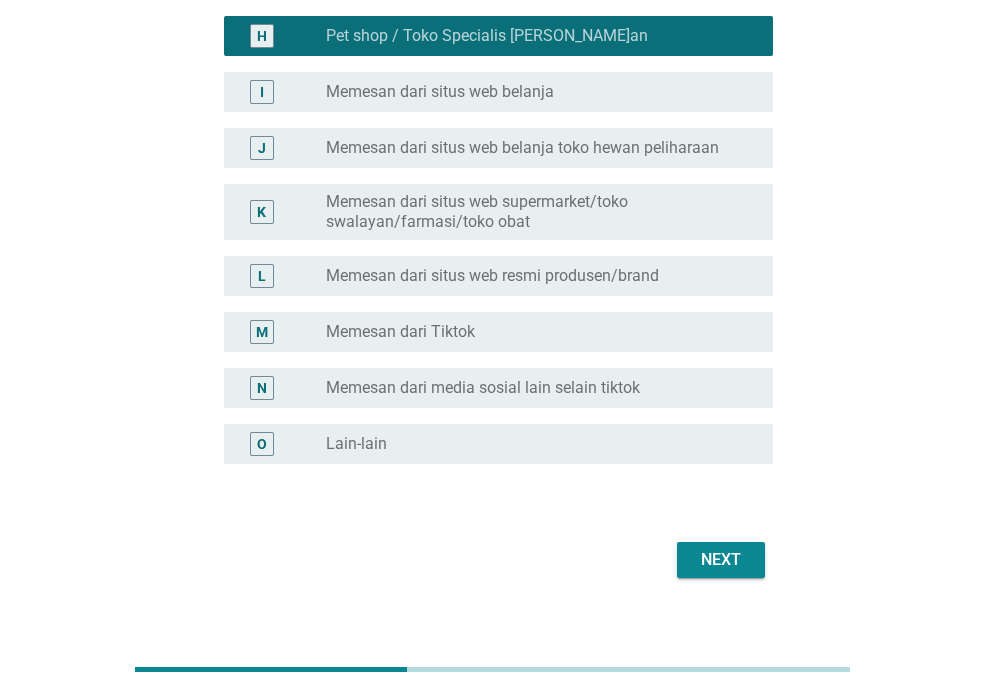 click on "Next" at bounding box center [721, 560] 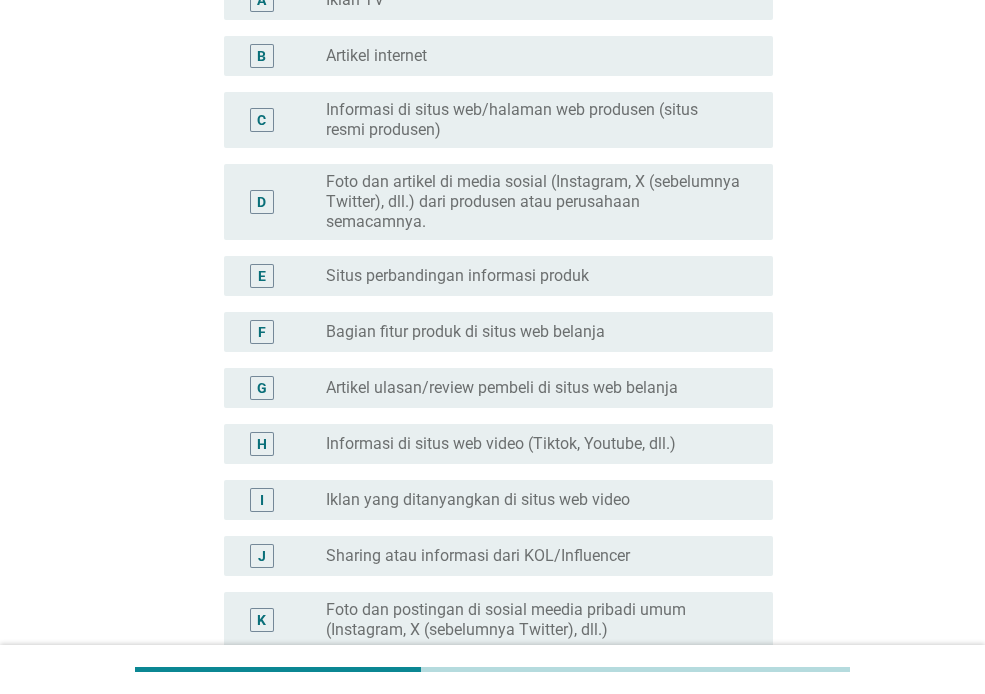 scroll, scrollTop: 297, scrollLeft: 0, axis: vertical 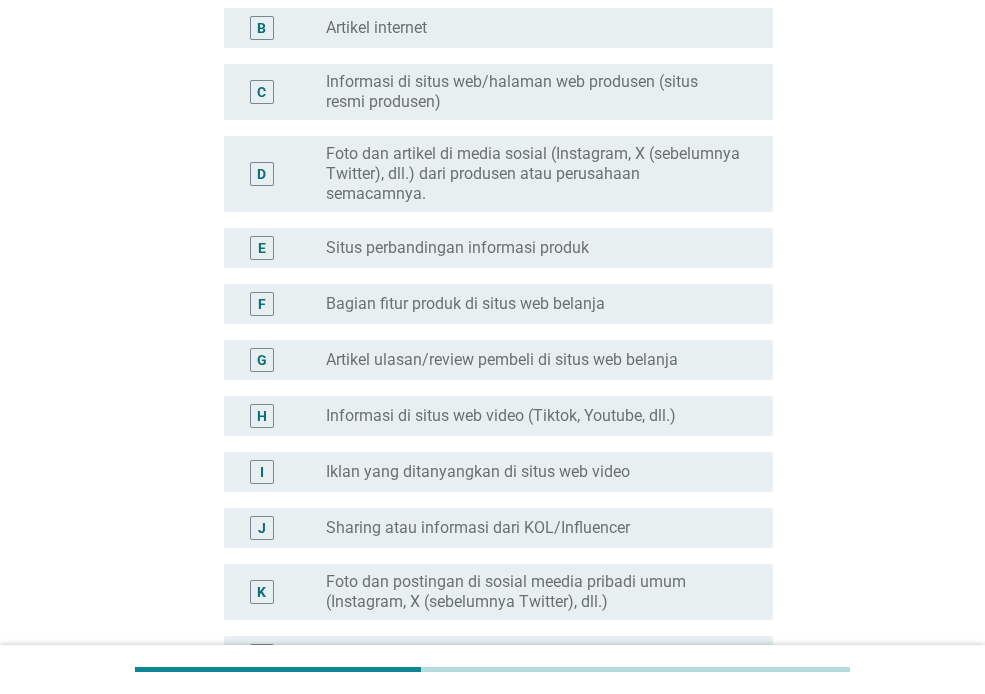 click on "radio_button_unchecked Situs perbandingan informasi produk" at bounding box center [533, 248] 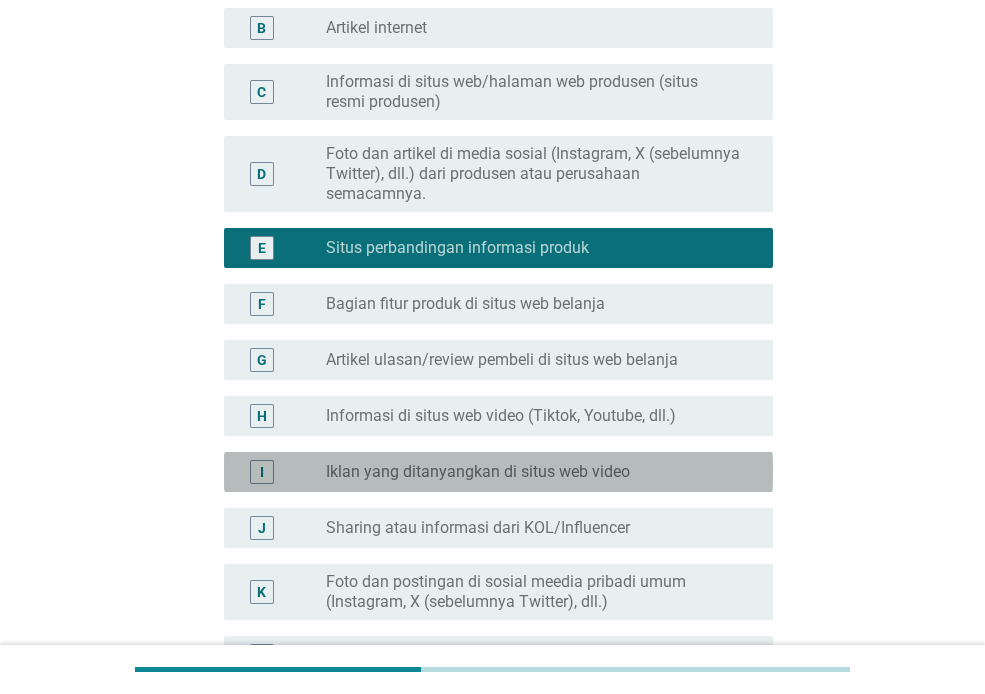 click on "radio_button_unchecked Iklan yang ditanyangkan di situs web video" at bounding box center (533, 472) 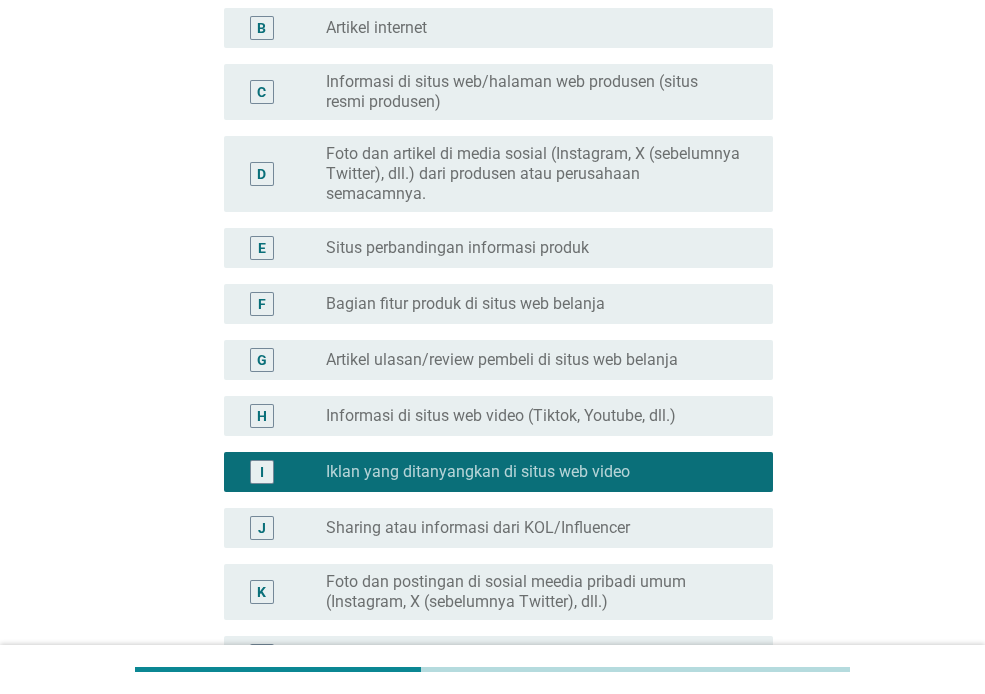 click on "Informasi di situs web video (Tiktok, Youtube, dll.)" at bounding box center (501, 416) 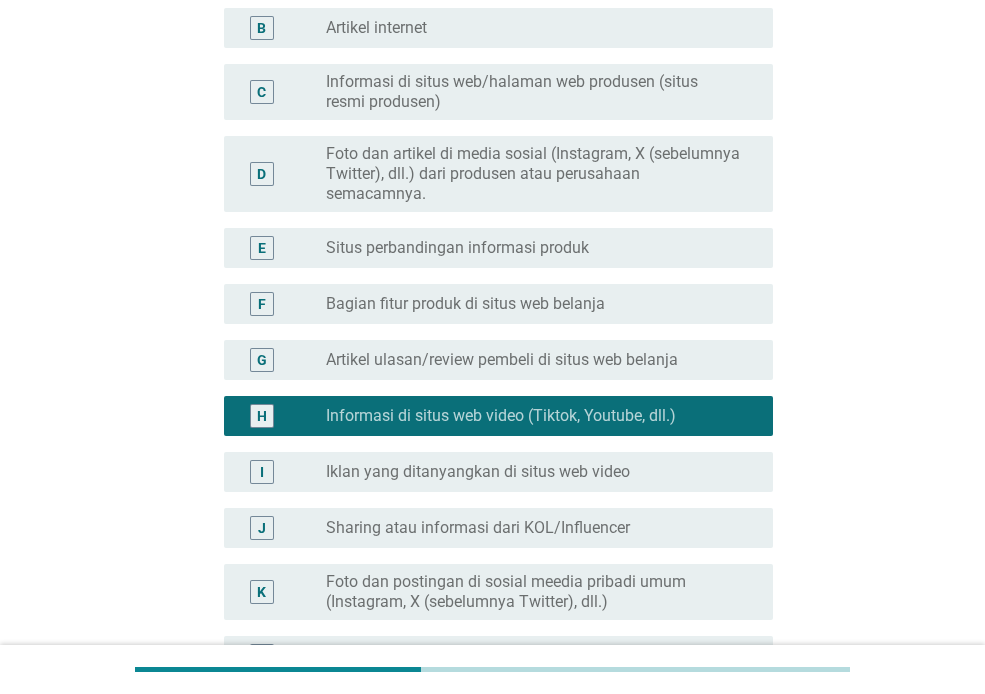 click on "E     radio_button_unchecked Situs perbandingan informasi produk" at bounding box center [498, 248] 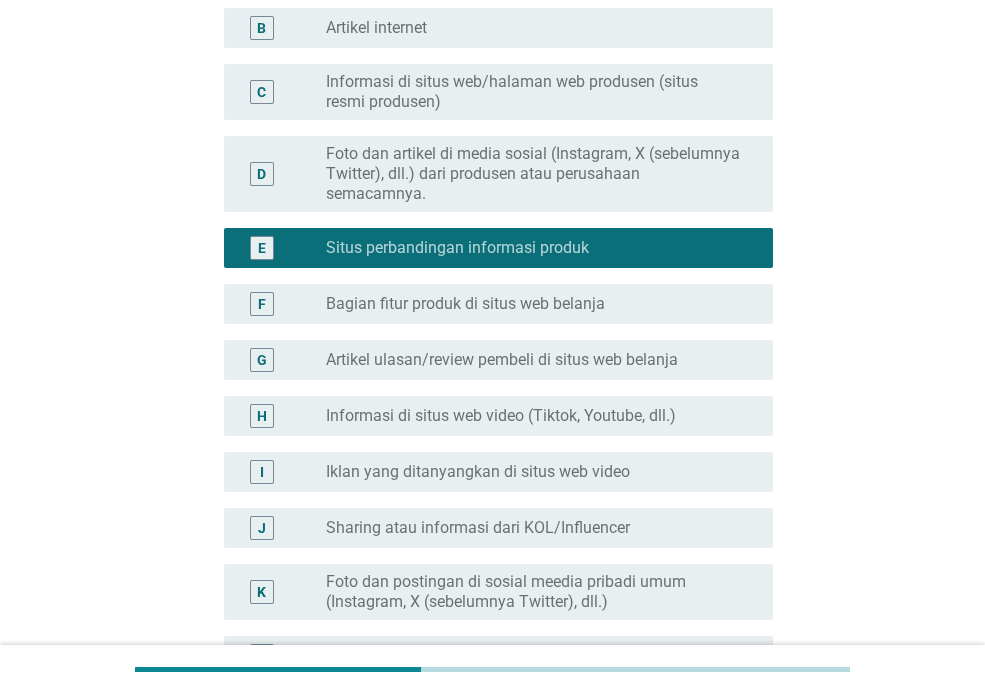 click on "Informasi di situs web video (Tiktok, Youtube, dll.)" at bounding box center [501, 416] 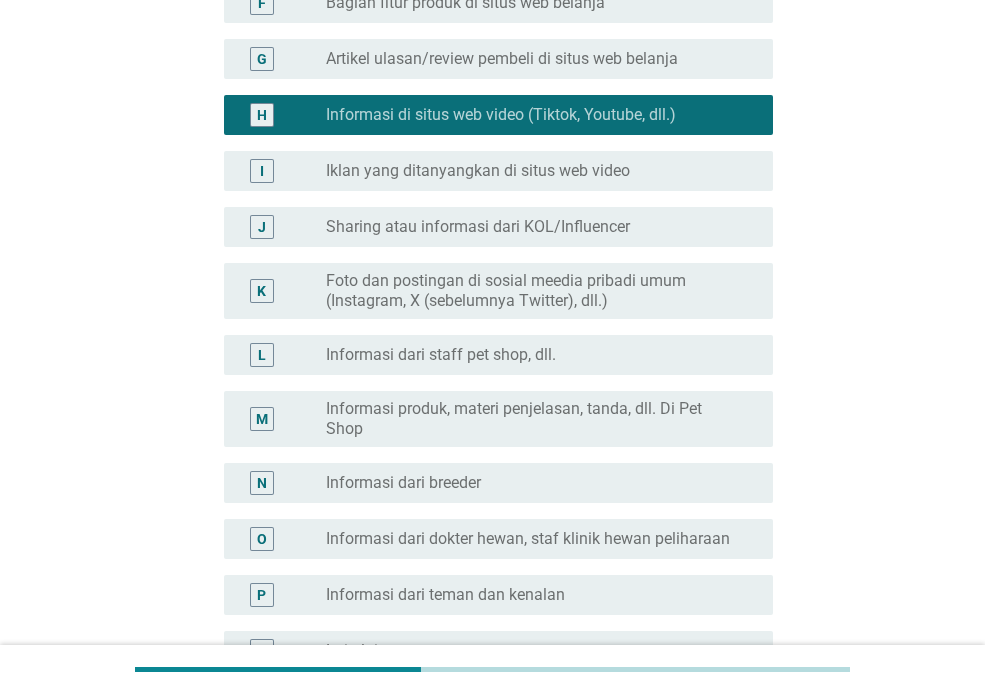 scroll, scrollTop: 832, scrollLeft: 0, axis: vertical 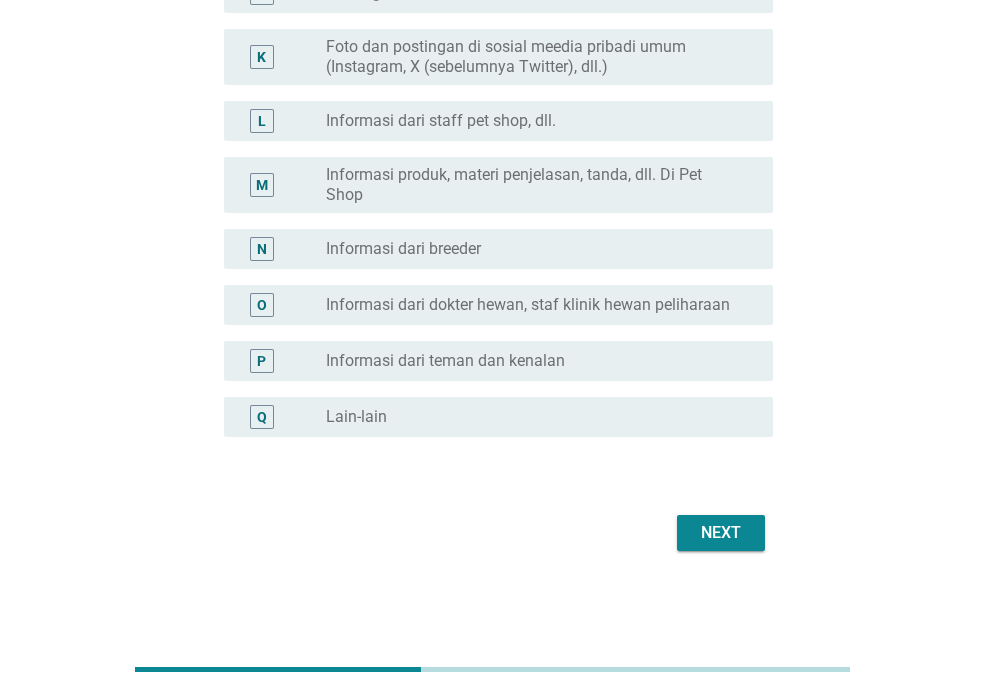 click on "Next" at bounding box center (721, 533) 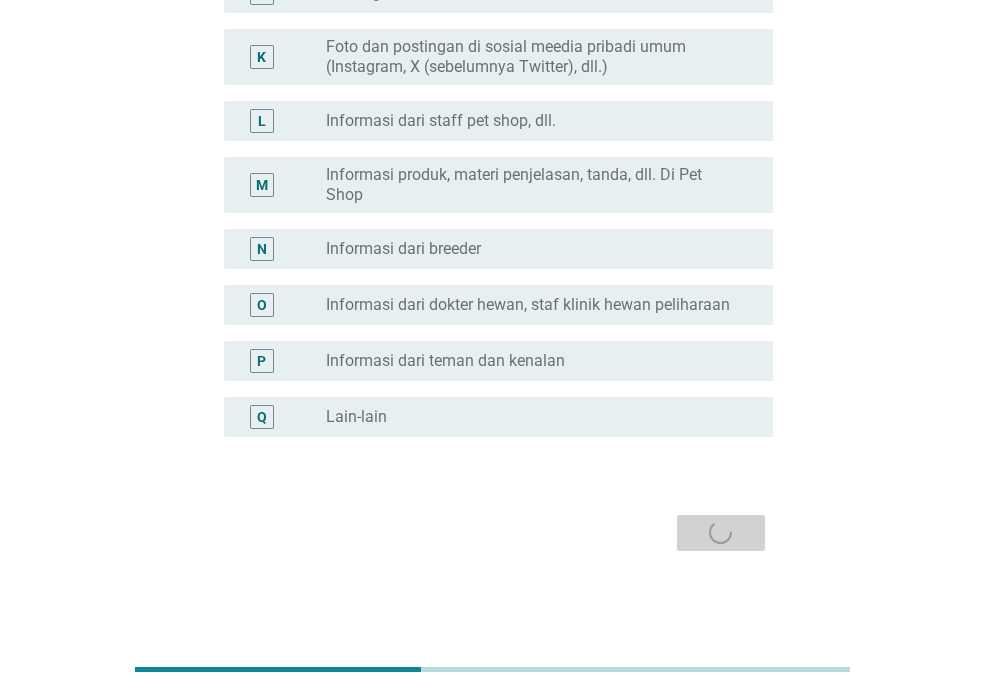 scroll, scrollTop: 0, scrollLeft: 0, axis: both 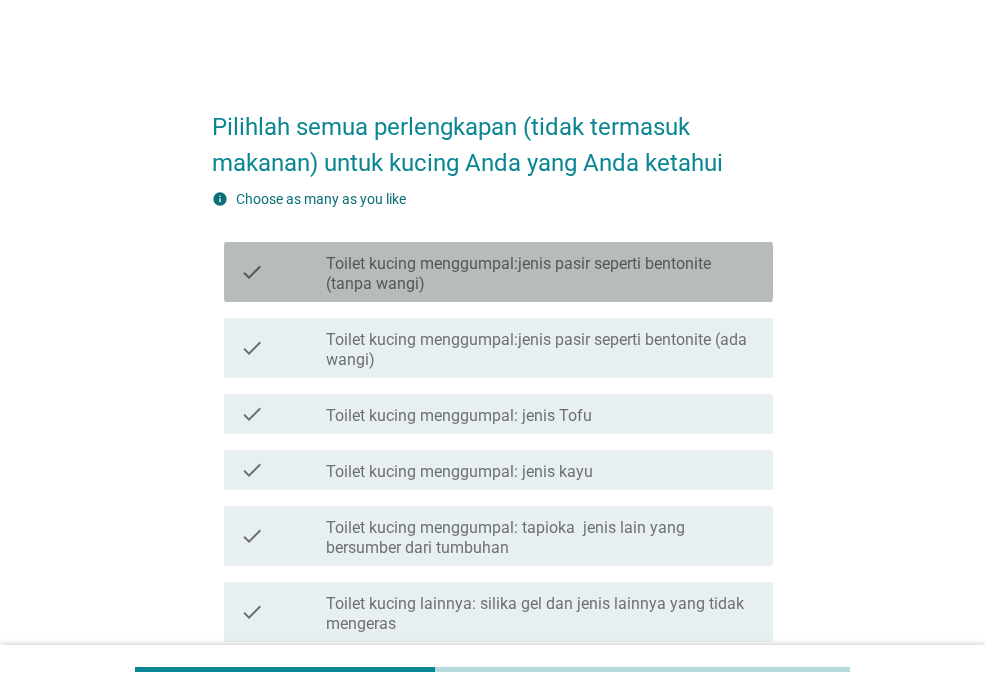 click on "Toilet kucing menggumpal:jenis pasir seperti bentonite (tanpa wangi)" at bounding box center (541, 274) 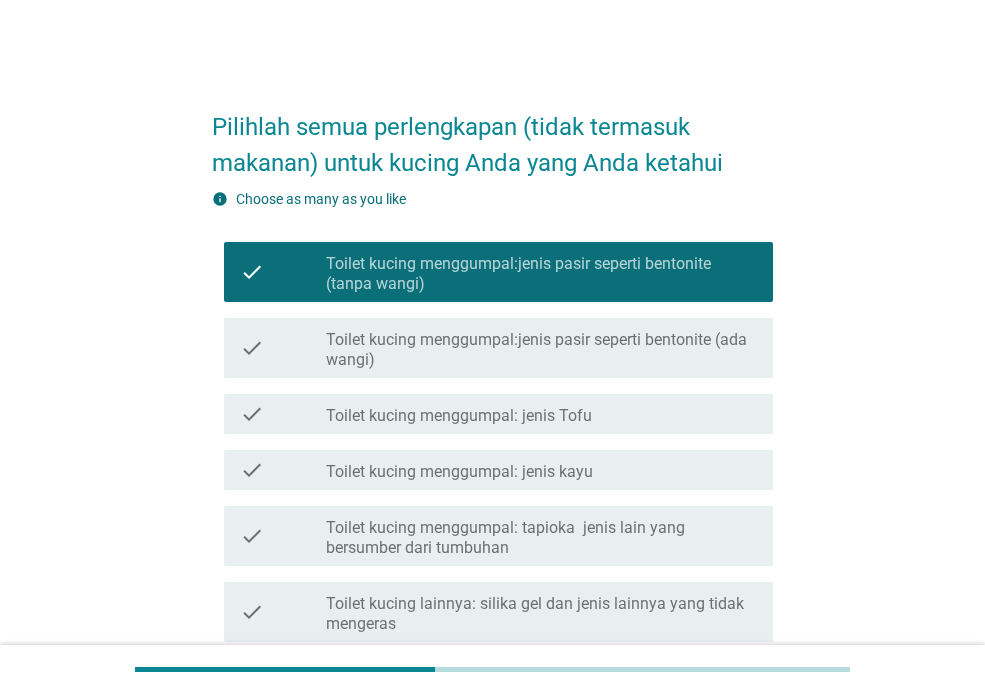 click on "check     check_box_outline_blank Toilet kucing menggumpal:jenis pasir seperti bentonite (ada wangi)" at bounding box center [498, 348] 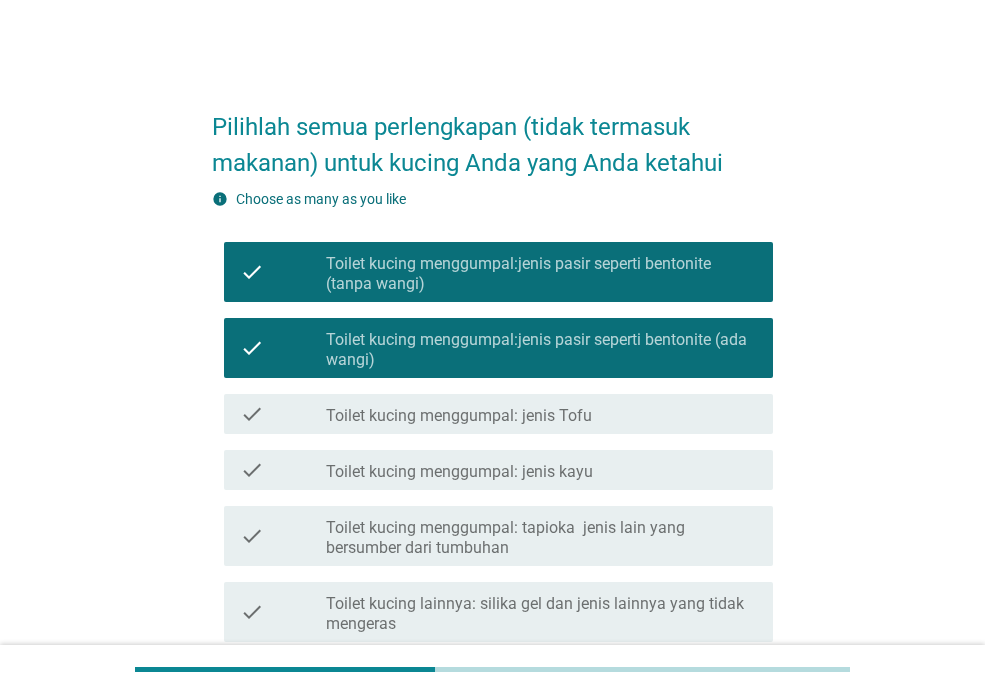 click on "Toilet kucing menggumpal:jenis pasir seperti bentonite (tanpa wangi)" at bounding box center [541, 274] 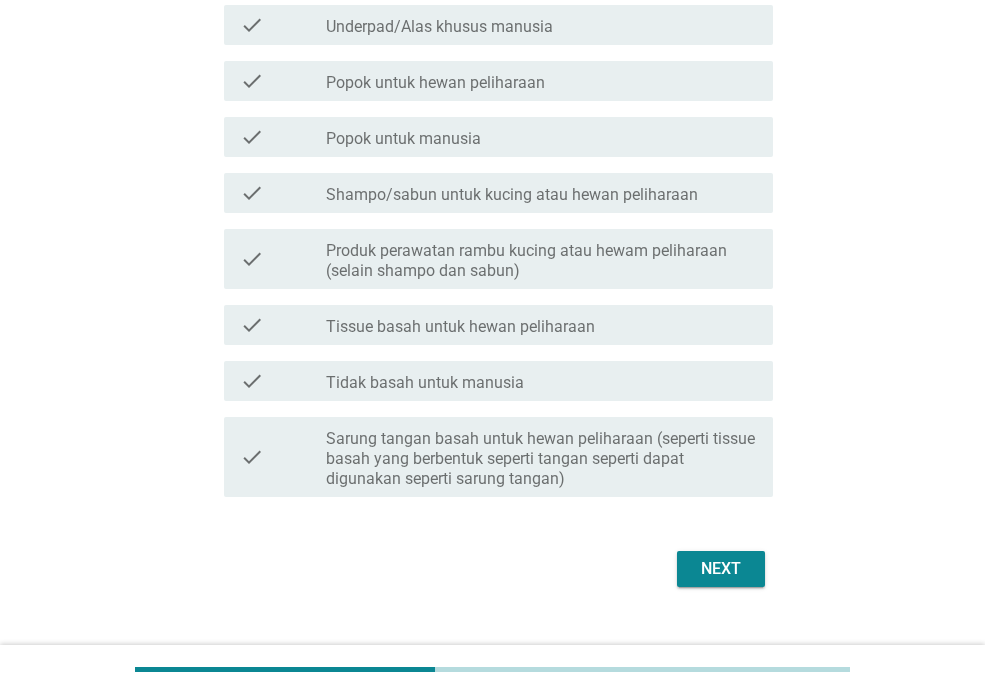 scroll, scrollTop: 860, scrollLeft: 0, axis: vertical 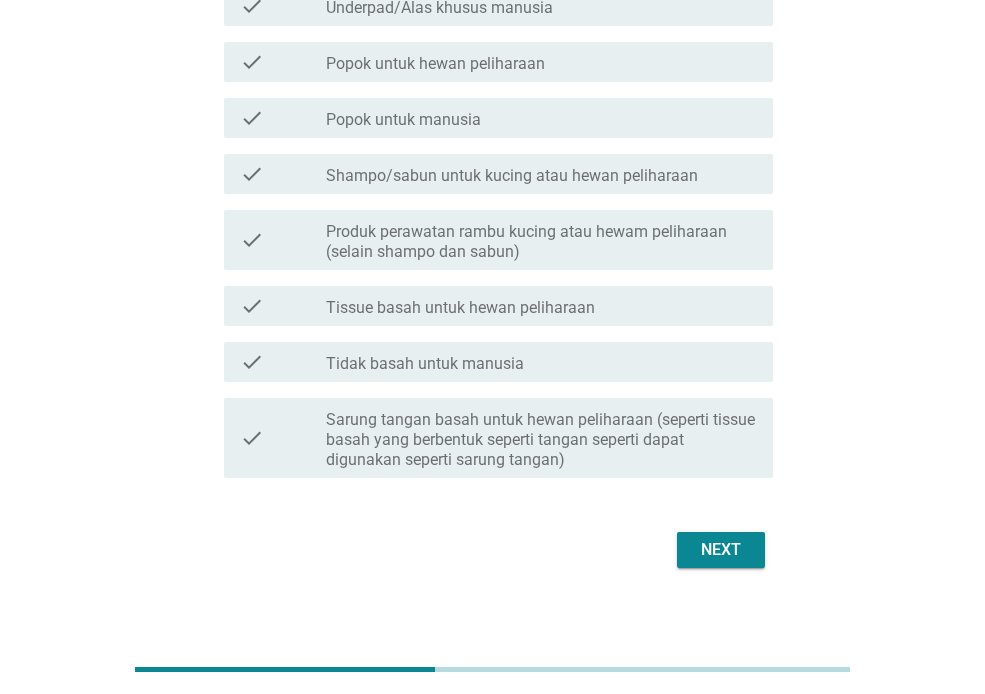 click on "Next" at bounding box center (721, 550) 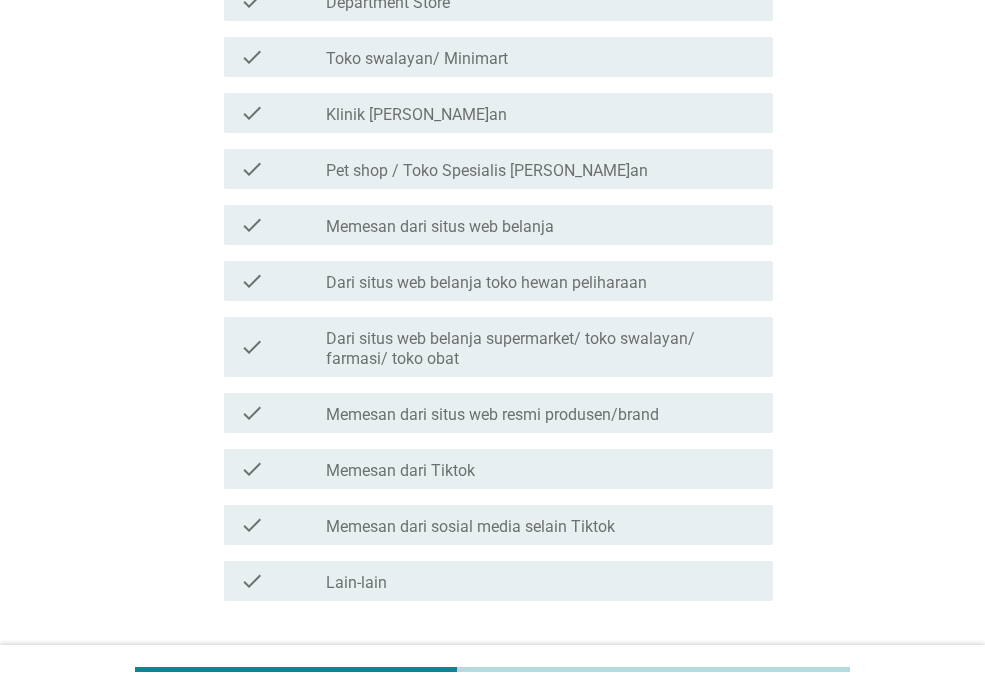 scroll, scrollTop: 523, scrollLeft: 0, axis: vertical 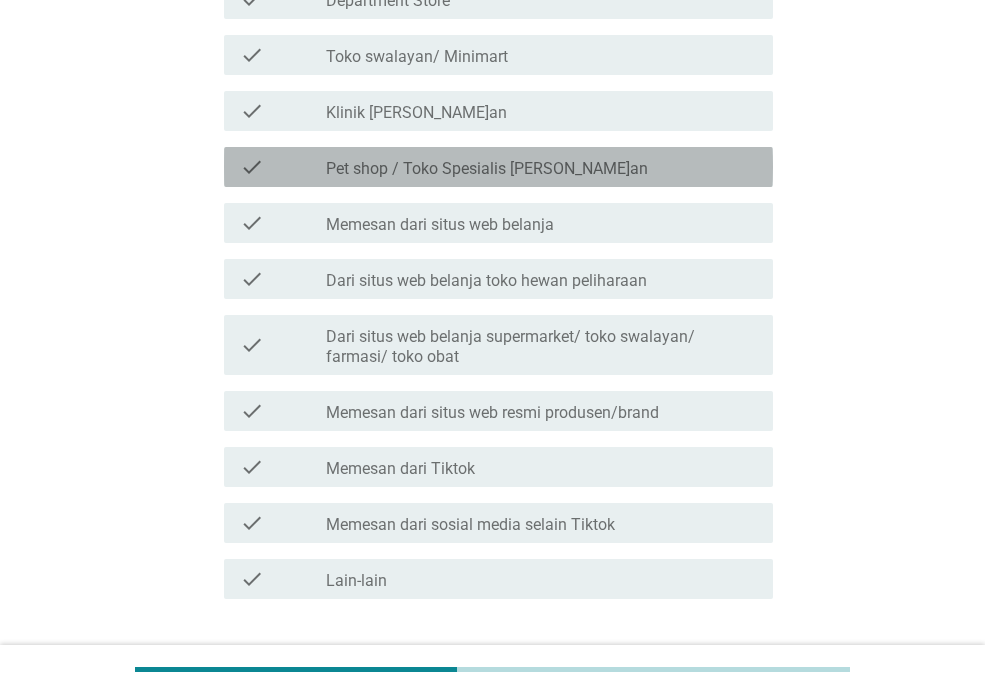 click on "Pet shop / Toko Spesialis [PERSON_NAME]an" at bounding box center [487, 169] 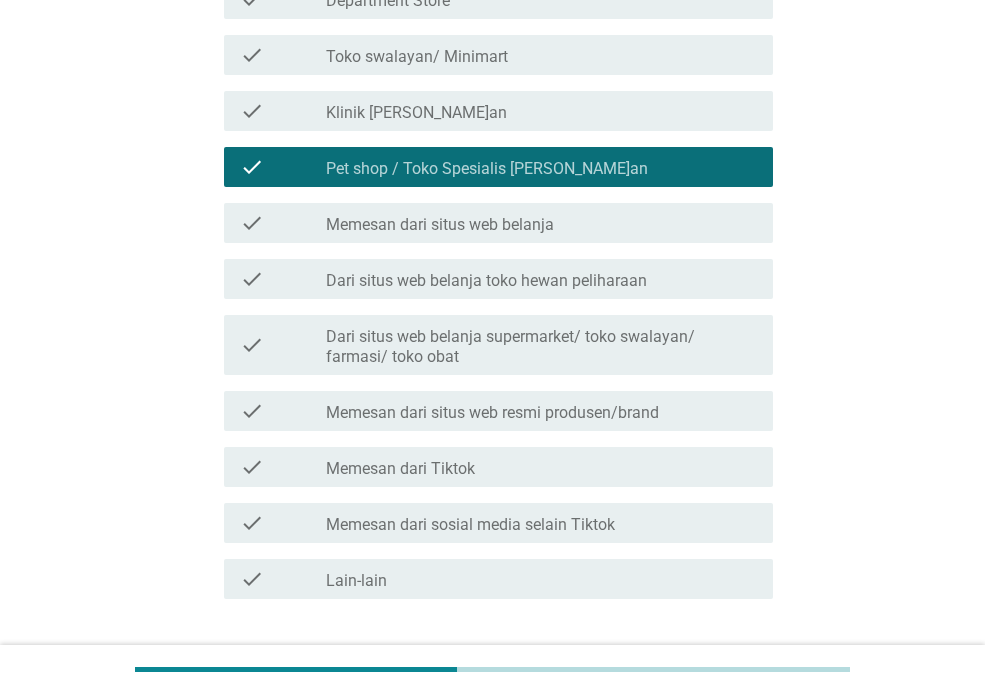scroll, scrollTop: 637, scrollLeft: 0, axis: vertical 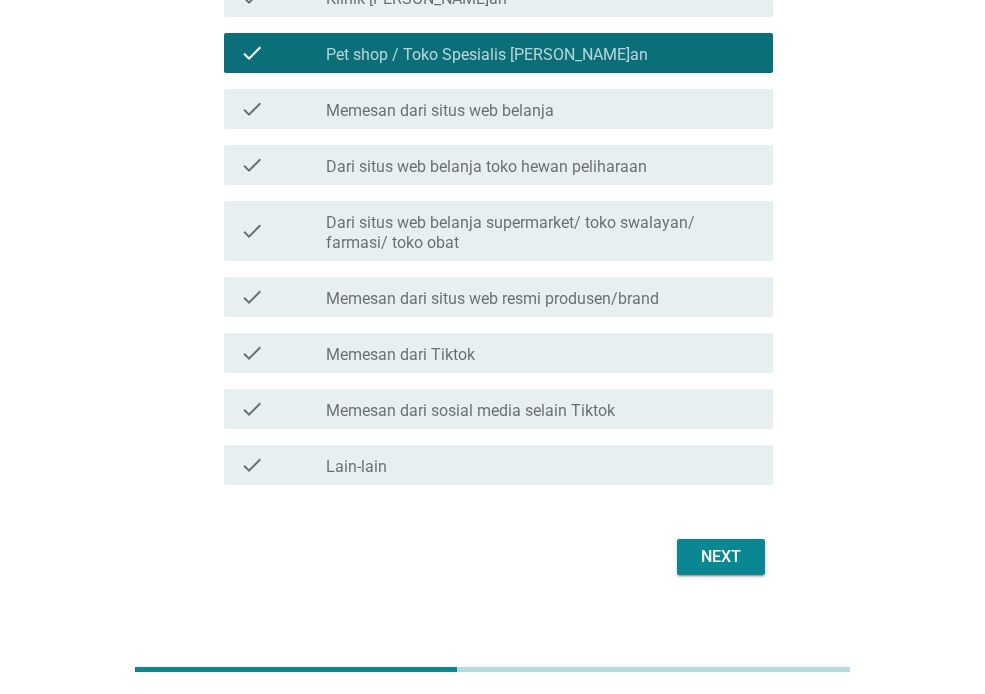 click on "Next" at bounding box center [721, 557] 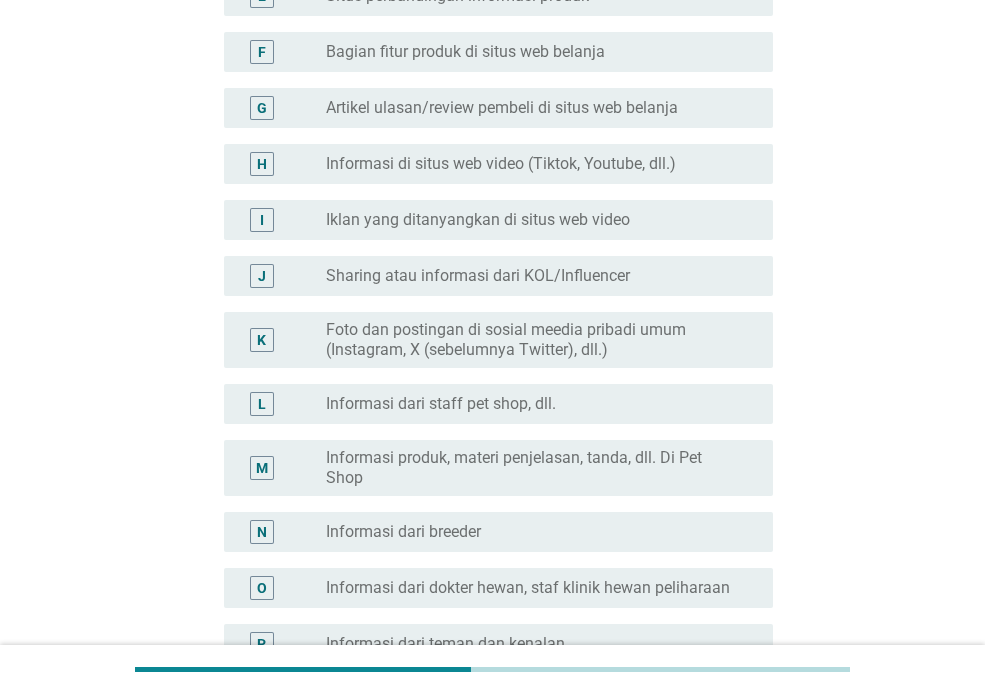 scroll, scrollTop: 552, scrollLeft: 0, axis: vertical 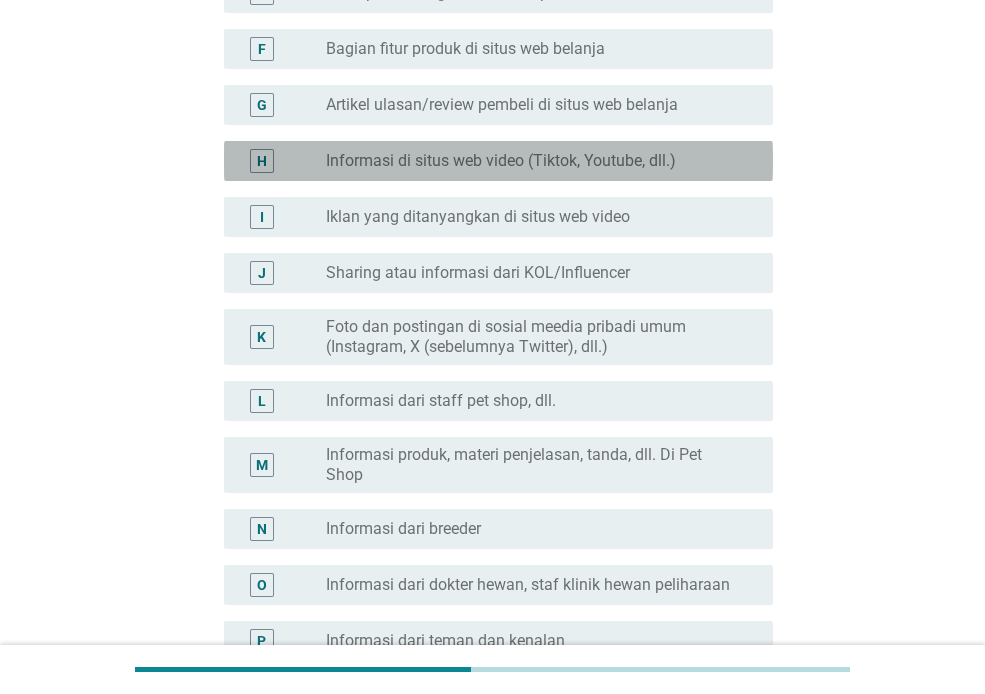 click on "H     radio_button_unchecked Informasi di situs web video (Tiktok, Youtube, dll.)" at bounding box center [498, 161] 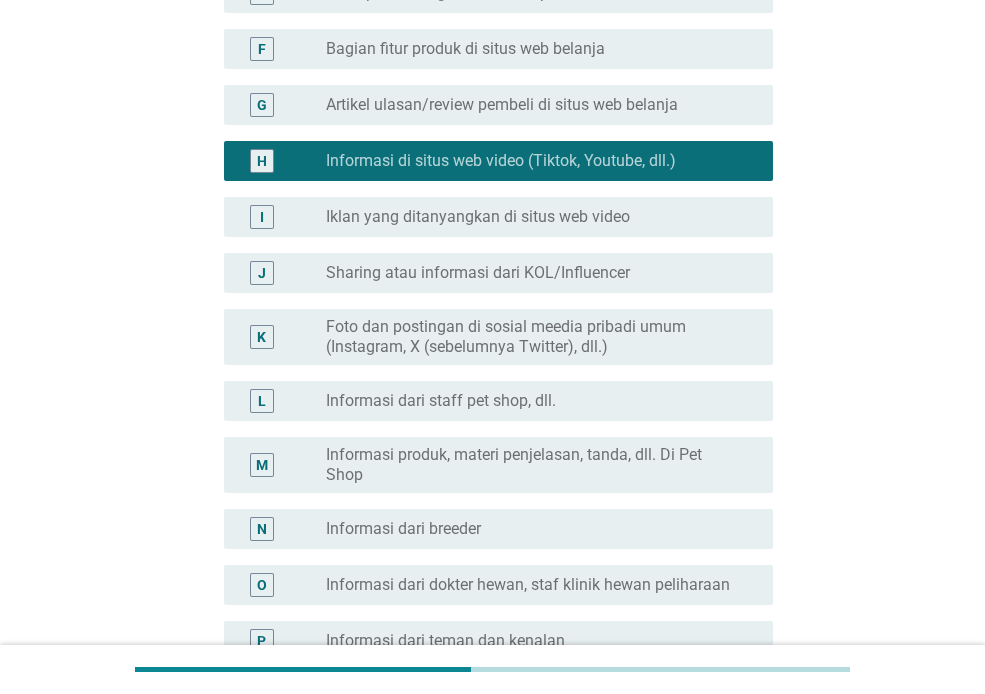 scroll, scrollTop: 832, scrollLeft: 0, axis: vertical 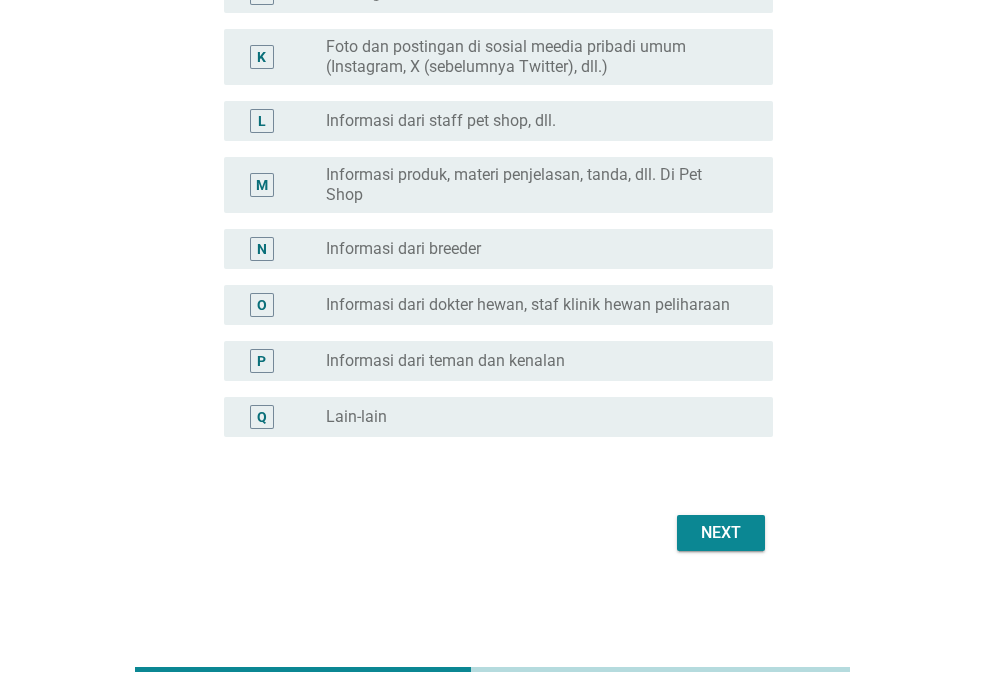 click on "Next" at bounding box center (721, 533) 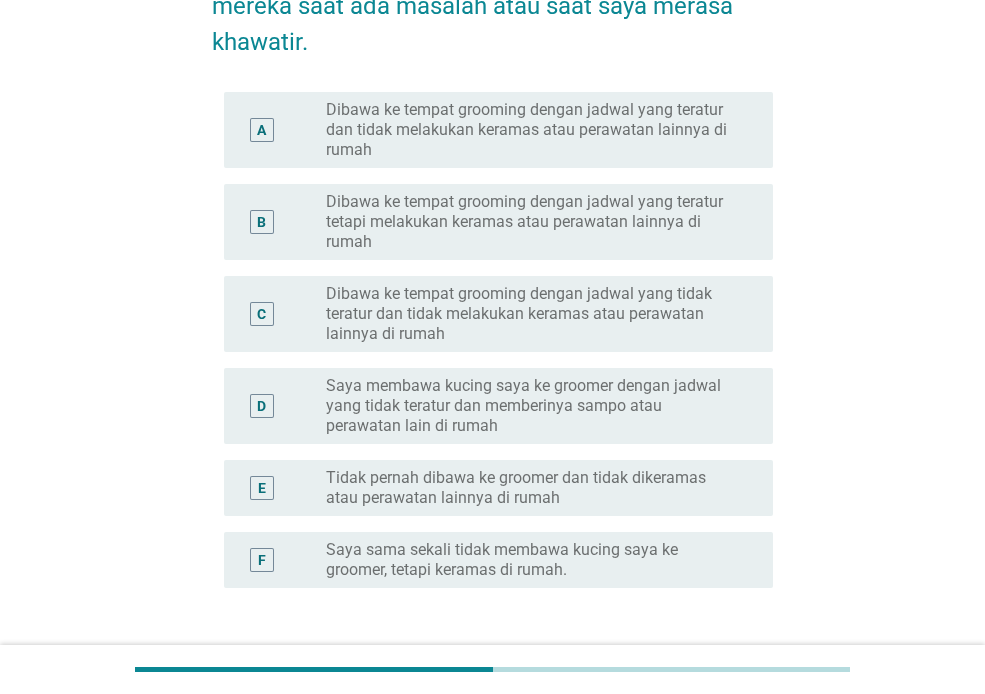 scroll, scrollTop: 373, scrollLeft: 0, axis: vertical 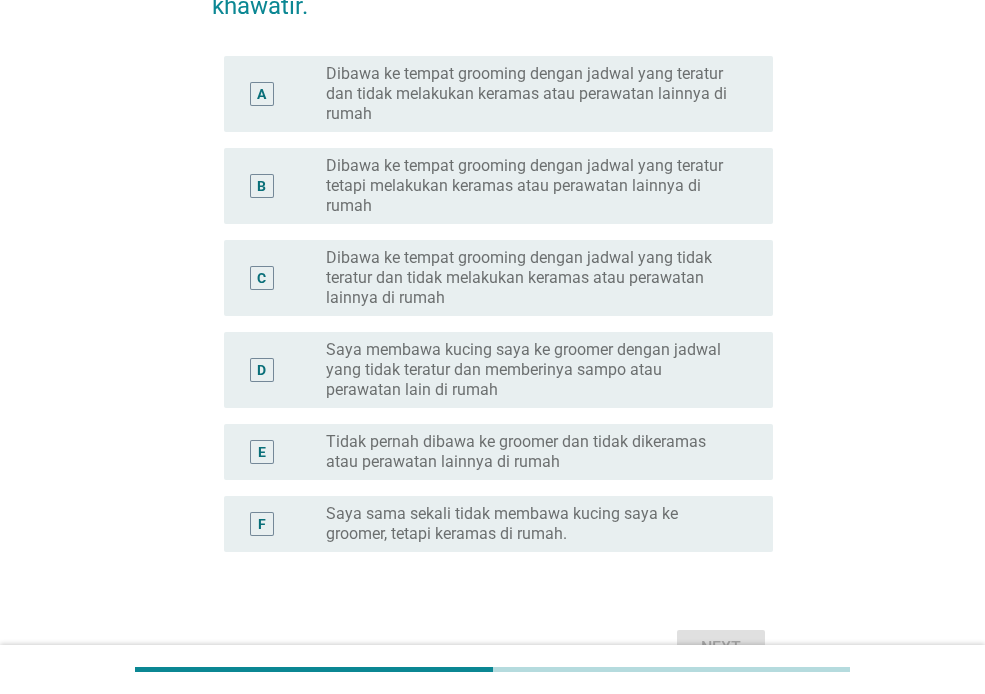 click on "Tidak pernah dibawa ke groomer dan tidak dikeramas atau perawatan lainnya di rumah" at bounding box center [533, 452] 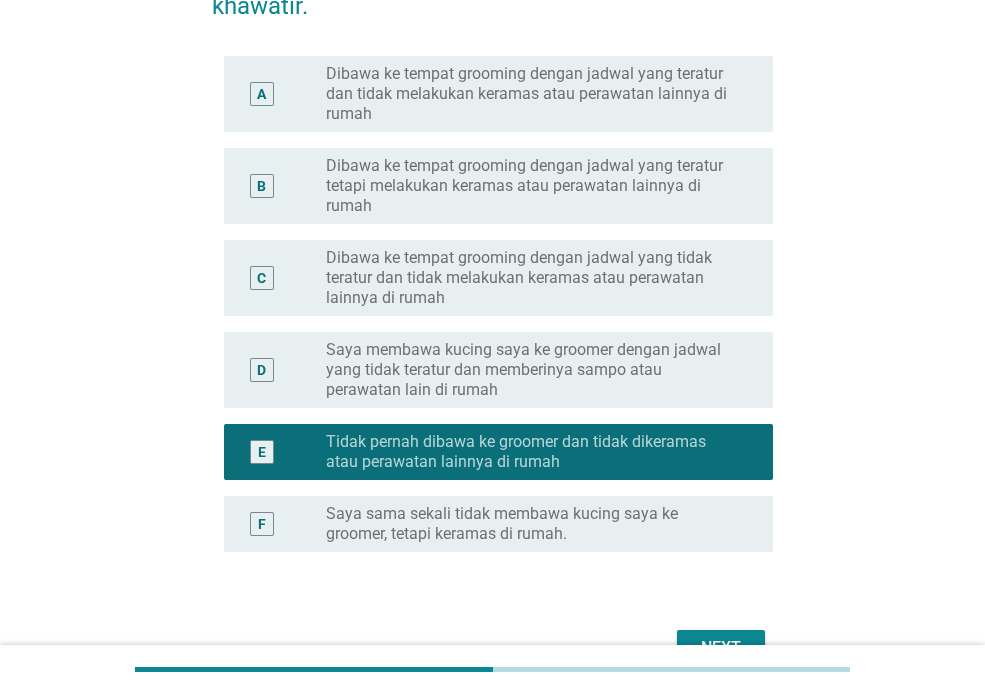 scroll, scrollTop: 465, scrollLeft: 0, axis: vertical 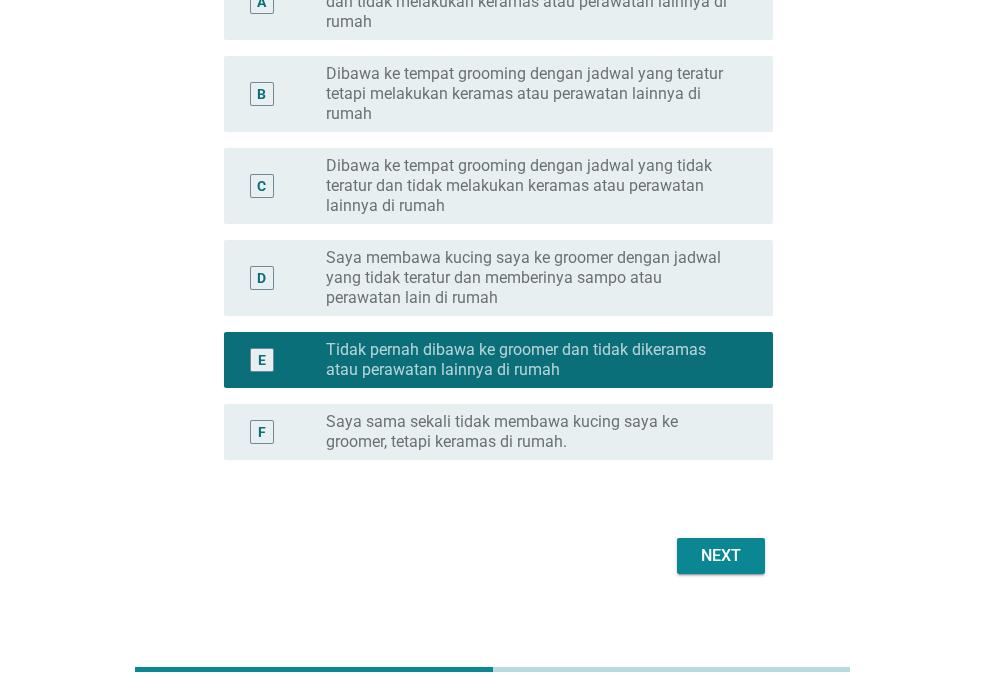 click on "Saya sama sekali tidak membawa kucing saya ke groomer, tetapi keramas di rumah." at bounding box center [533, 432] 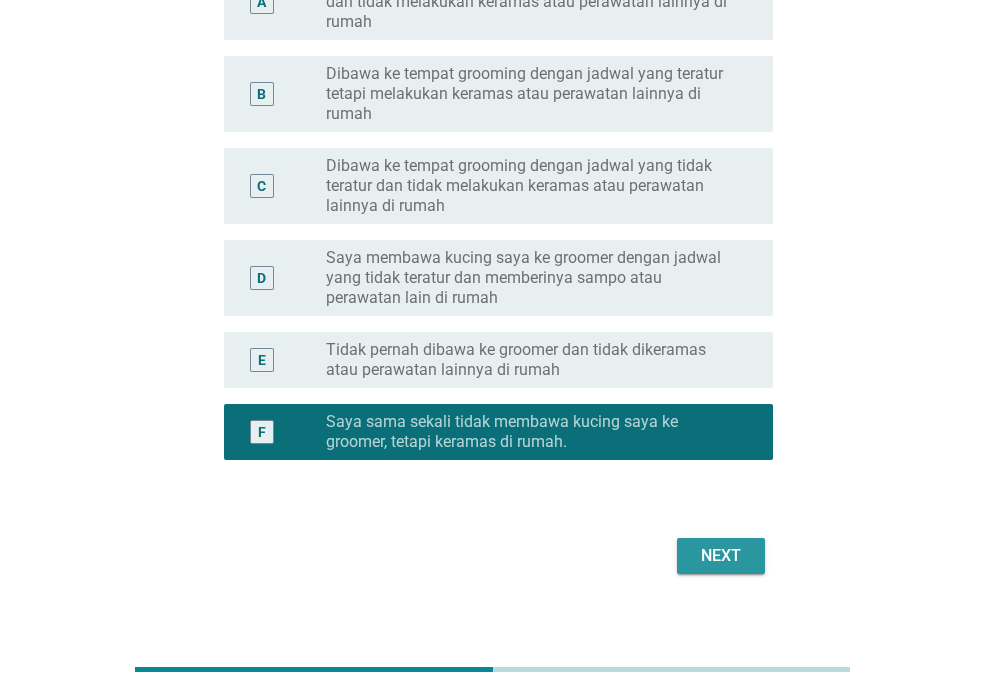 click on "Next" at bounding box center (721, 556) 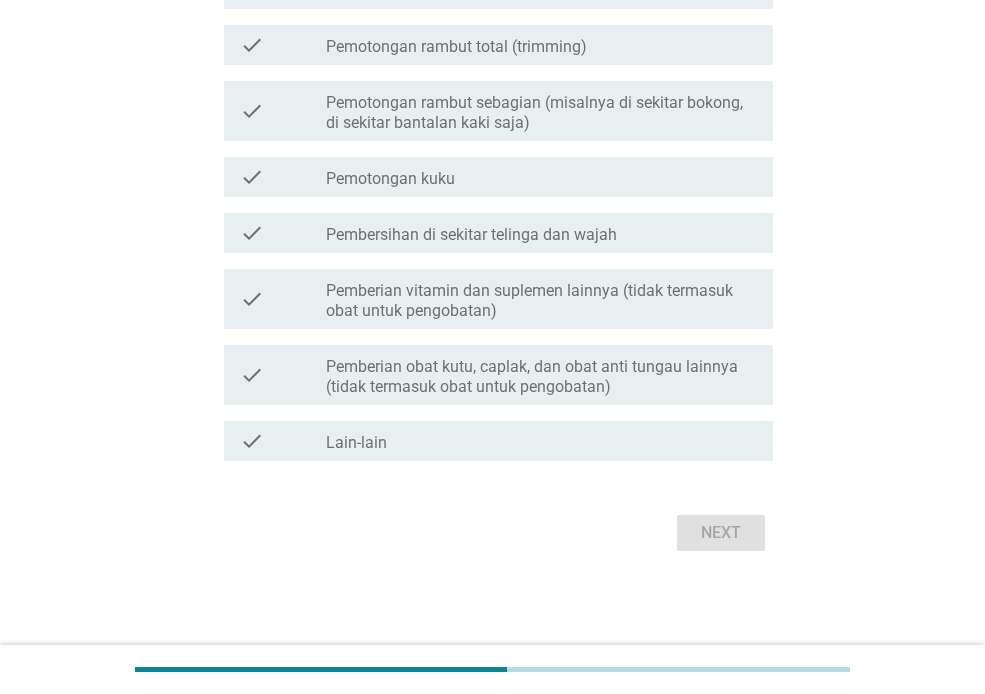 scroll, scrollTop: 0, scrollLeft: 0, axis: both 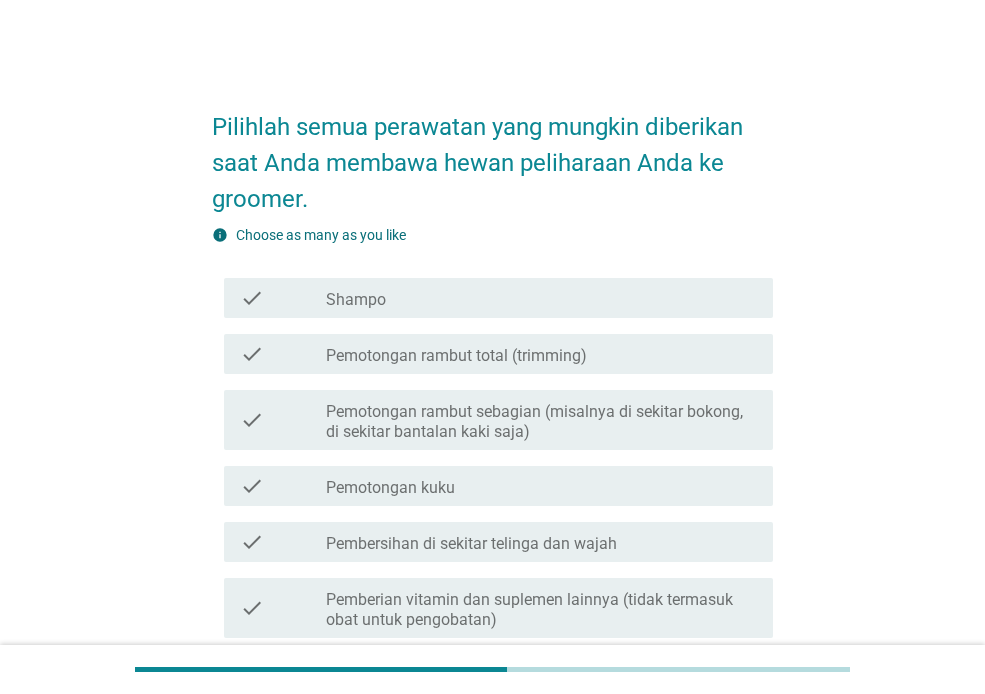 click on "check_box_outline_blank Shampo" at bounding box center (541, 298) 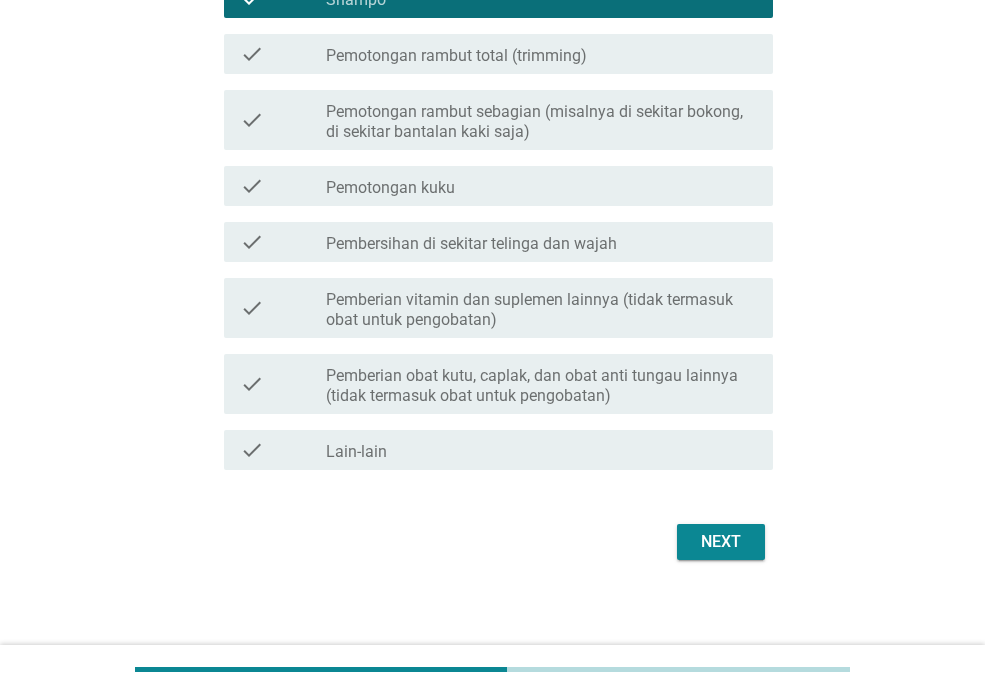 scroll, scrollTop: 309, scrollLeft: 0, axis: vertical 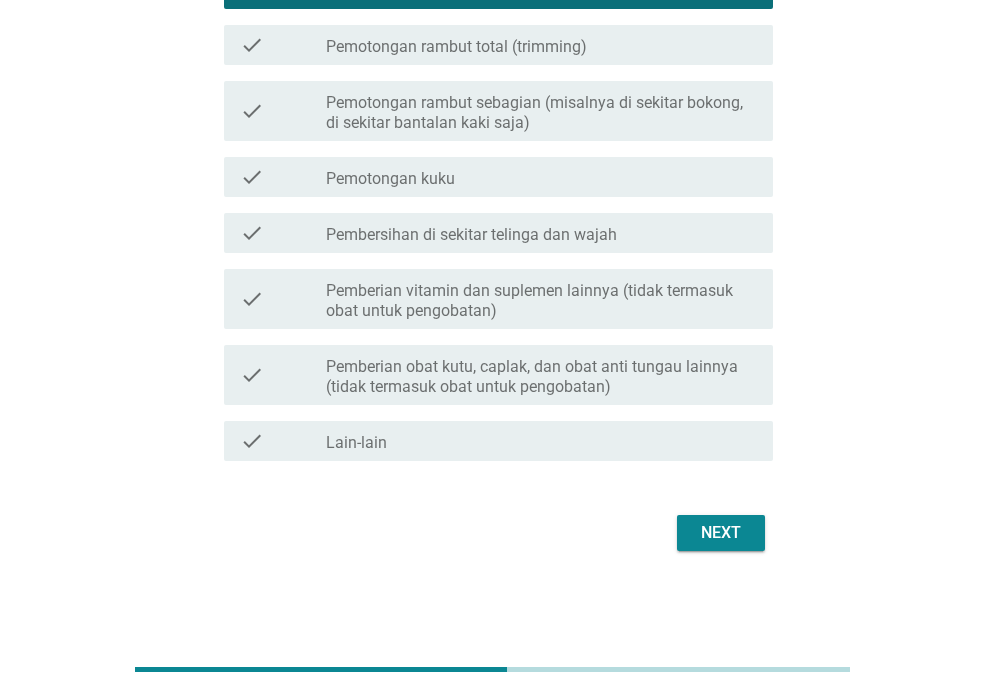 click on "Next" at bounding box center (721, 533) 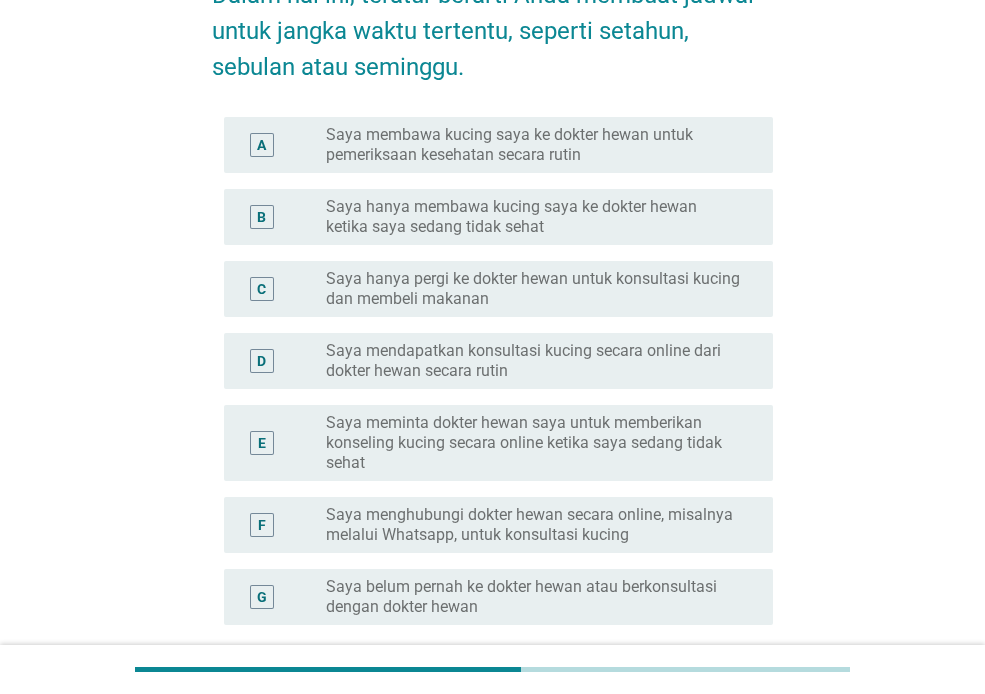 scroll, scrollTop: 287, scrollLeft: 0, axis: vertical 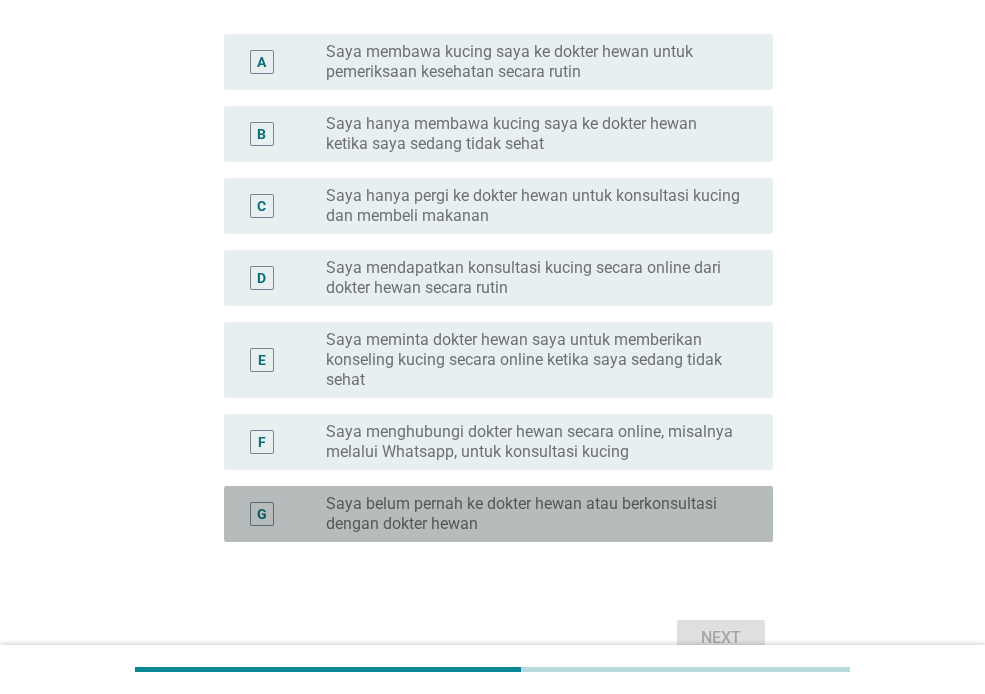 click on "Saya belum pernah ke dokter hewan atau berkonsultasi dengan dokter hewan" at bounding box center (533, 514) 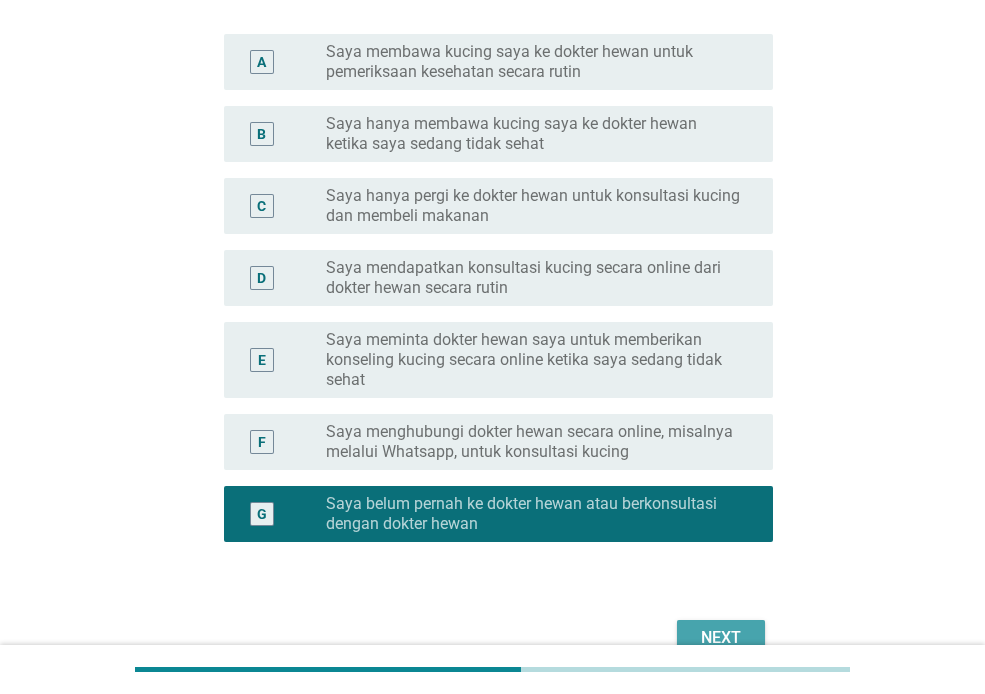 click on "Next" at bounding box center [721, 638] 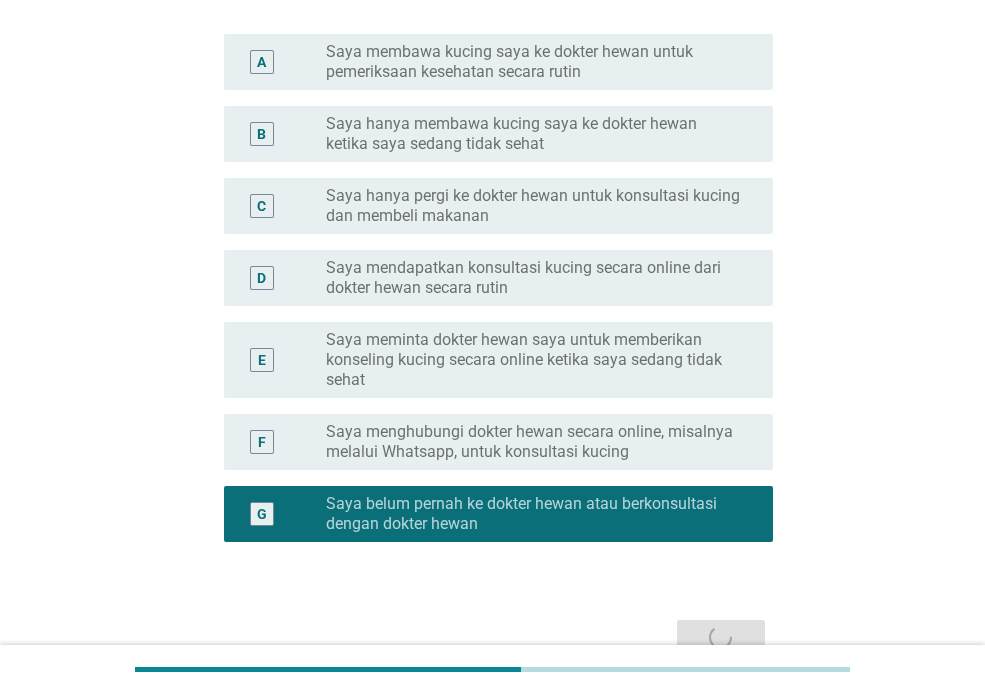scroll, scrollTop: 0, scrollLeft: 0, axis: both 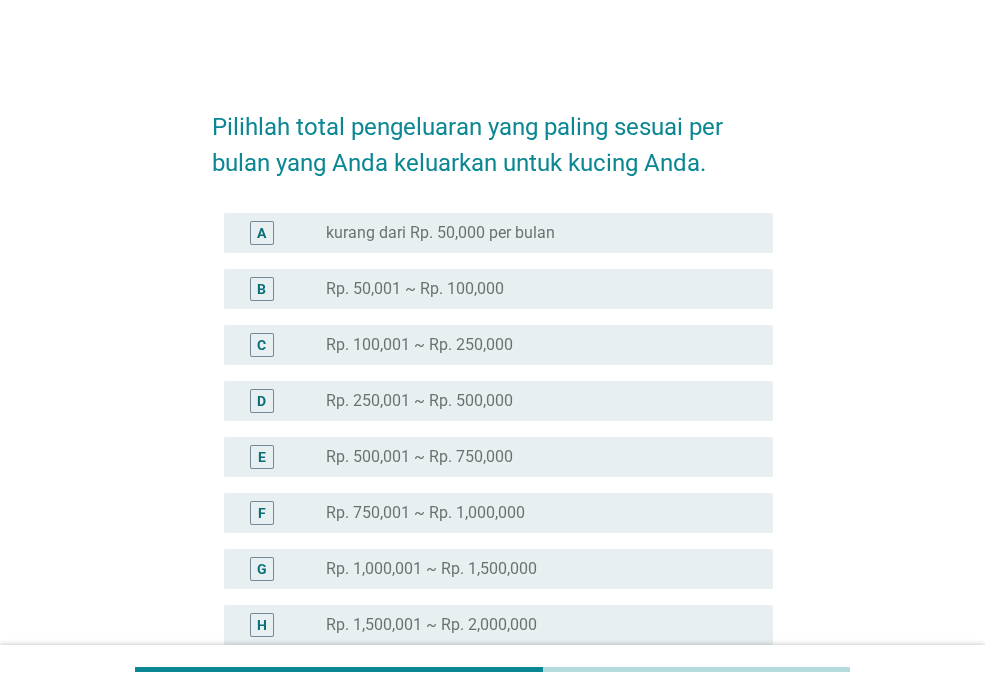 click on "radio_button_unchecked Rp. 100,001 ~ Rp. 250,000" at bounding box center (533, 345) 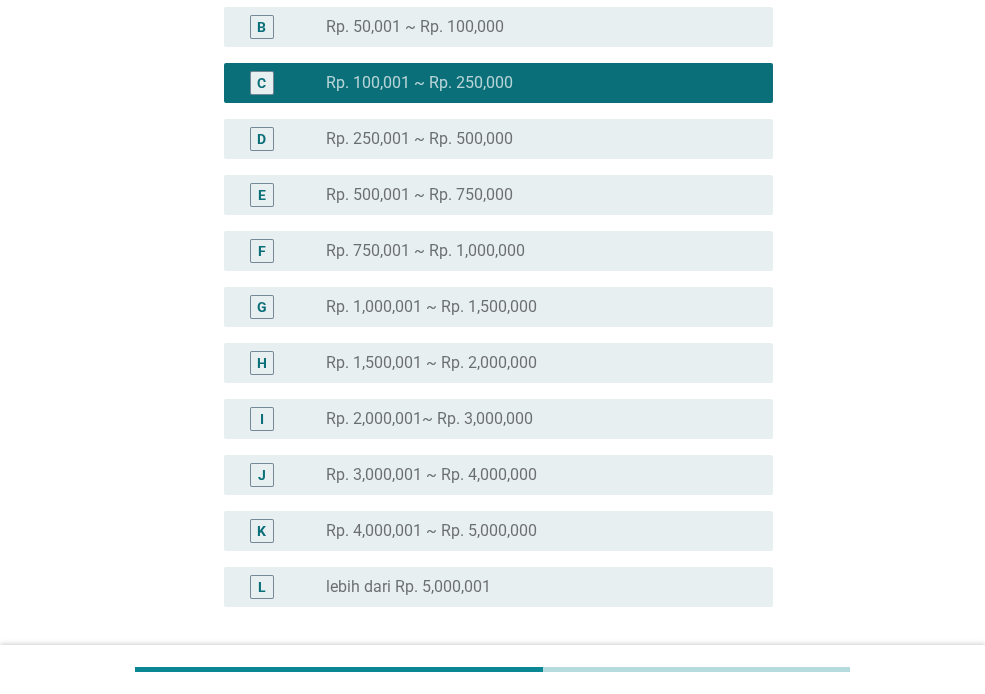 scroll, scrollTop: 348, scrollLeft: 0, axis: vertical 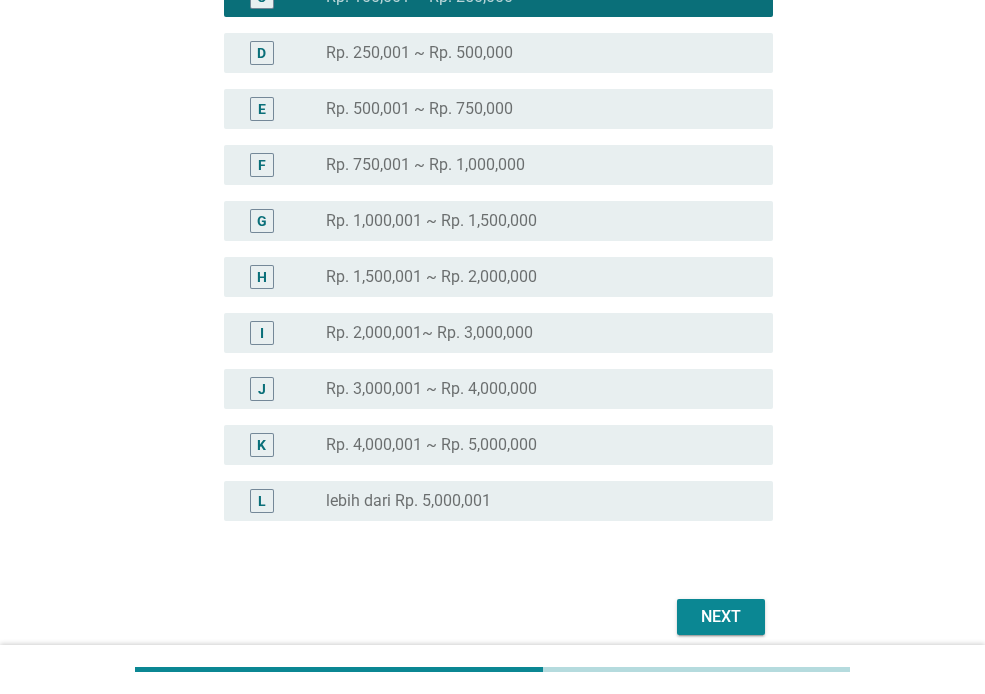 click on "Next" at bounding box center (721, 617) 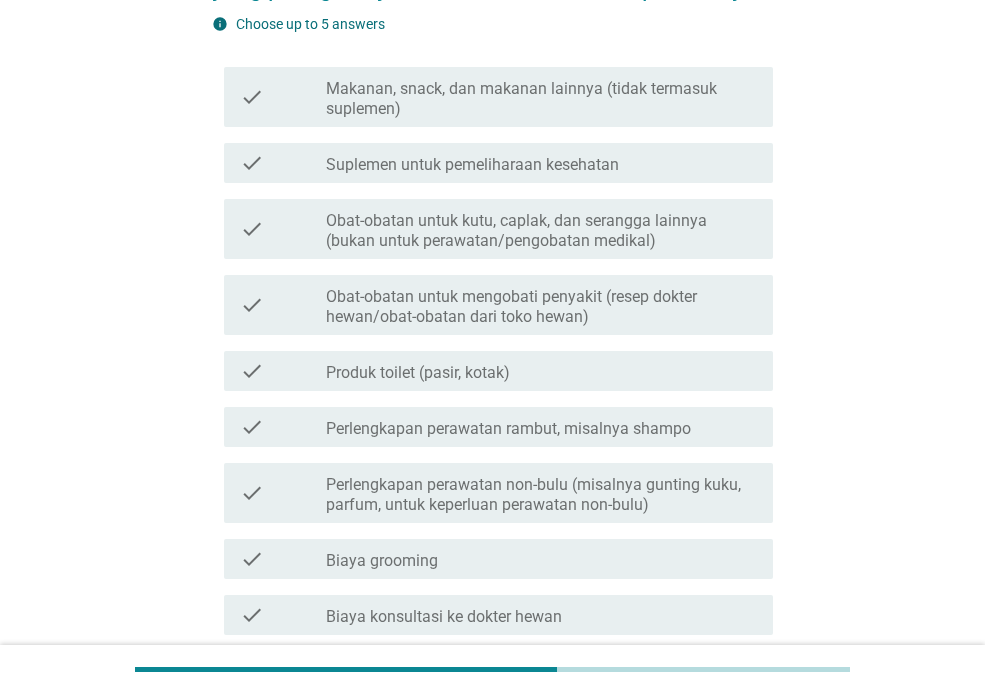 scroll, scrollTop: 217, scrollLeft: 0, axis: vertical 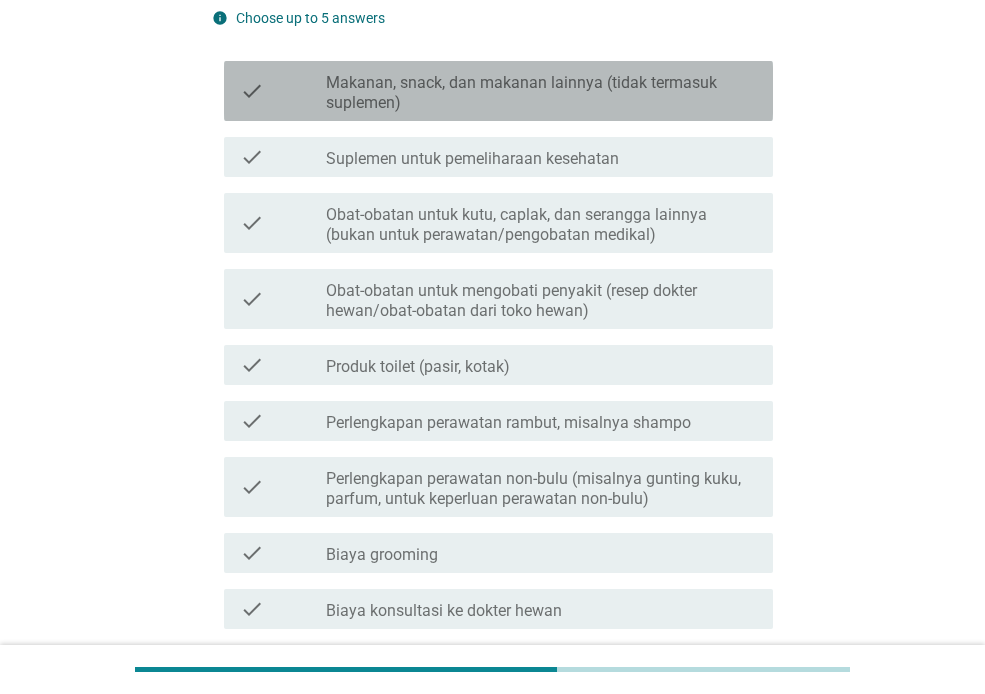click on "Makanan, snack, dan makanan lainnya (tidak termasuk suplemen)" at bounding box center (541, 93) 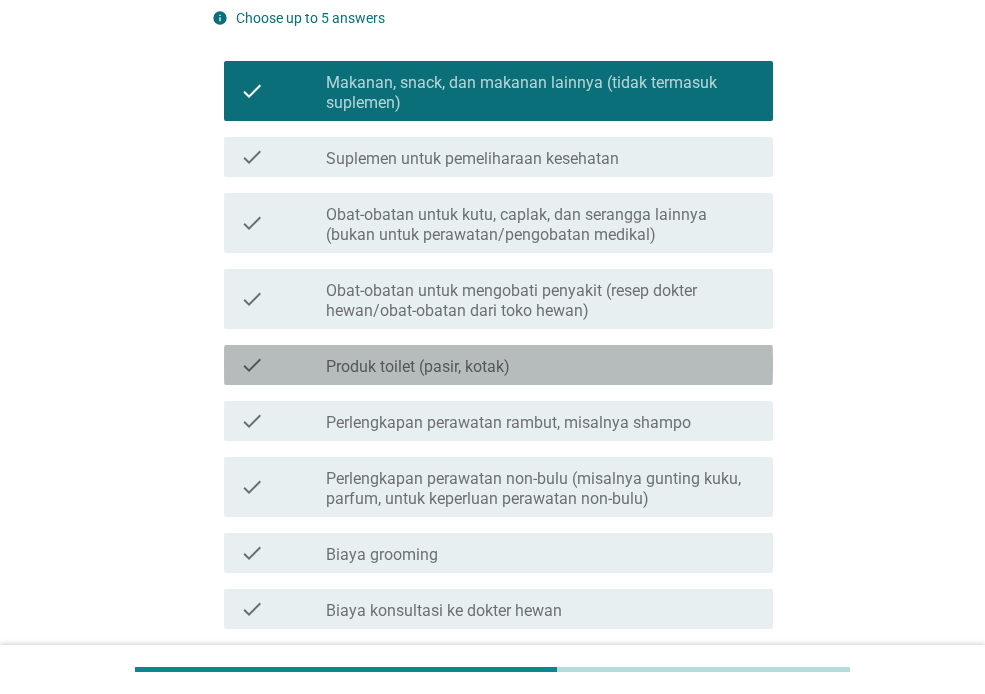 click on "check_box_outline_blank Produk toilet (pasir, kotak)" at bounding box center (541, 365) 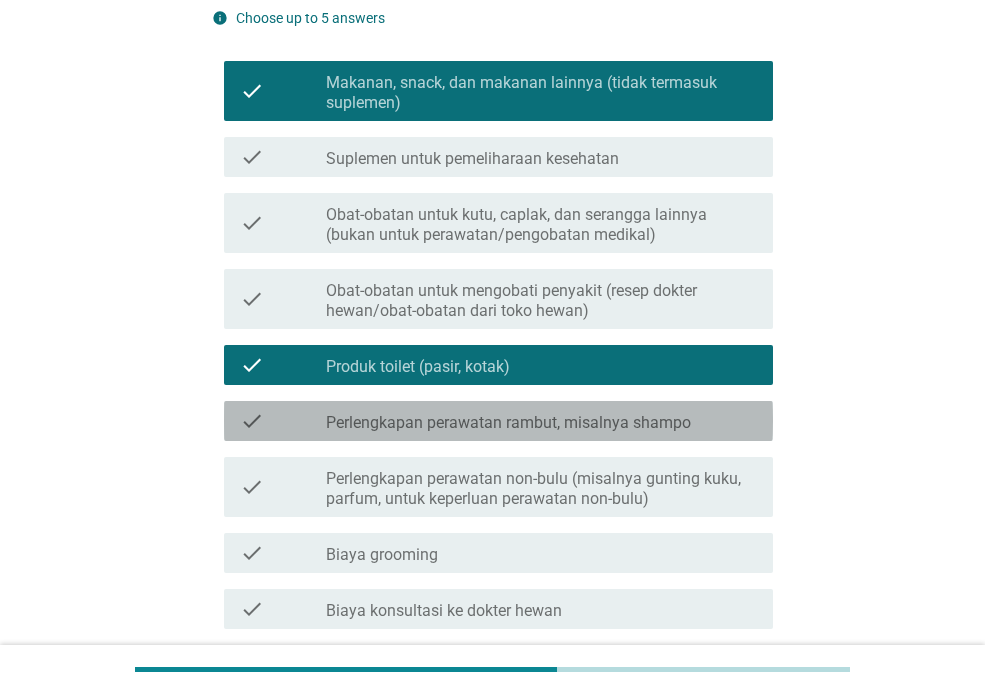 click on "check     check_box_outline_blank Perlengkapan perawatan rambut, misalnya shampo" at bounding box center [498, 421] 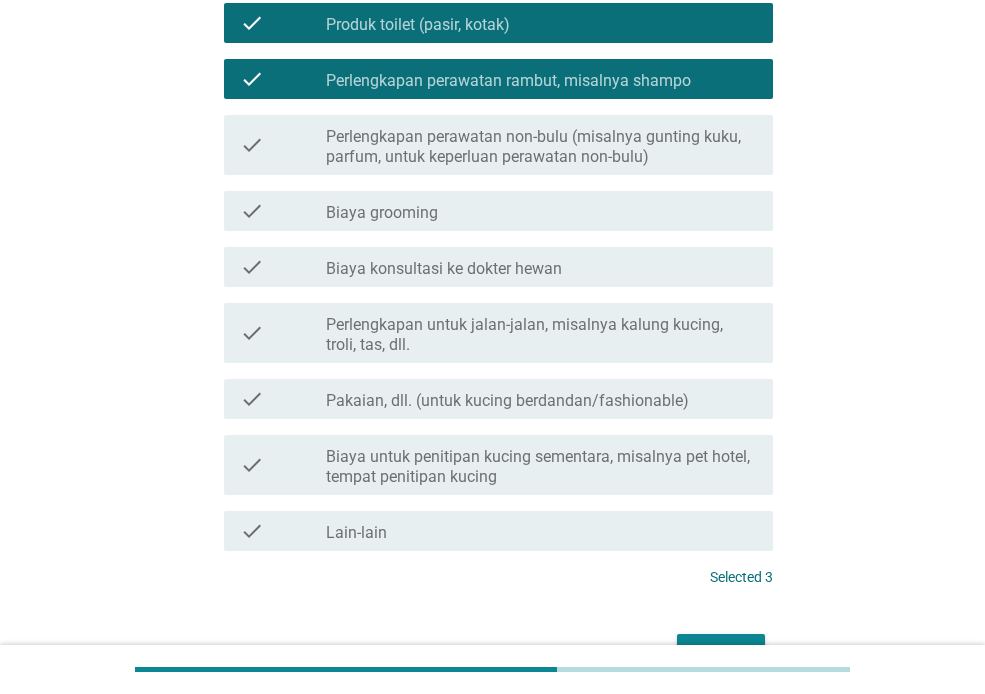 scroll, scrollTop: 572, scrollLeft: 0, axis: vertical 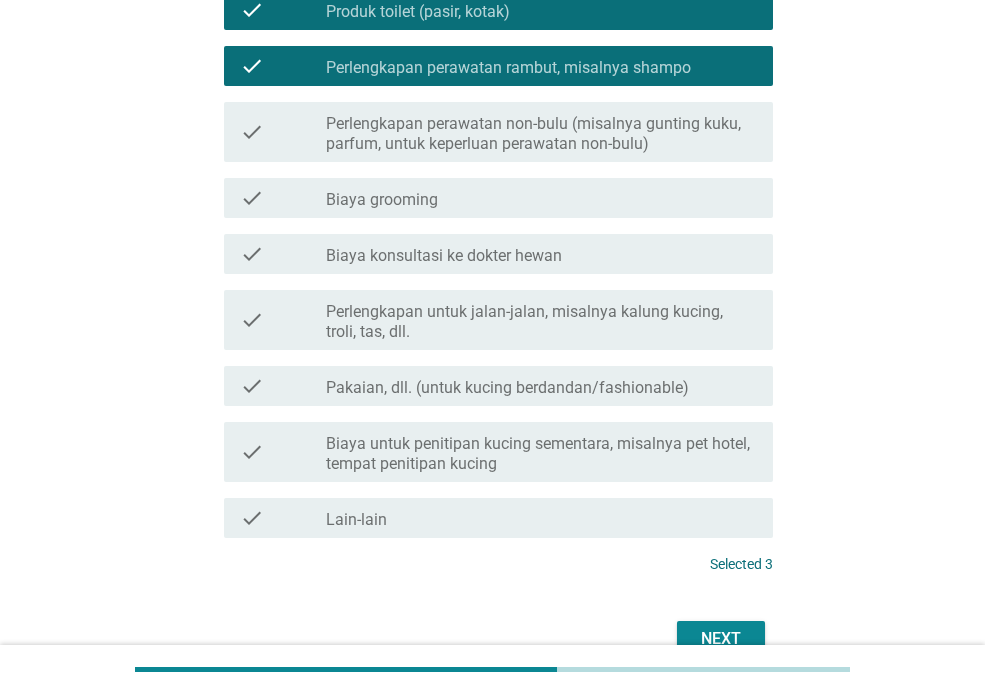 click on "Next" at bounding box center [721, 639] 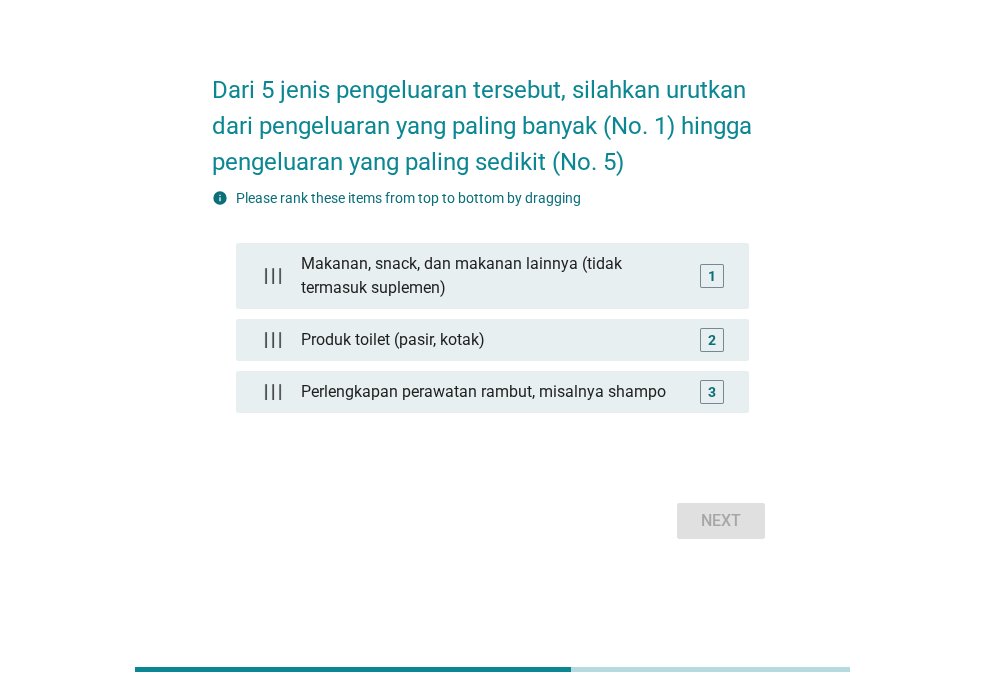 scroll, scrollTop: 0, scrollLeft: 0, axis: both 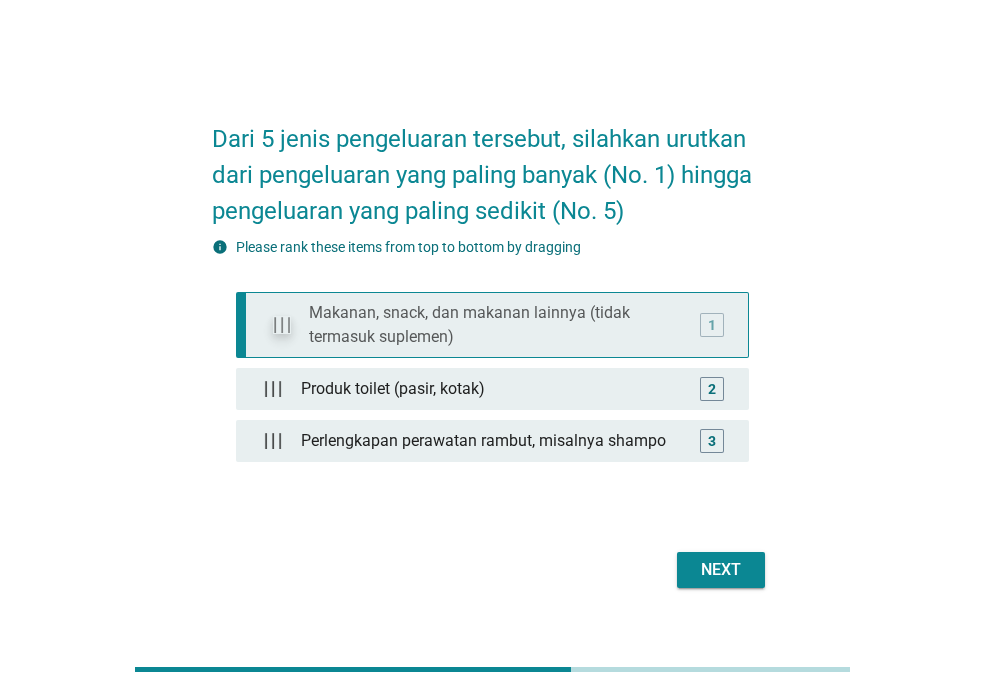 type 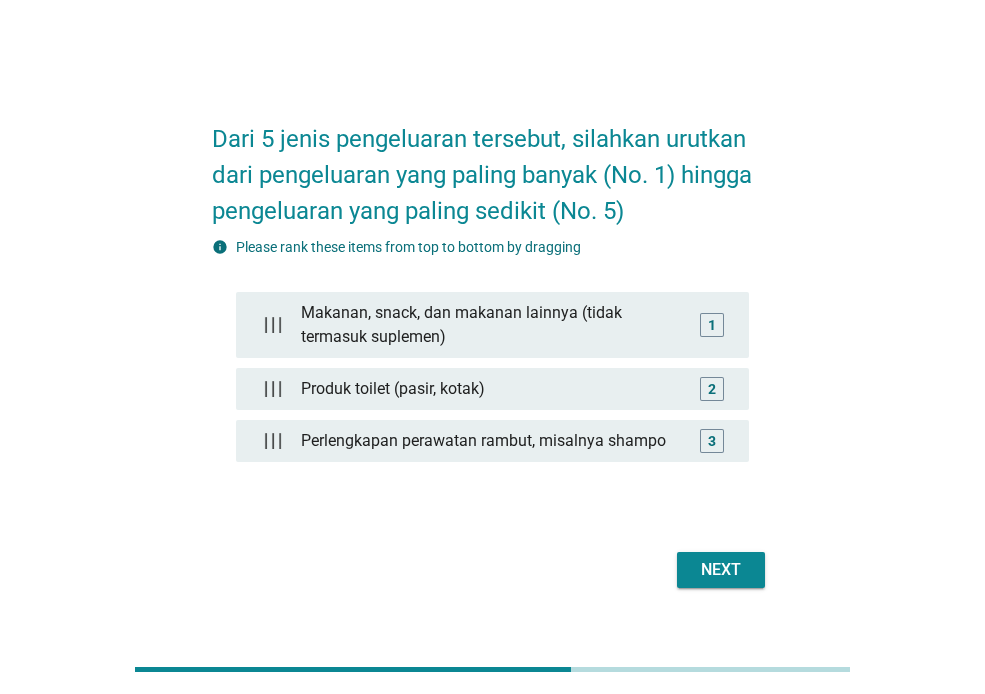 click on "Next" at bounding box center (721, 570) 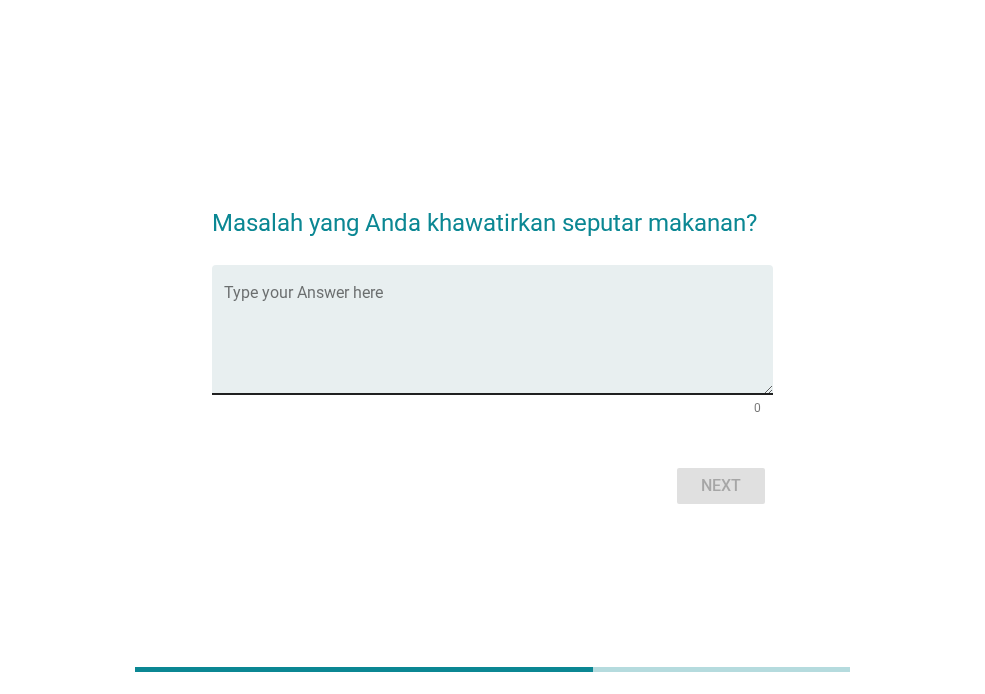 click at bounding box center (498, 341) 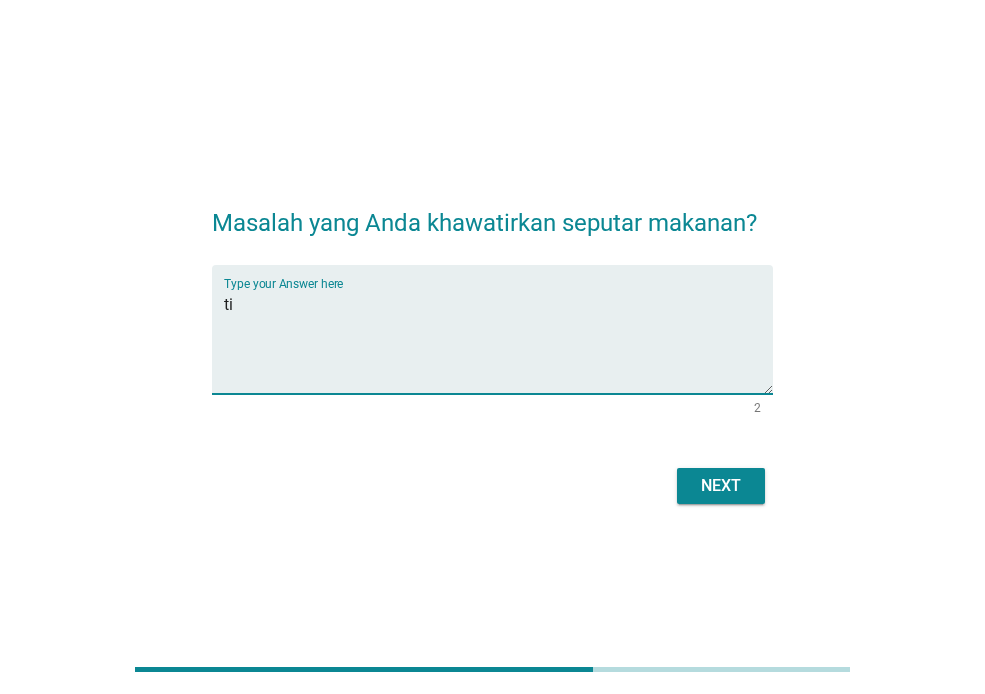 type on "t" 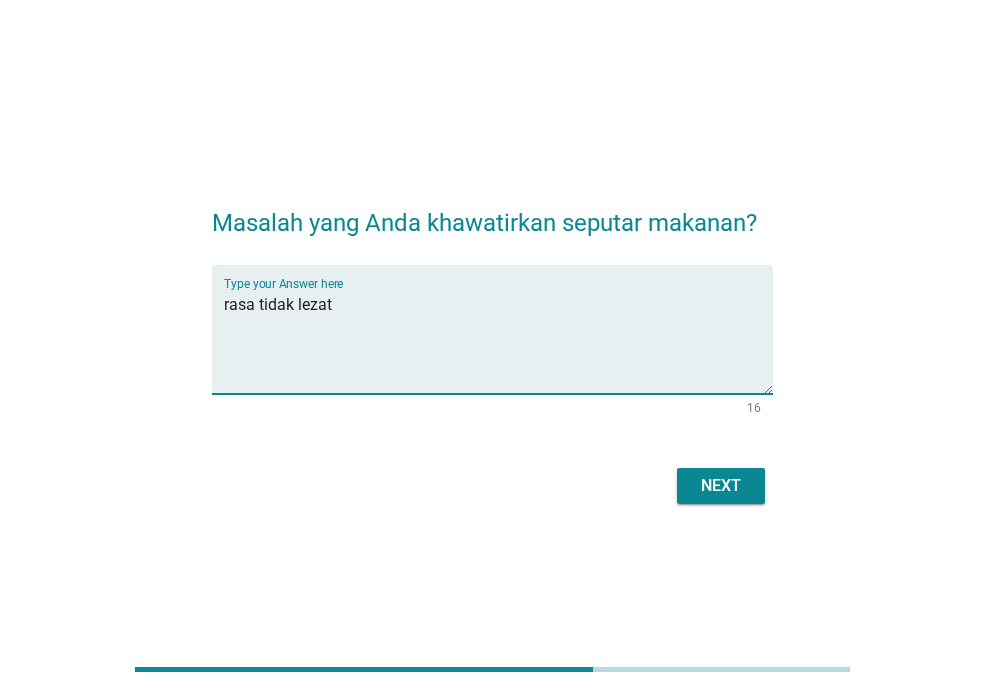 type on "rasa tidak lezat" 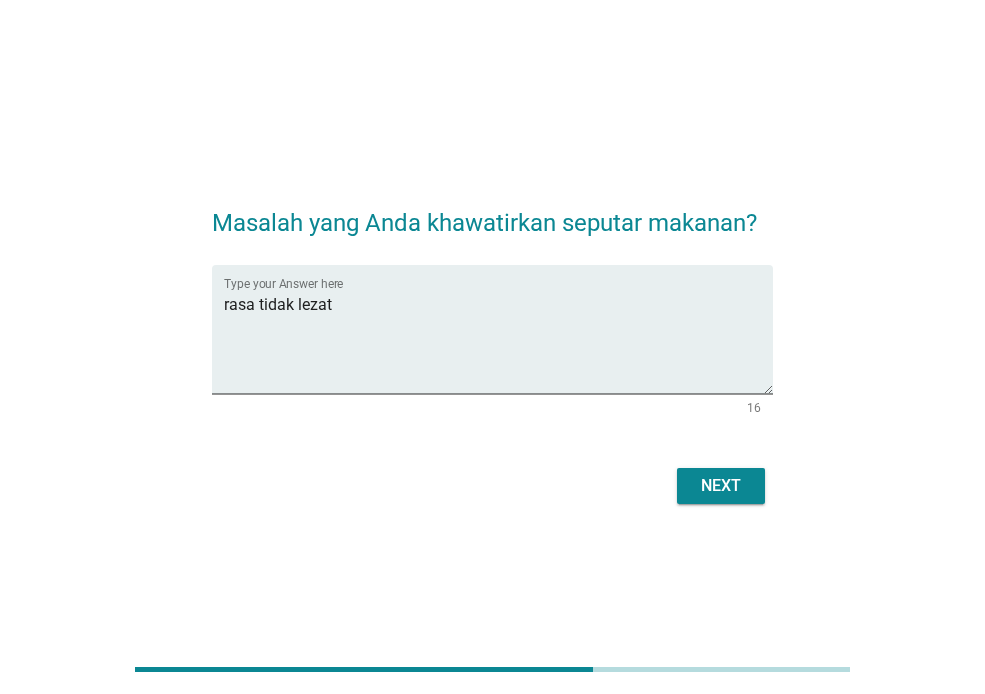 click on "Next" at bounding box center (721, 486) 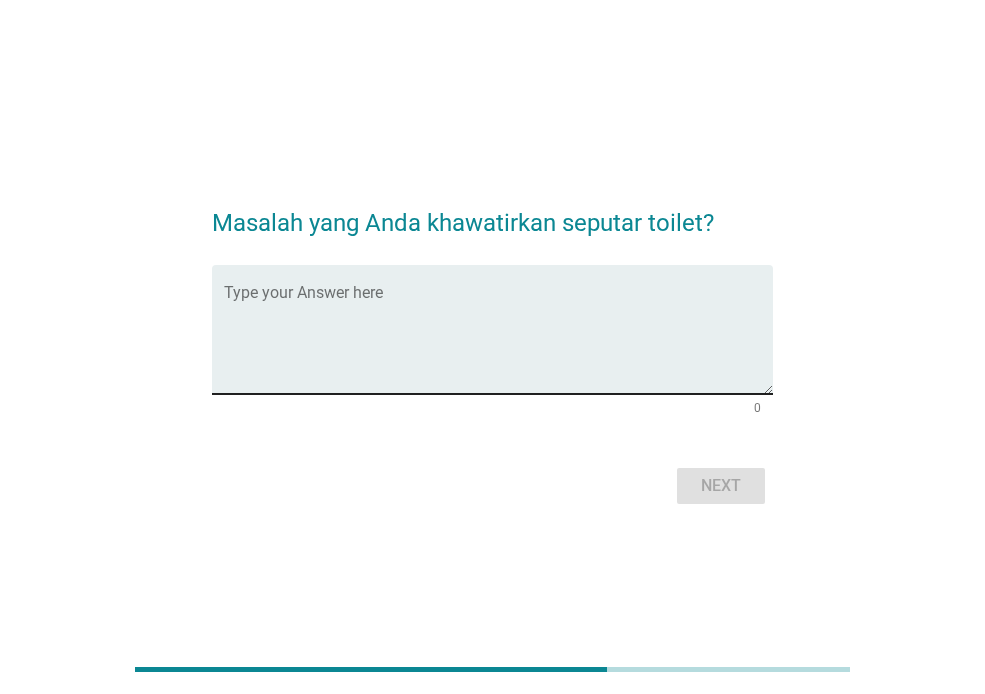 click at bounding box center [498, 341] 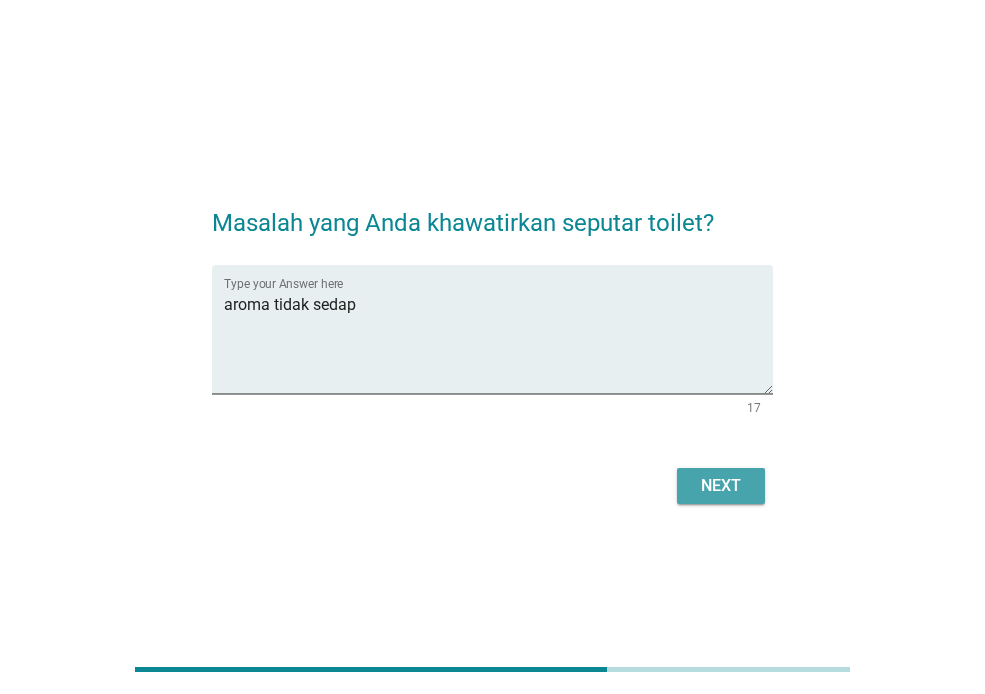click on "Next" at bounding box center (721, 486) 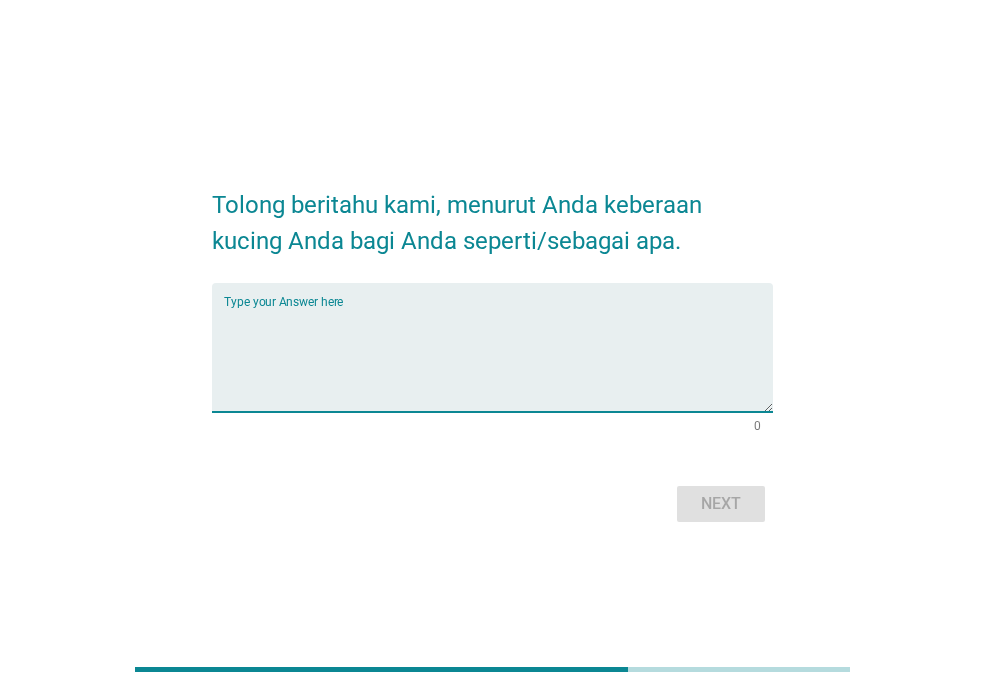 click at bounding box center (498, 359) 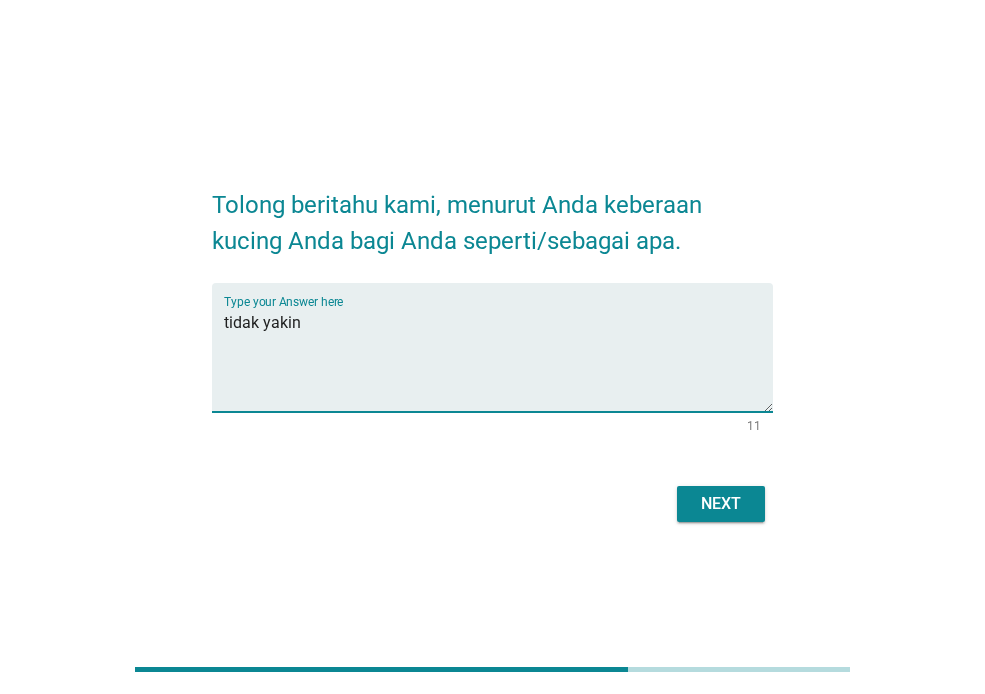 type on "tidak yakin" 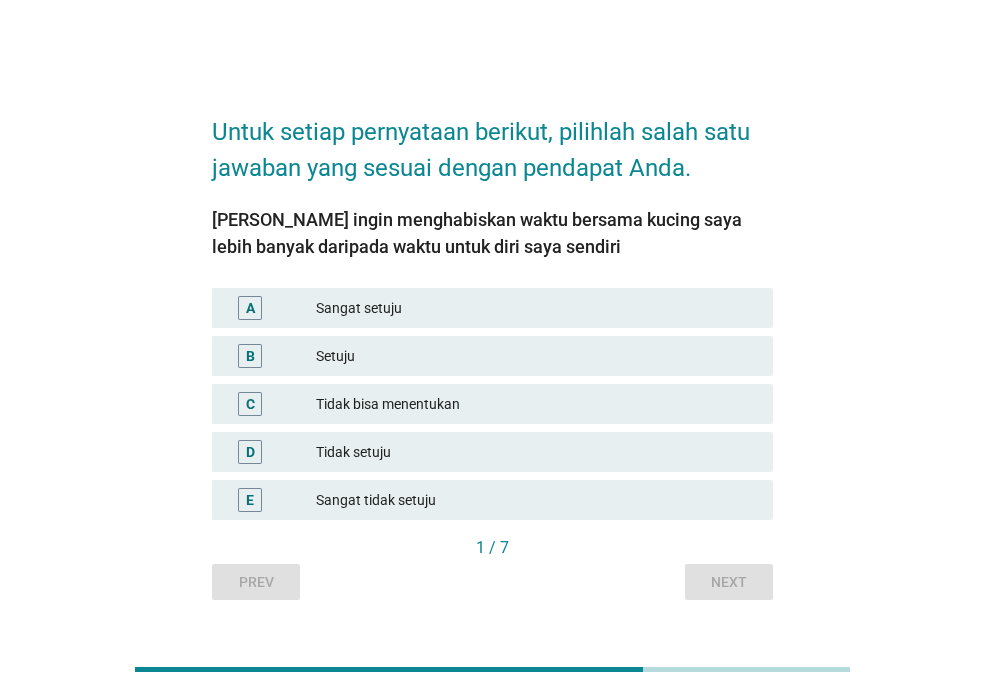 click on "B   Setuju" at bounding box center [492, 356] 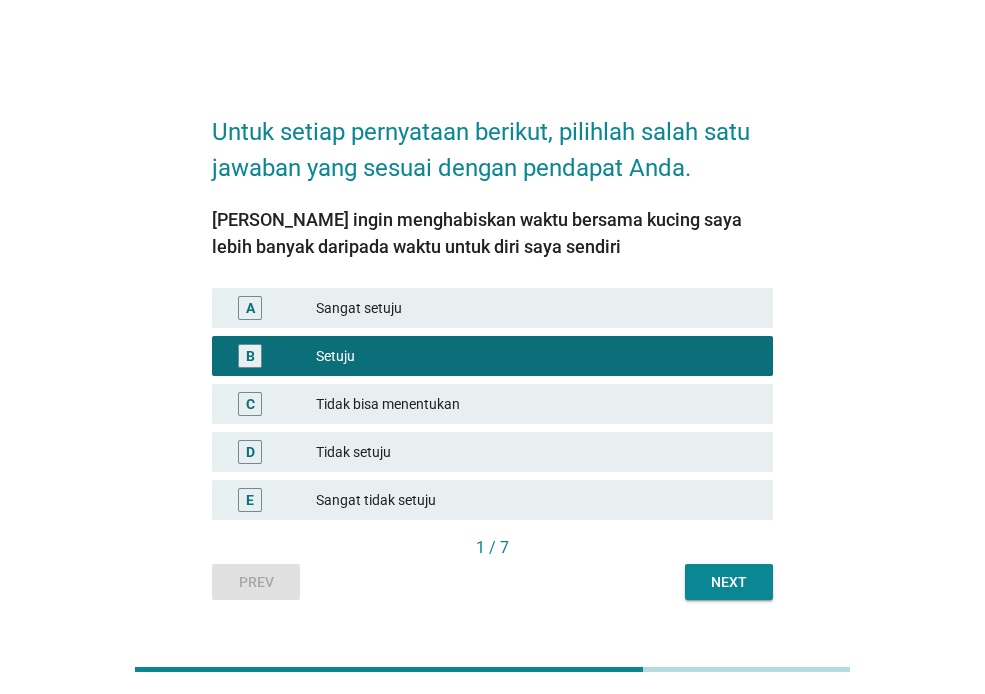 click on "Next" at bounding box center (729, 582) 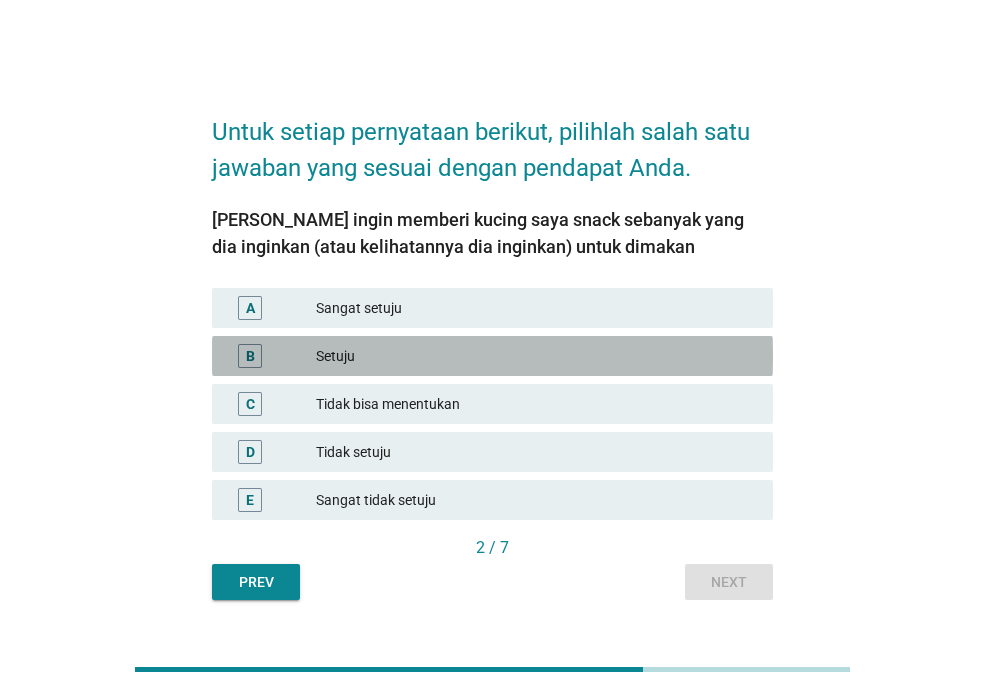 click on "Setuju" at bounding box center (536, 356) 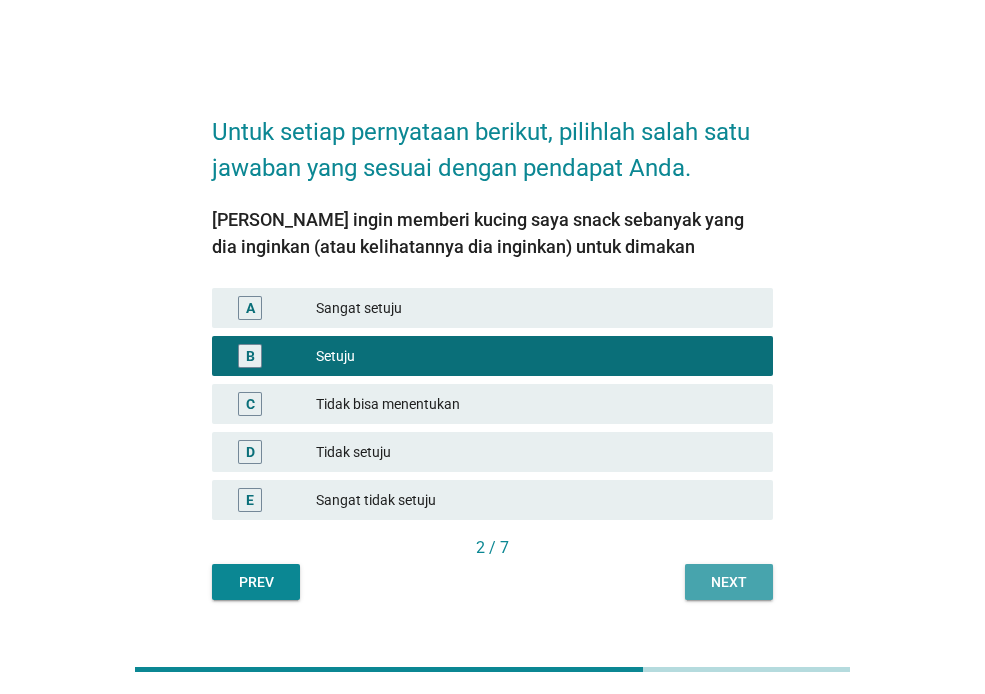 click on "Next" at bounding box center (729, 582) 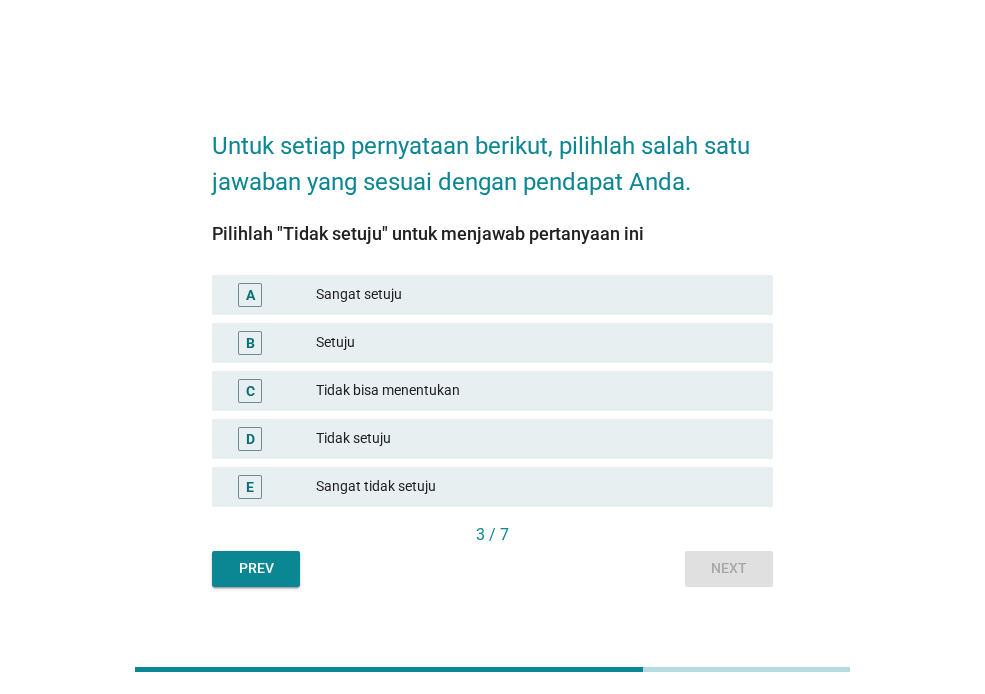 click on "Tidak setuju" at bounding box center [536, 439] 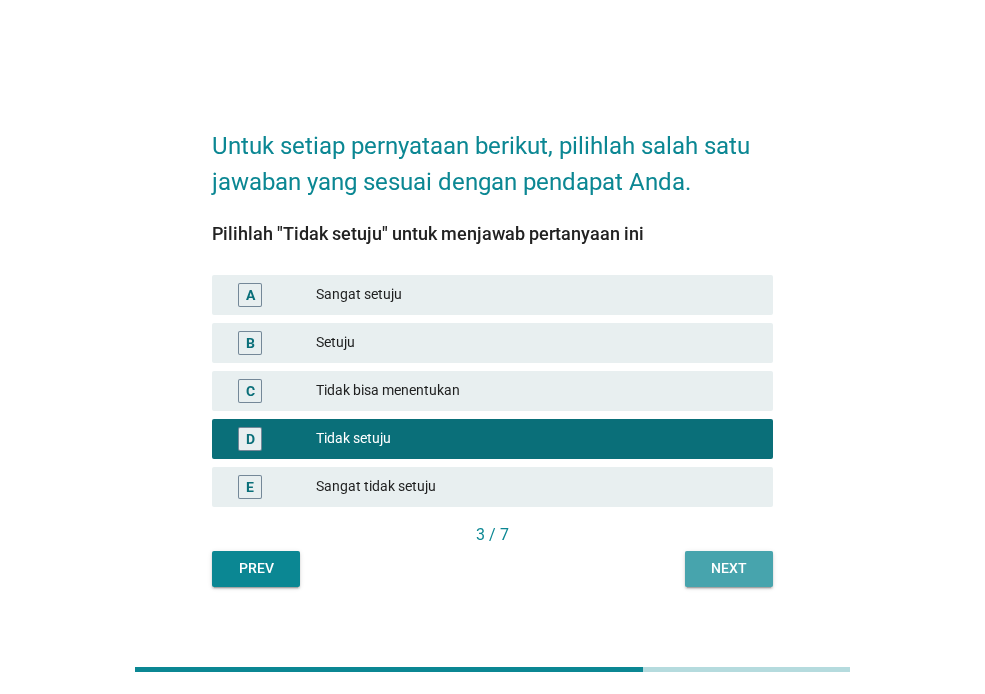 click on "Next" at bounding box center (729, 569) 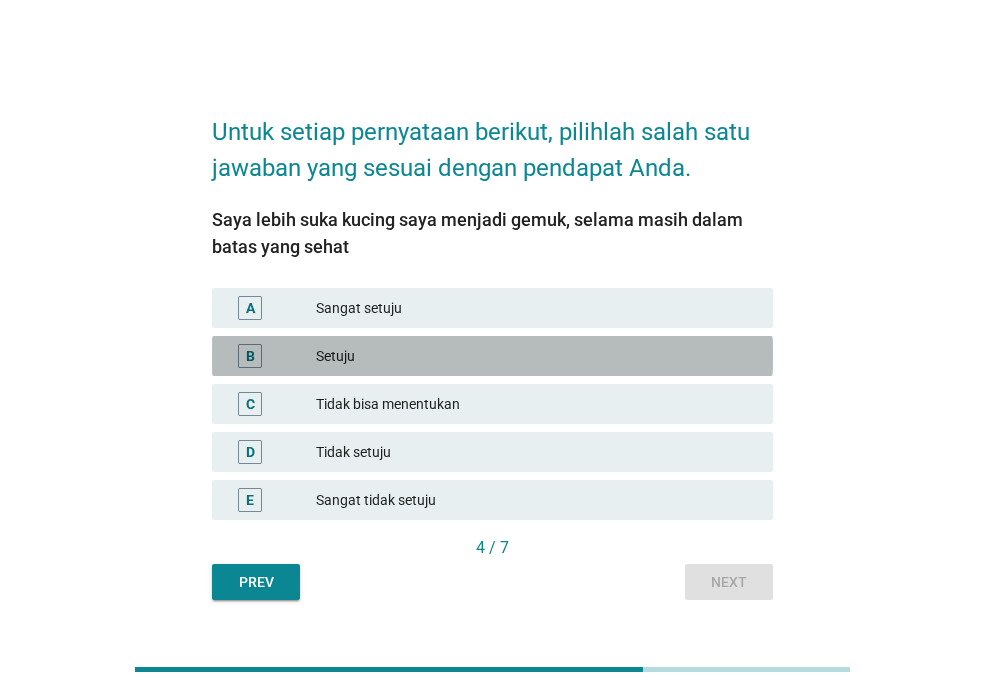 click on "B   Setuju" at bounding box center [492, 356] 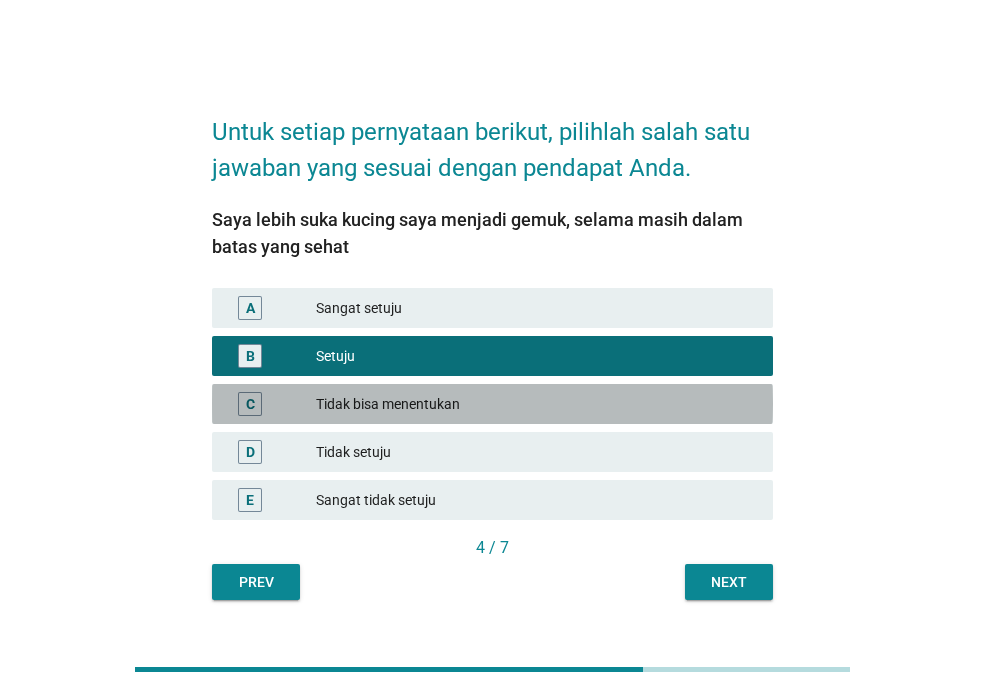 click on "Tidak bisa menentukan" at bounding box center (536, 404) 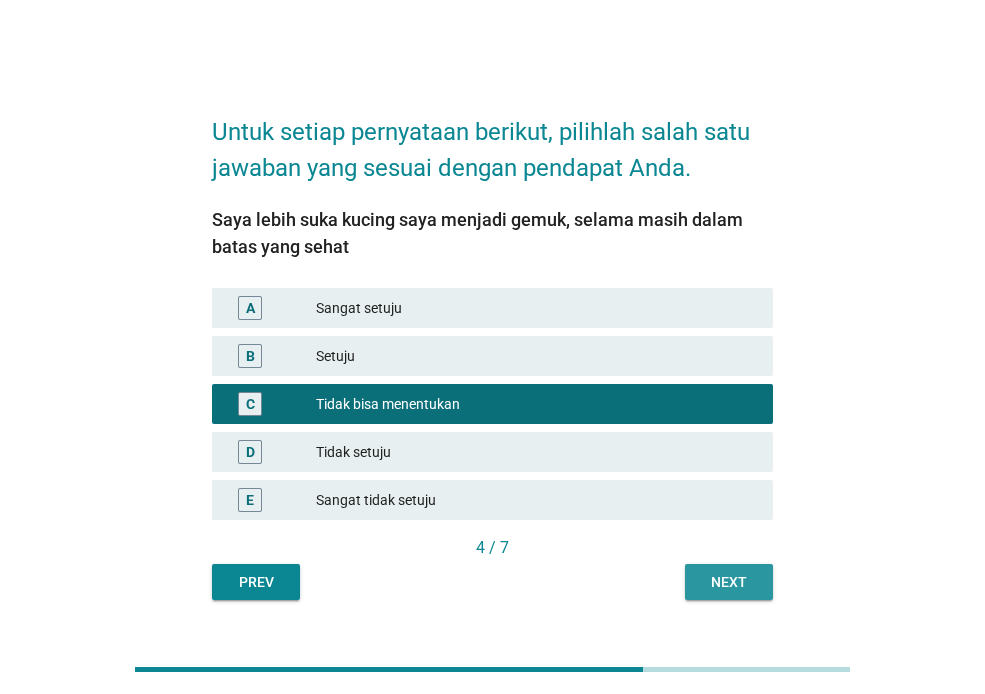 click on "Next" at bounding box center (729, 582) 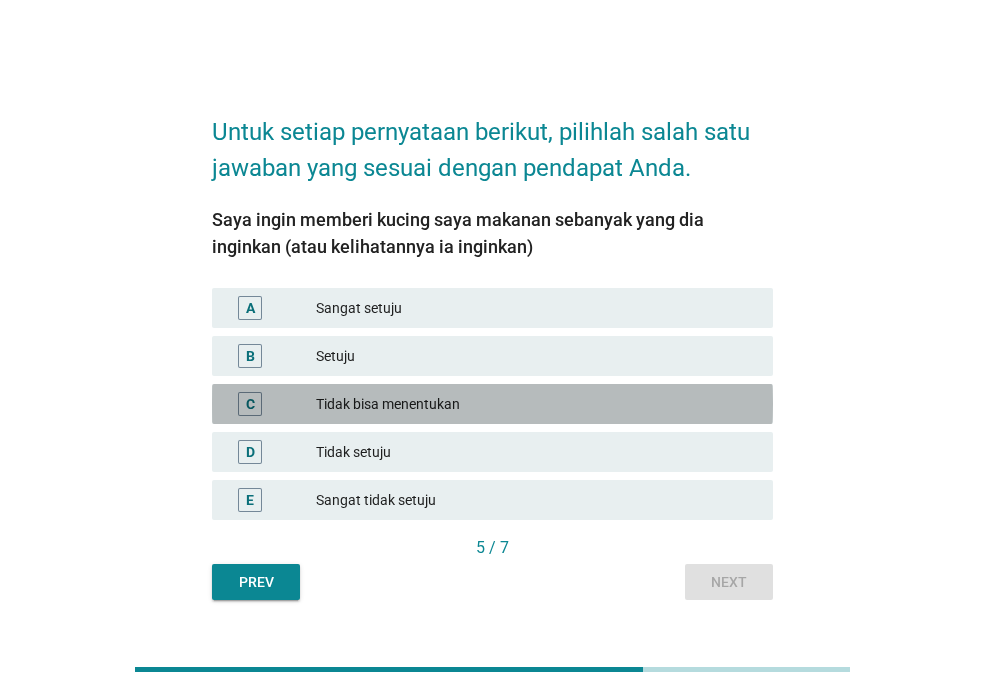 click on "Tidak bisa menentukan" at bounding box center [536, 404] 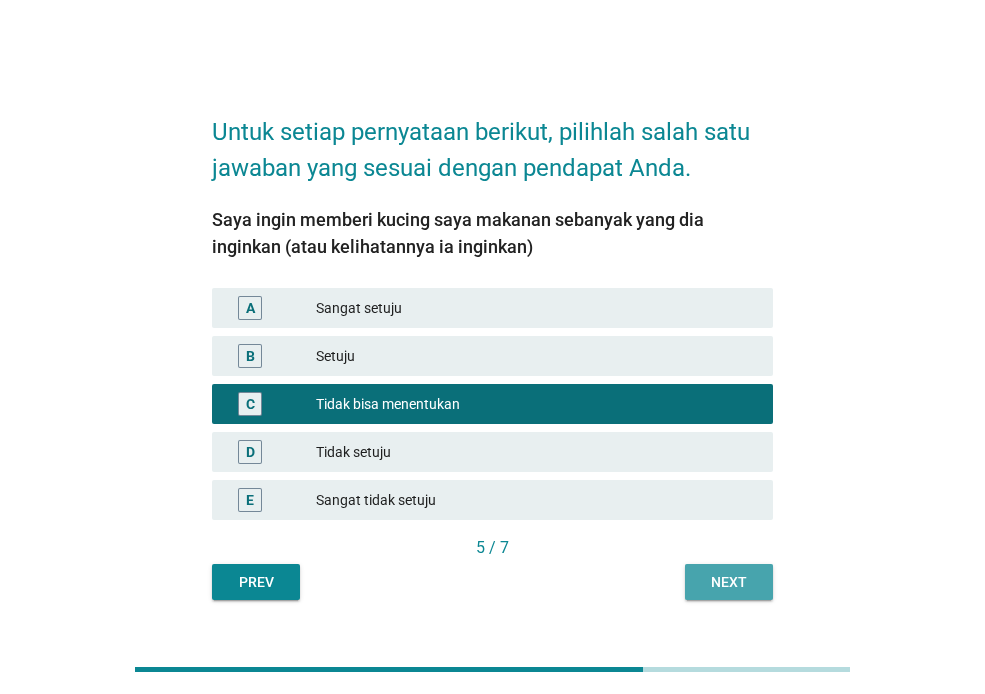 click on "Next" at bounding box center (729, 582) 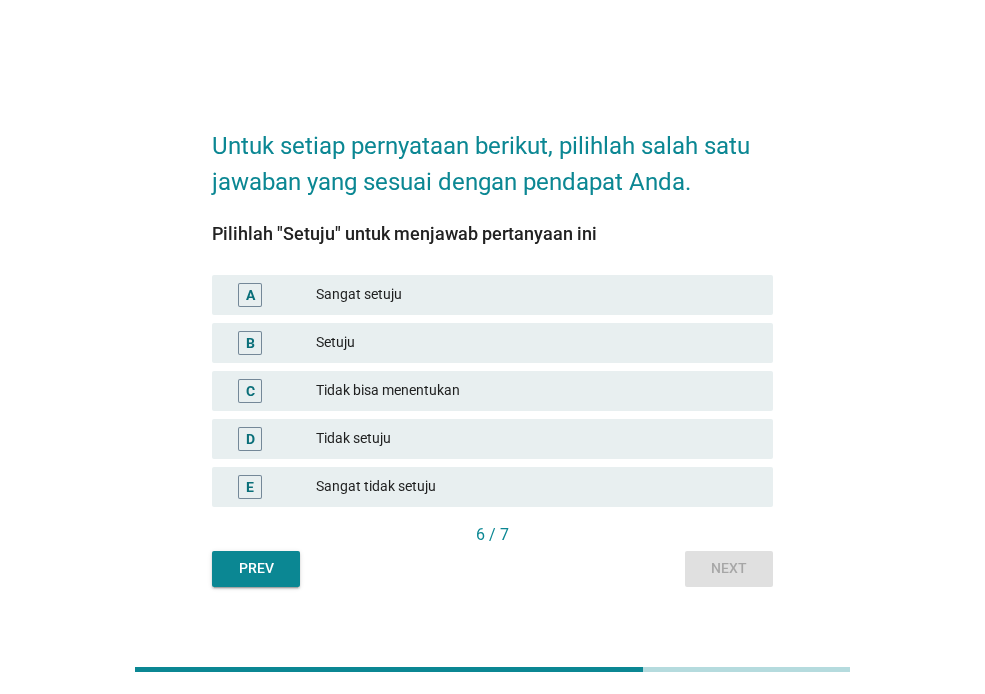 click on "B   Setuju" at bounding box center [492, 343] 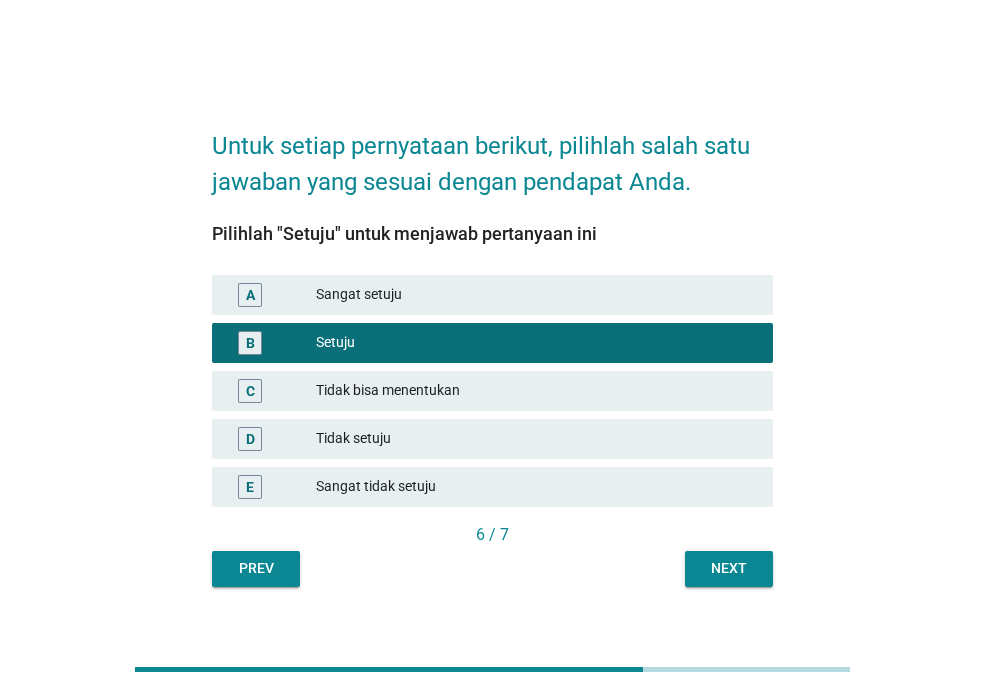 click on "Next" at bounding box center [729, 569] 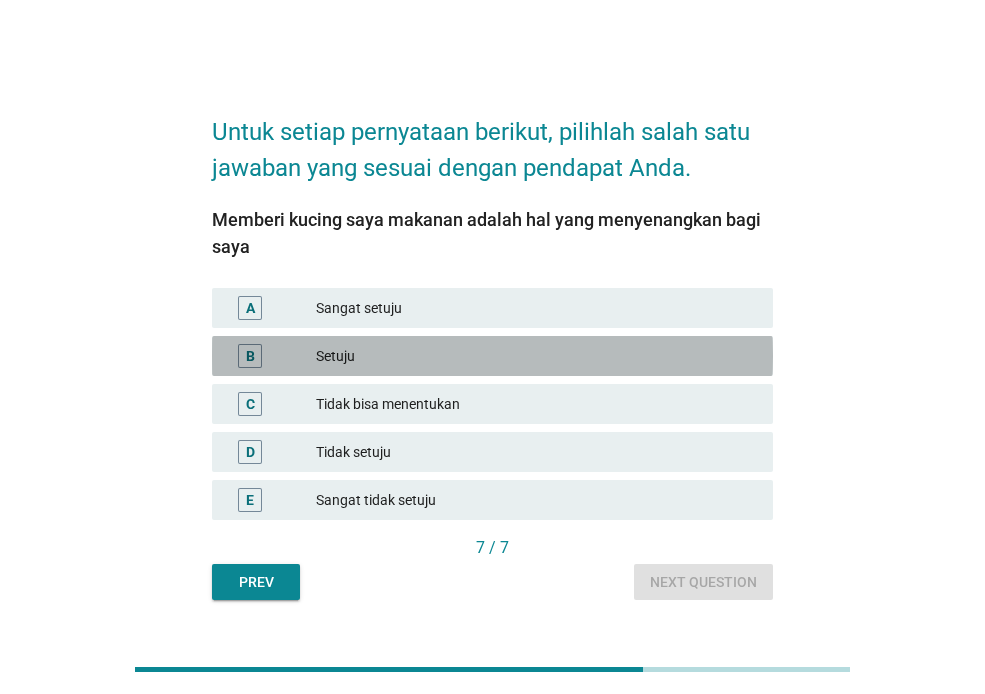 click on "Setuju" at bounding box center (536, 356) 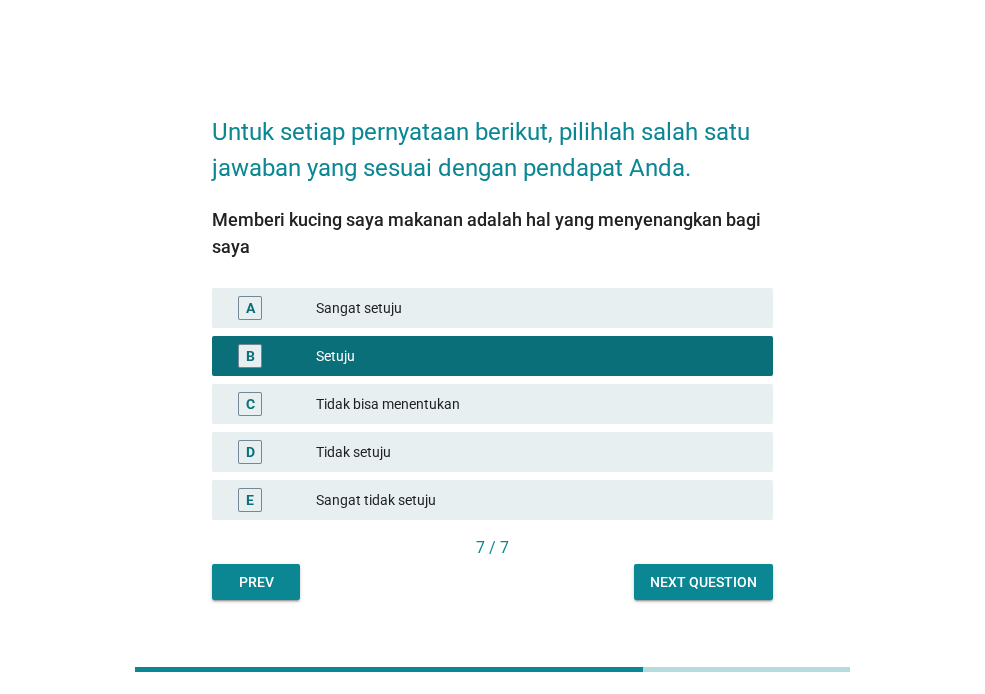 click on "Next question" at bounding box center [703, 582] 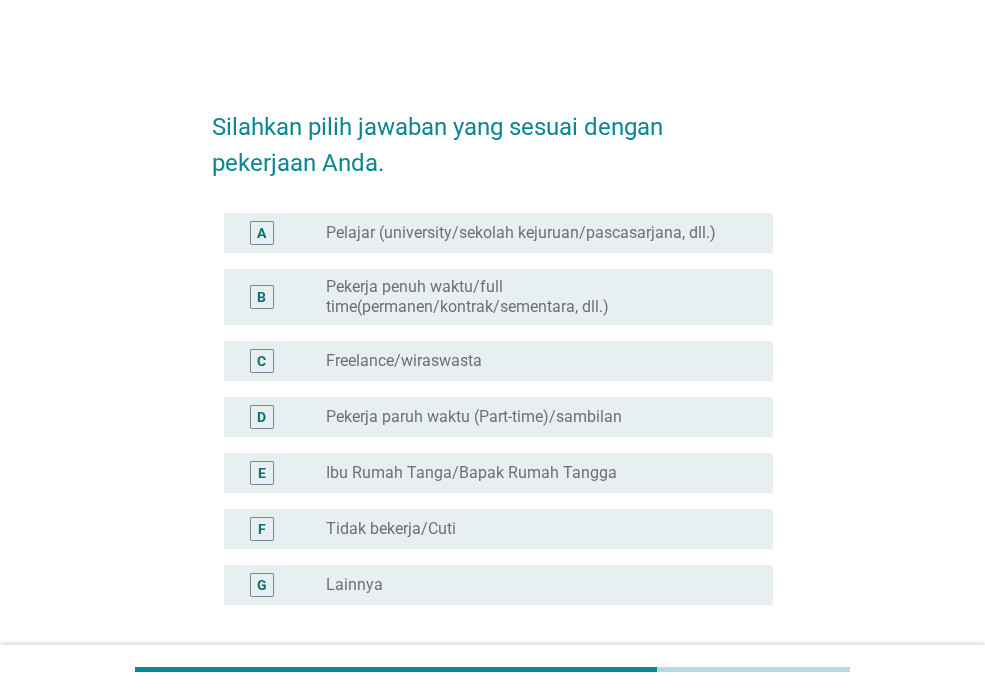 click on "Pekerja penuh waktu/full time(permanen/kontrak/sementara, dll.)" at bounding box center [533, 297] 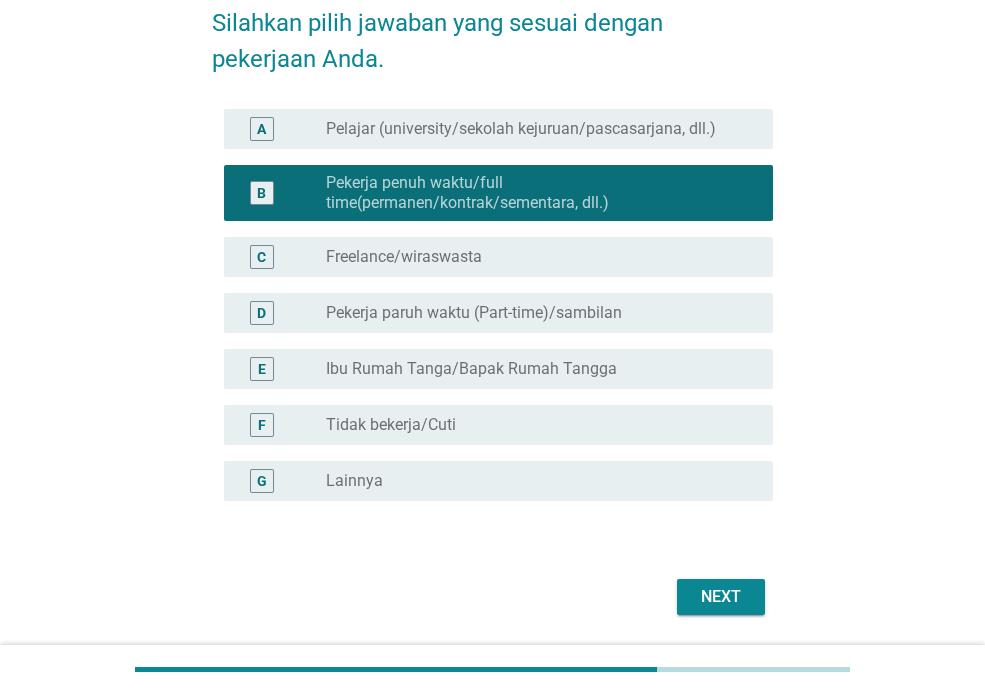 scroll, scrollTop: 168, scrollLeft: 0, axis: vertical 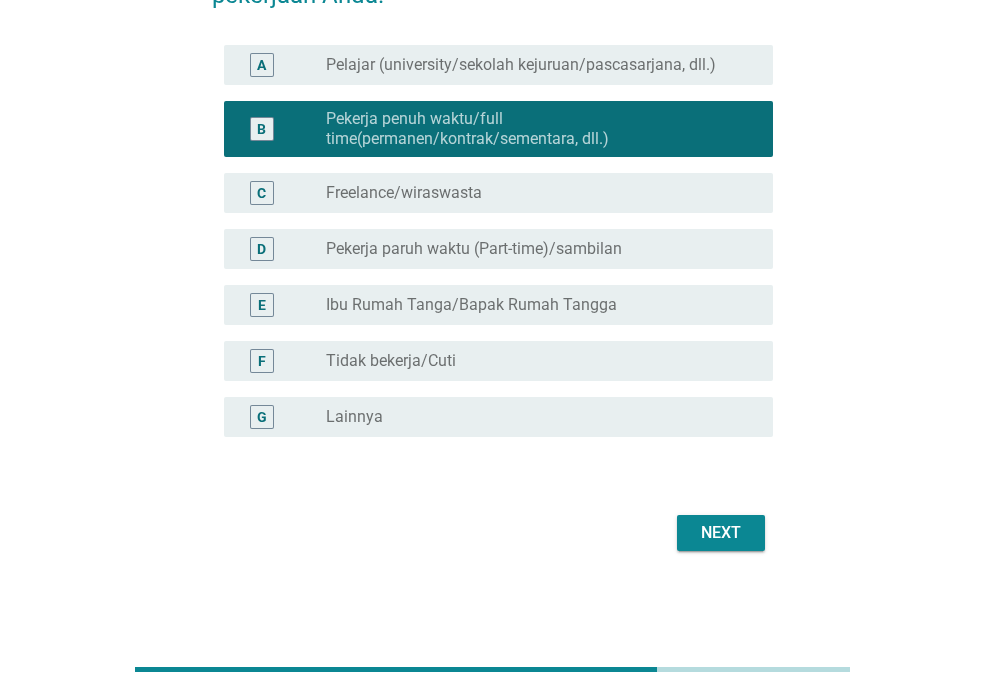 click on "Next" at bounding box center [721, 533] 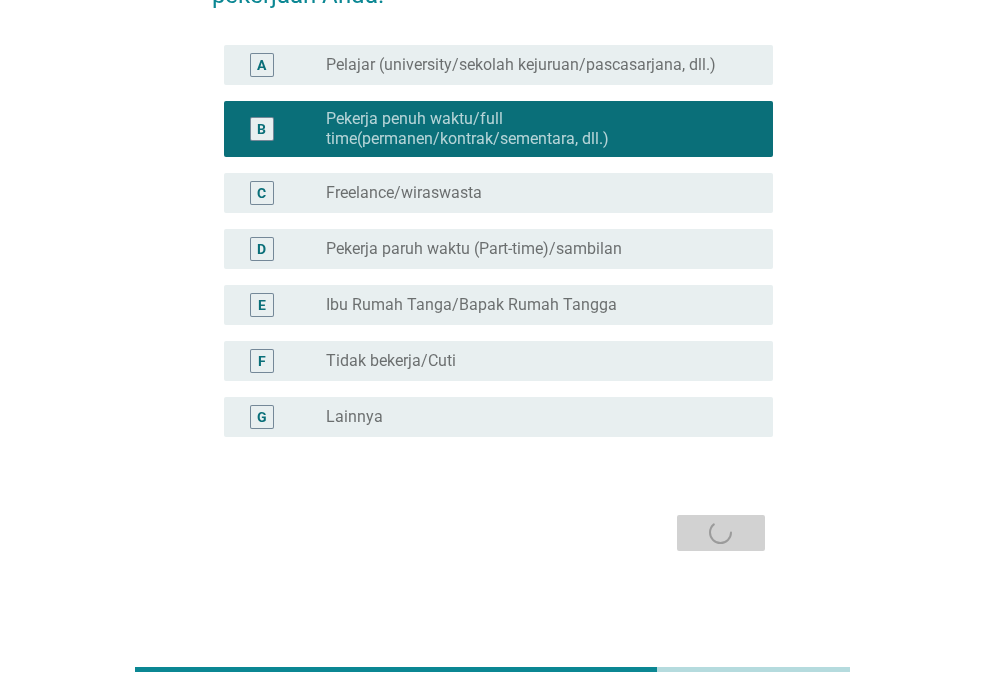 scroll, scrollTop: 0, scrollLeft: 0, axis: both 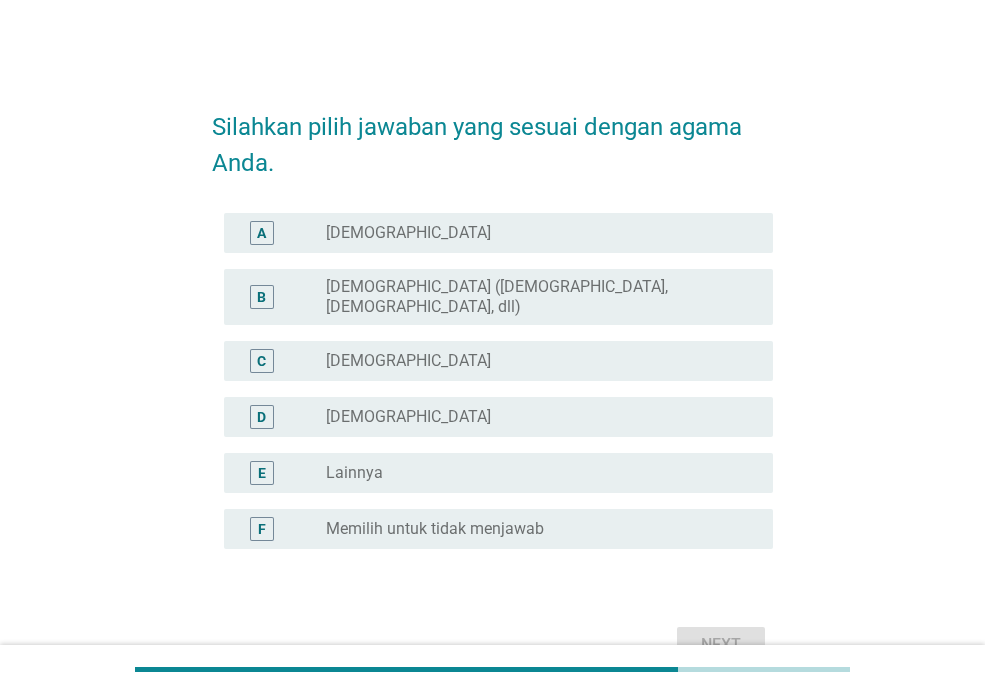 click on "radio_button_unchecked [DEMOGRAPHIC_DATA]" at bounding box center [533, 361] 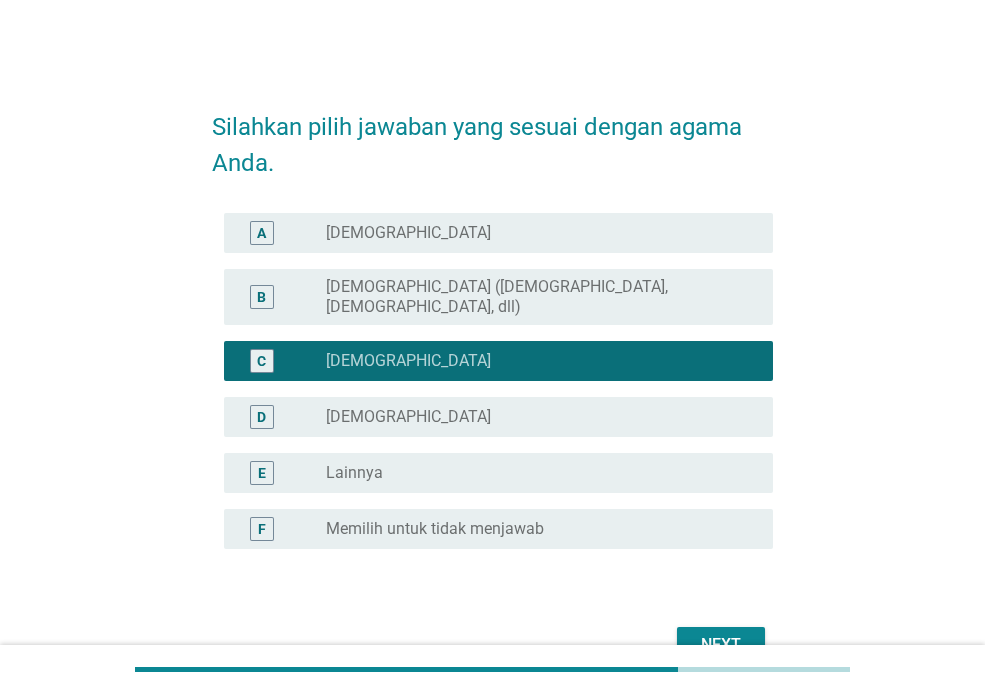 click on "Next" at bounding box center (721, 645) 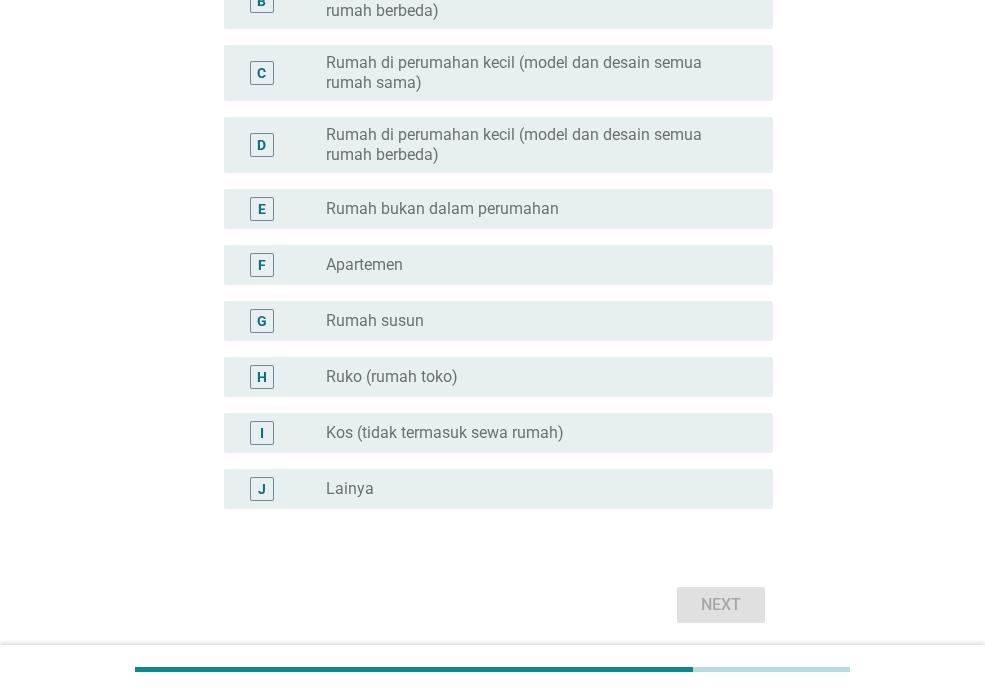 scroll, scrollTop: 313, scrollLeft: 0, axis: vertical 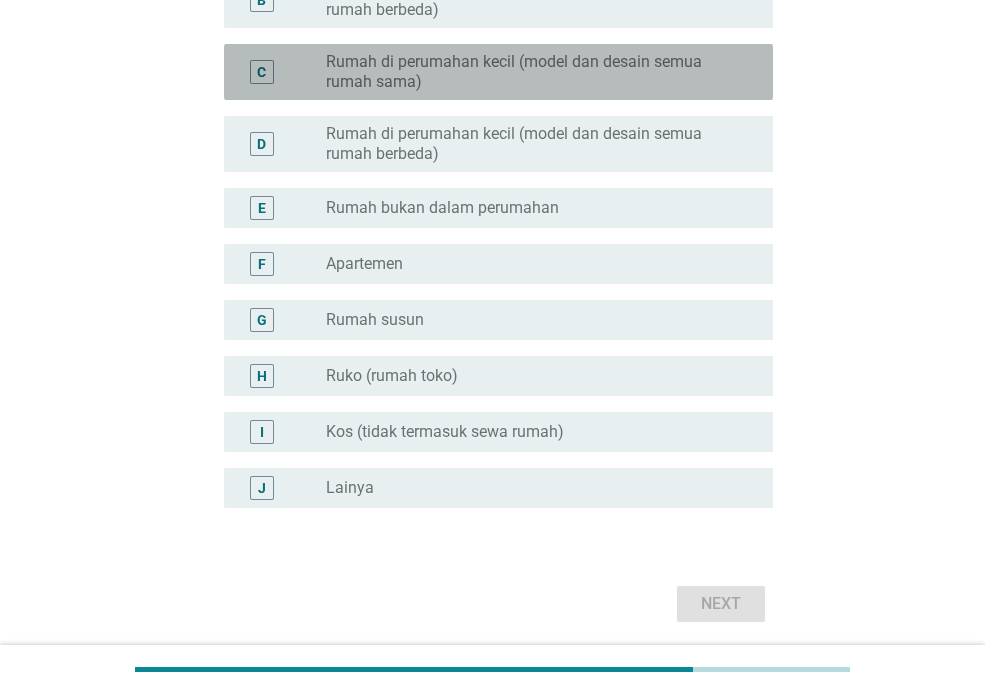 click on "Rumah di perumahan kecil (model dan desain semua rumah sama)" at bounding box center [533, 72] 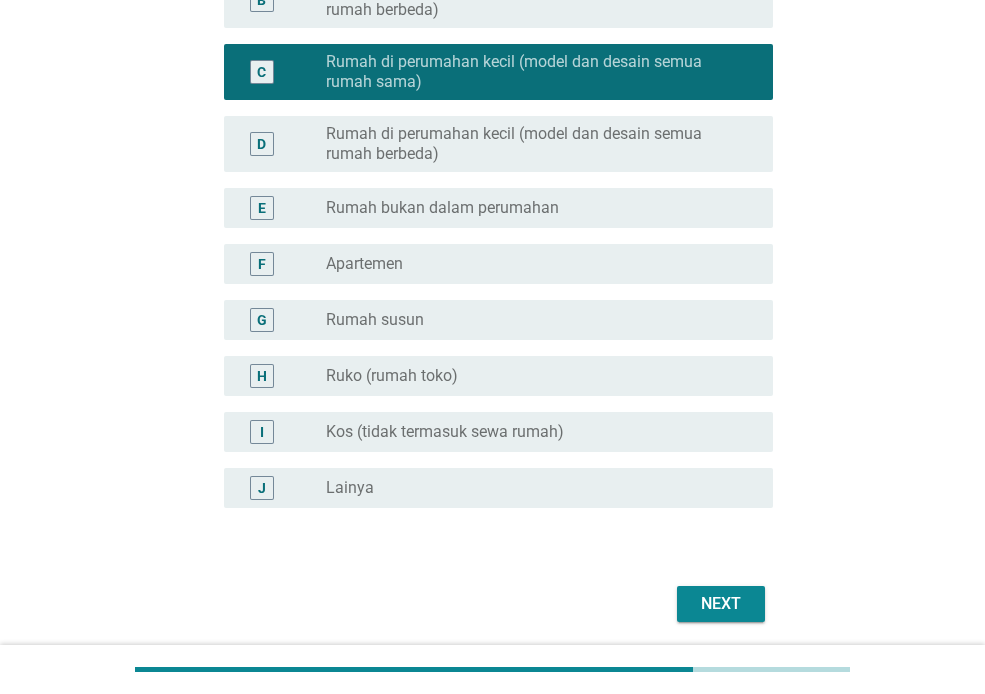 click on "Next" at bounding box center (721, 604) 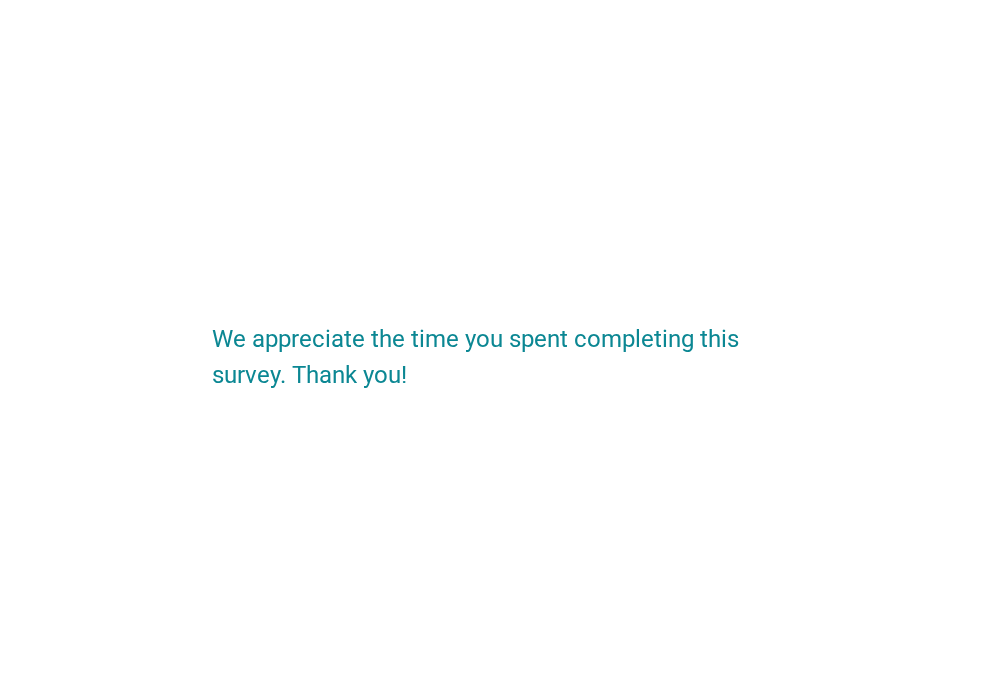 scroll, scrollTop: 0, scrollLeft: 0, axis: both 